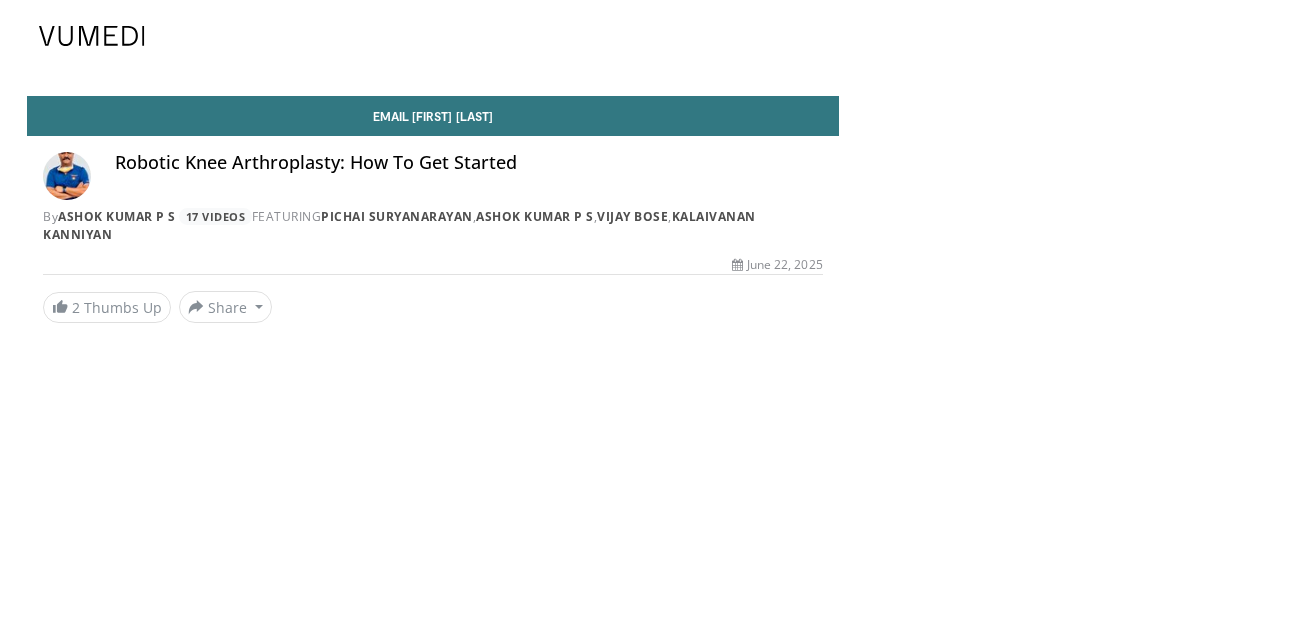 scroll, scrollTop: 0, scrollLeft: 0, axis: both 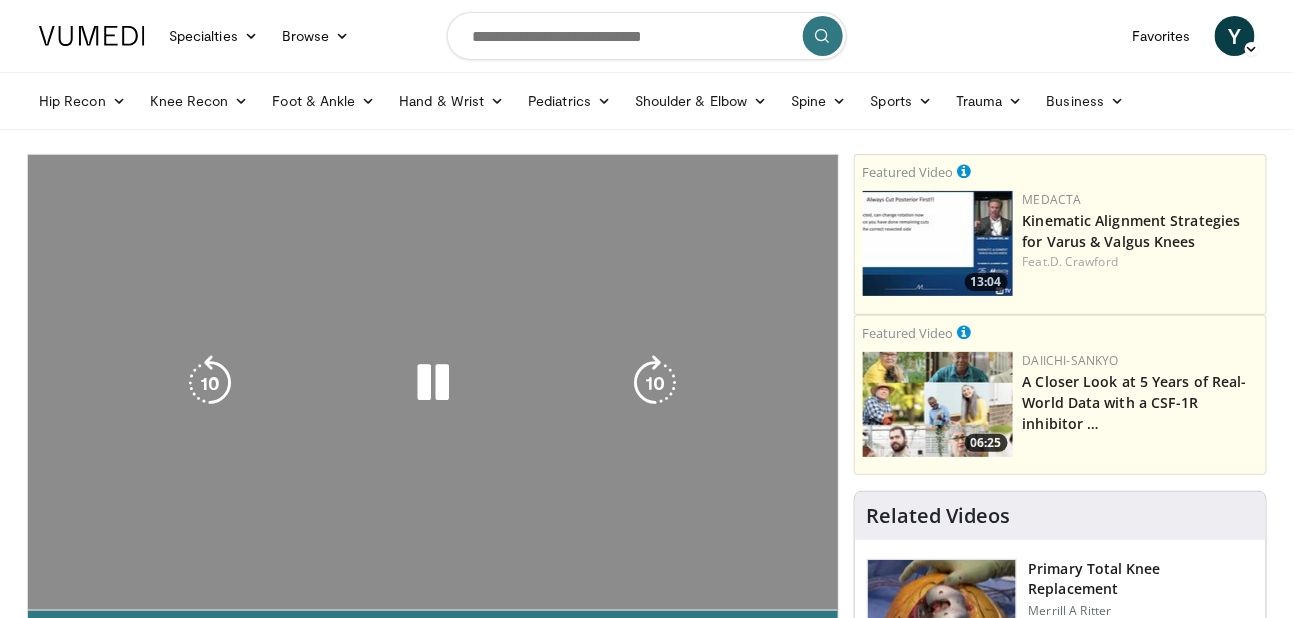 click on "10 seconds
Tap to unmute" at bounding box center [433, 382] 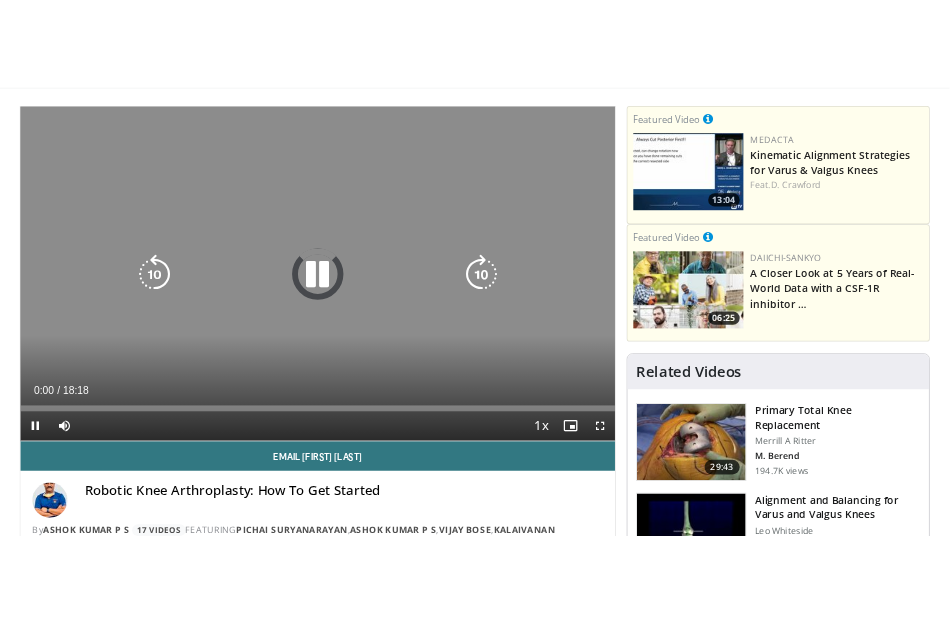 scroll, scrollTop: 120, scrollLeft: 0, axis: vertical 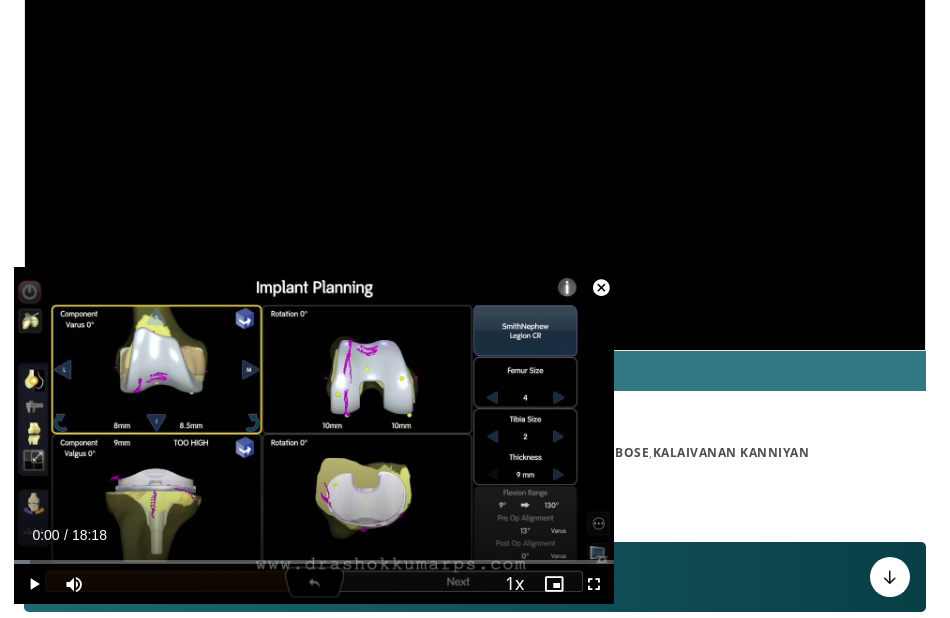 click at bounding box center [601, 288] 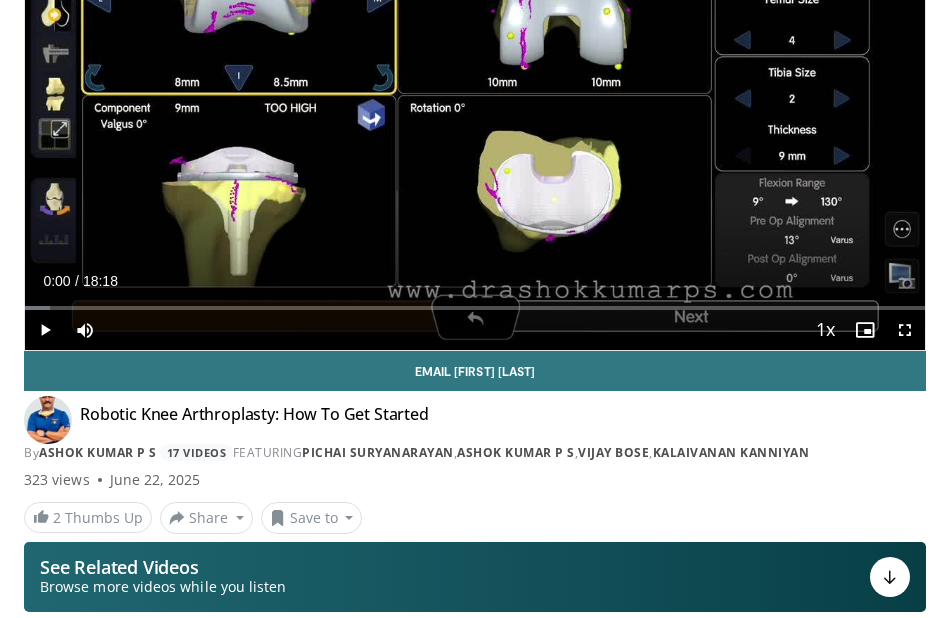 drag, startPoint x: 788, startPoint y: 242, endPoint x: 768, endPoint y: 274, distance: 37.735924 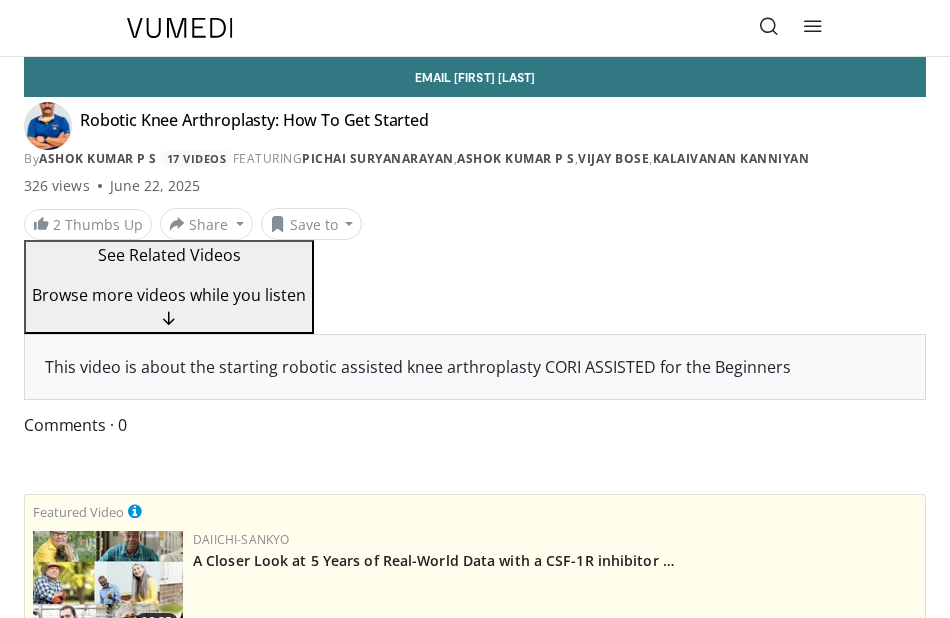scroll, scrollTop: 0, scrollLeft: 0, axis: both 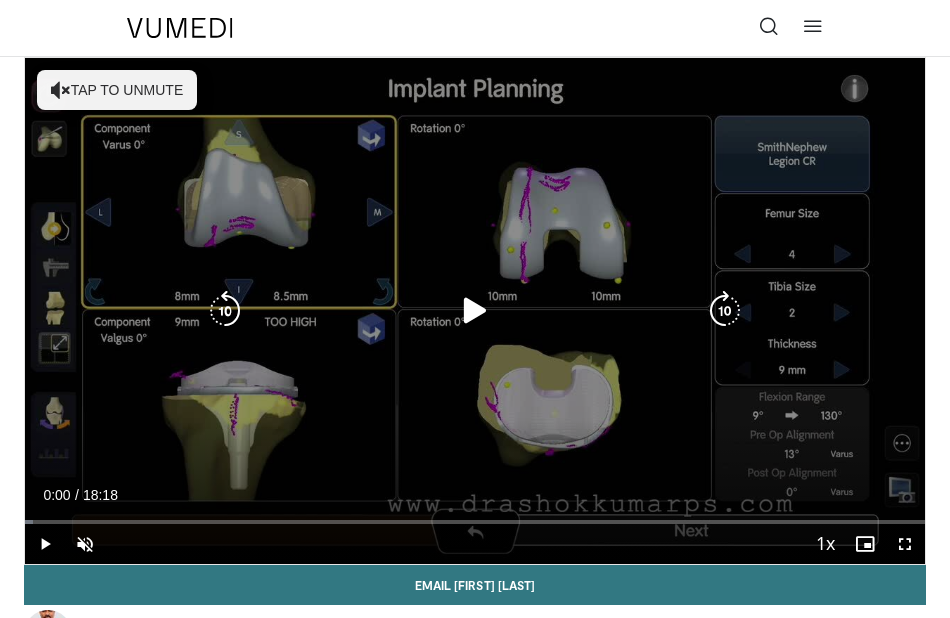 drag, startPoint x: 472, startPoint y: 291, endPoint x: 473, endPoint y: 322, distance: 31.016125 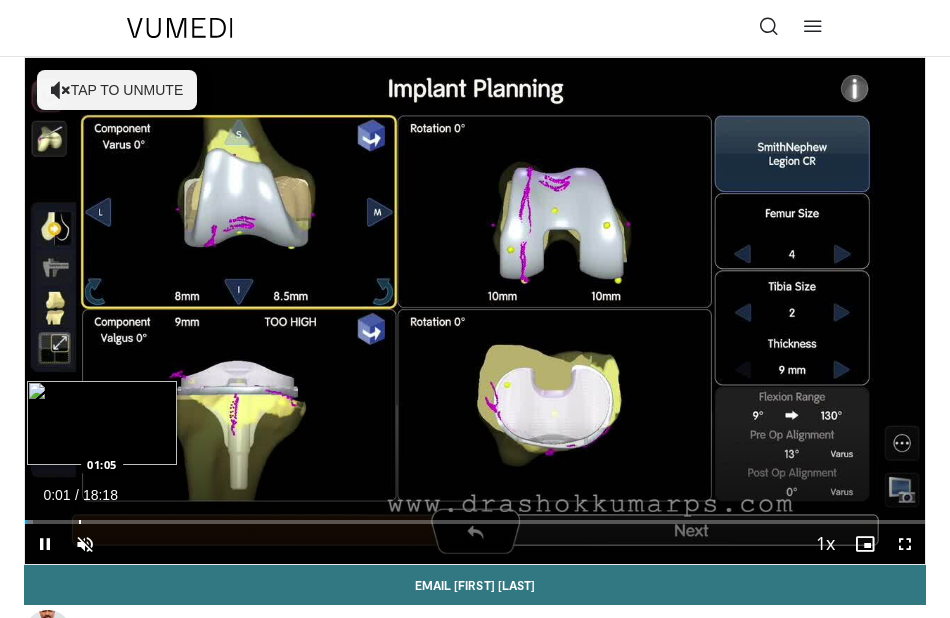 click at bounding box center [80, 522] 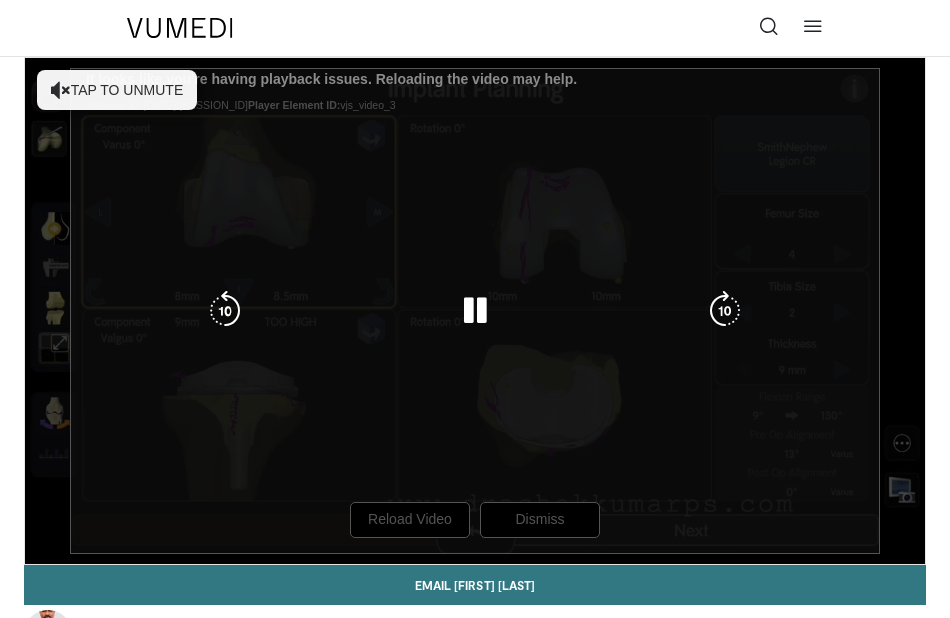 click at bounding box center (61, 90) 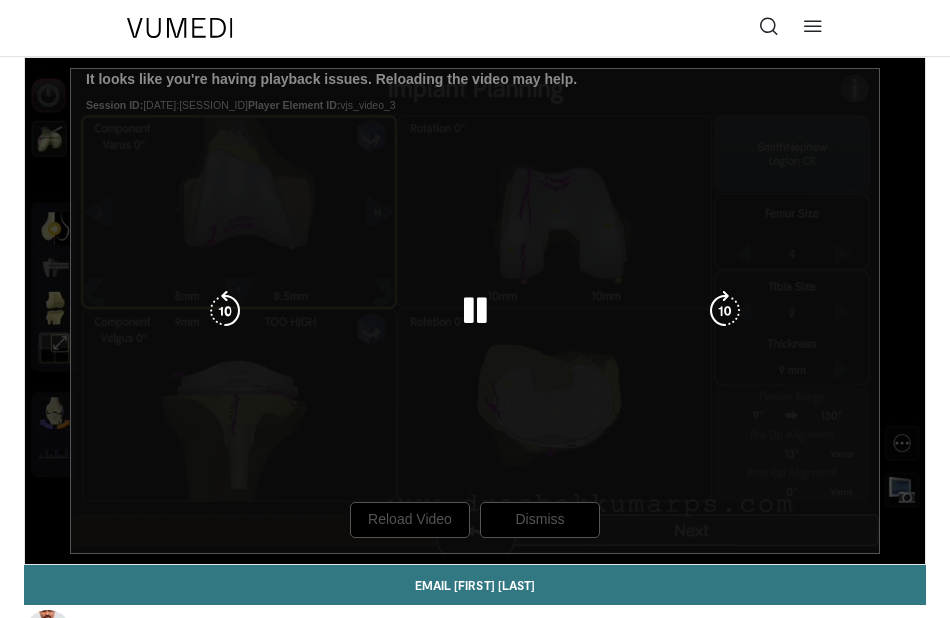 click at bounding box center (475, 311) 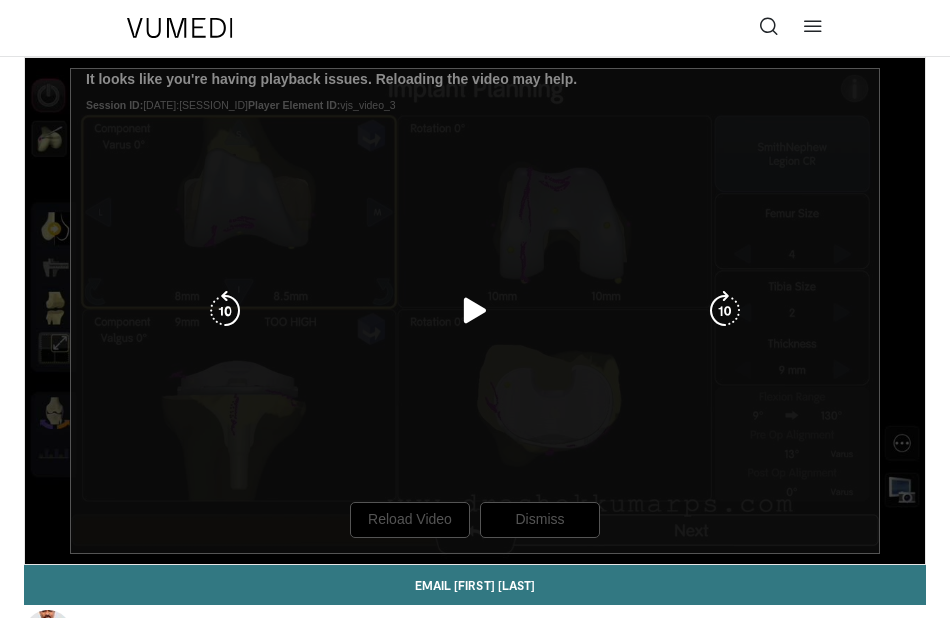 click on "10 seconds
Tap to unmute" at bounding box center (475, 311) 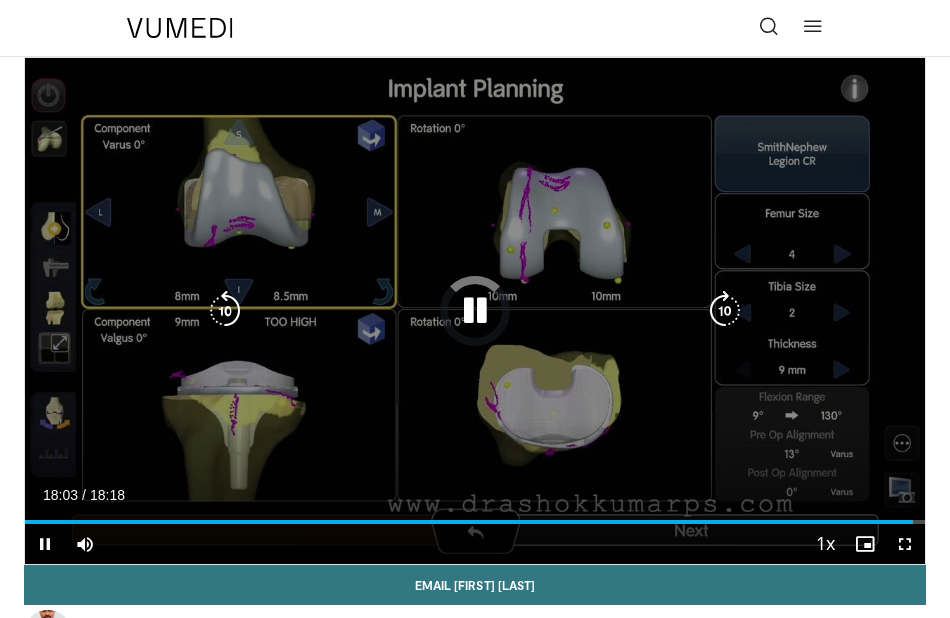 type 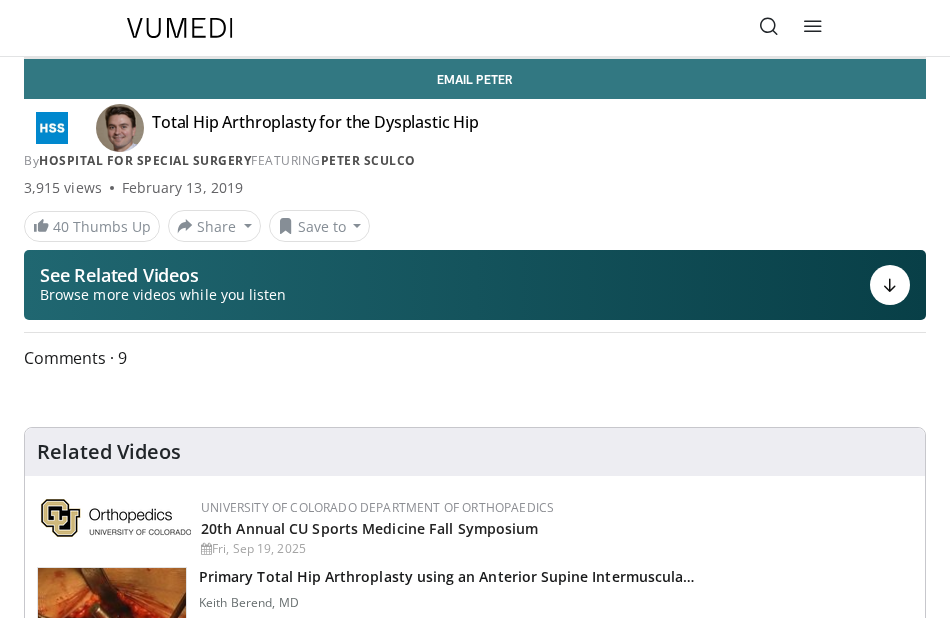 scroll, scrollTop: 0, scrollLeft: 0, axis: both 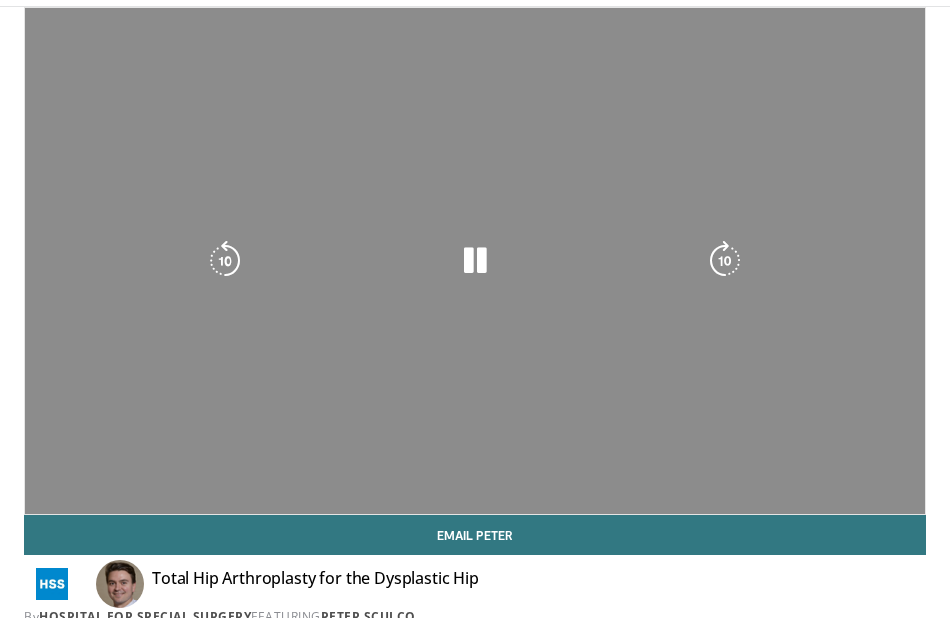 click on "10 seconds
Tap to unmute" at bounding box center [475, 261] 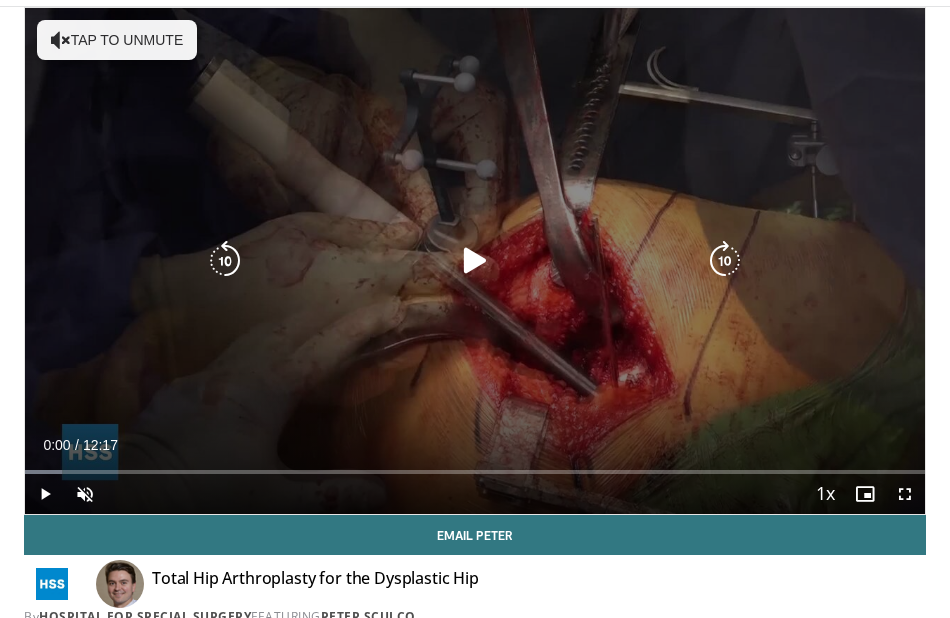 click on "10 seconds
Tap to unmute" at bounding box center (475, 261) 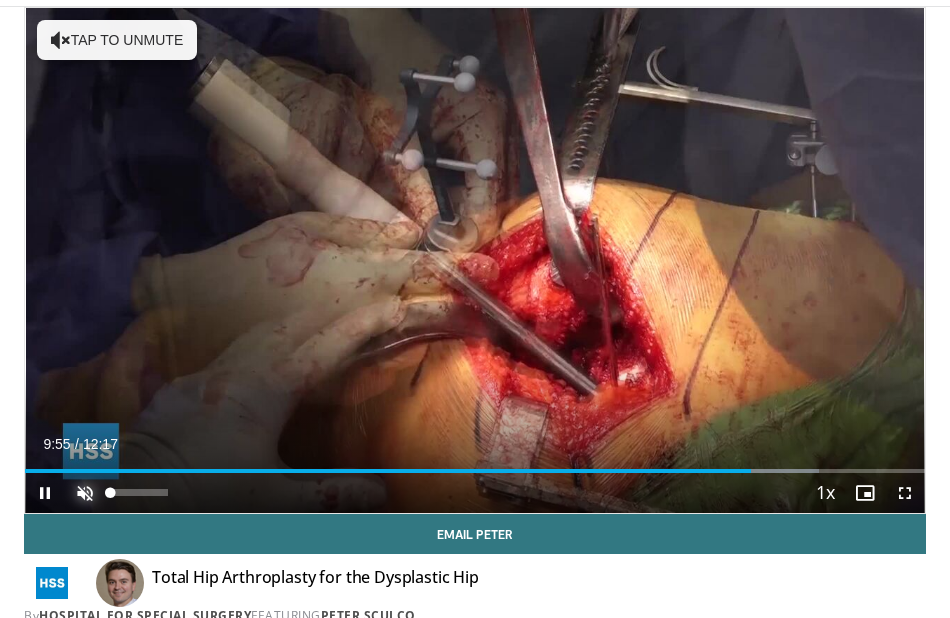 click at bounding box center (85, 493) 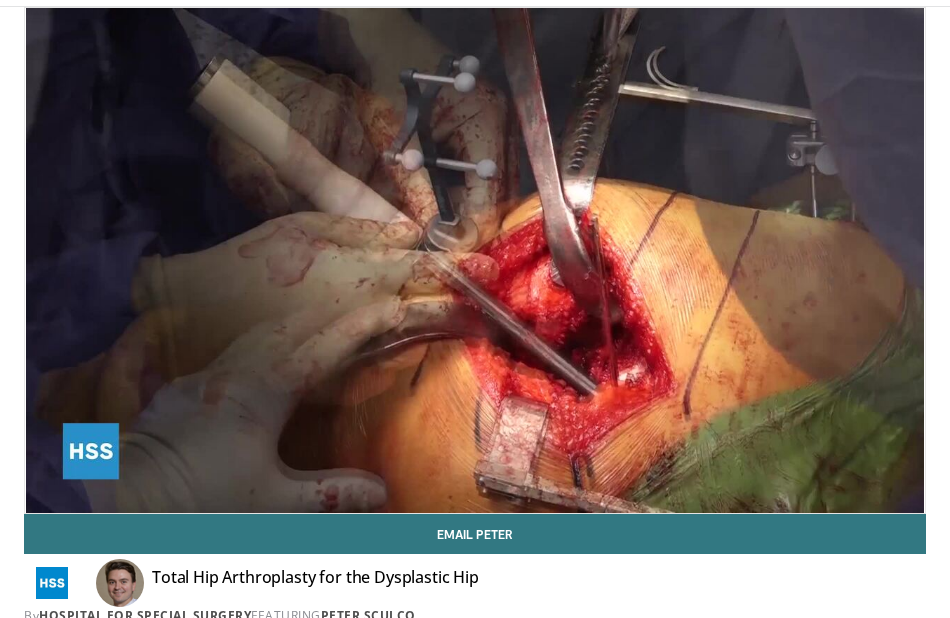 click on "**********" at bounding box center [475, 260] 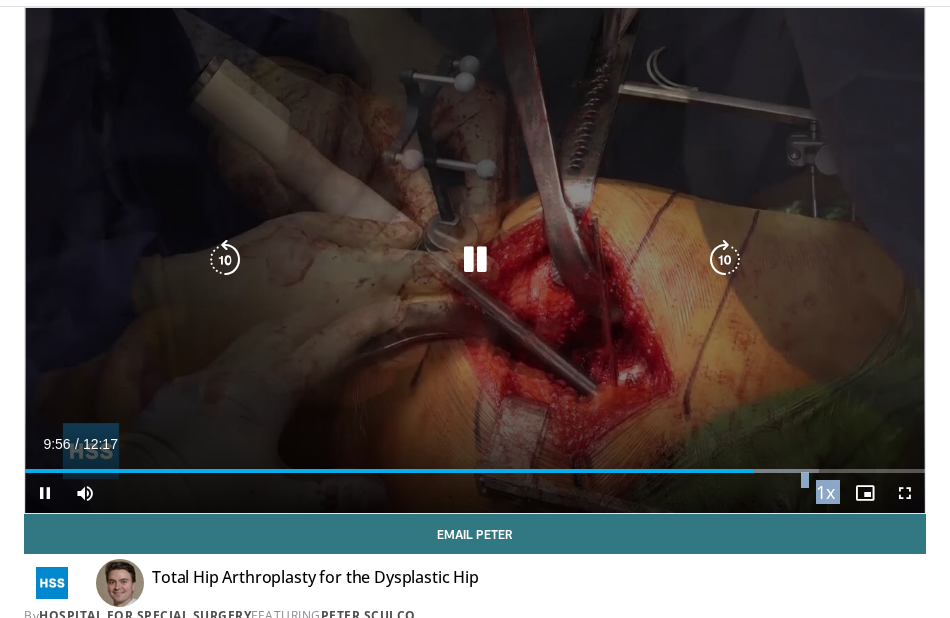 scroll, scrollTop: 0, scrollLeft: 0, axis: both 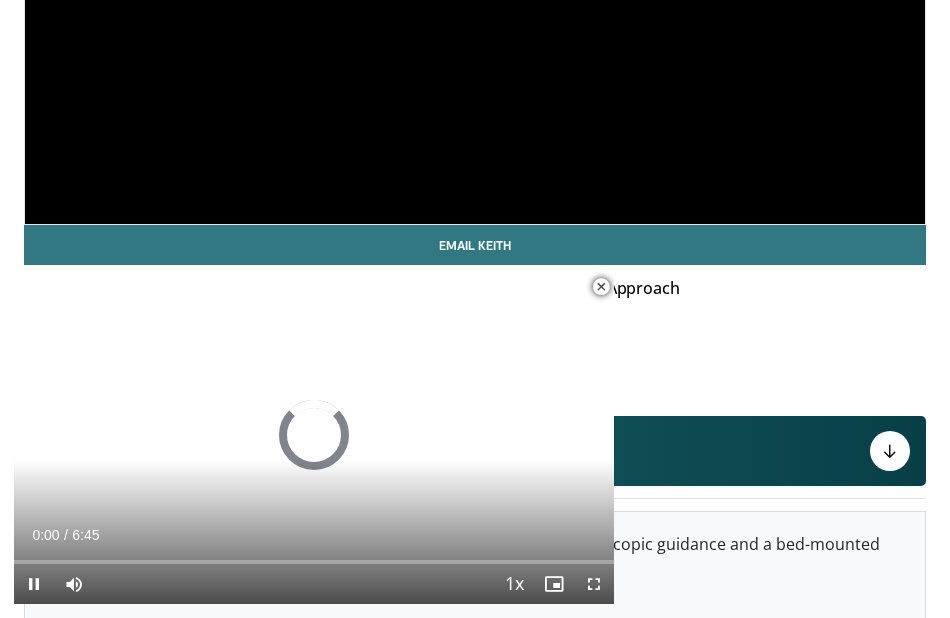 click at bounding box center [601, 287] 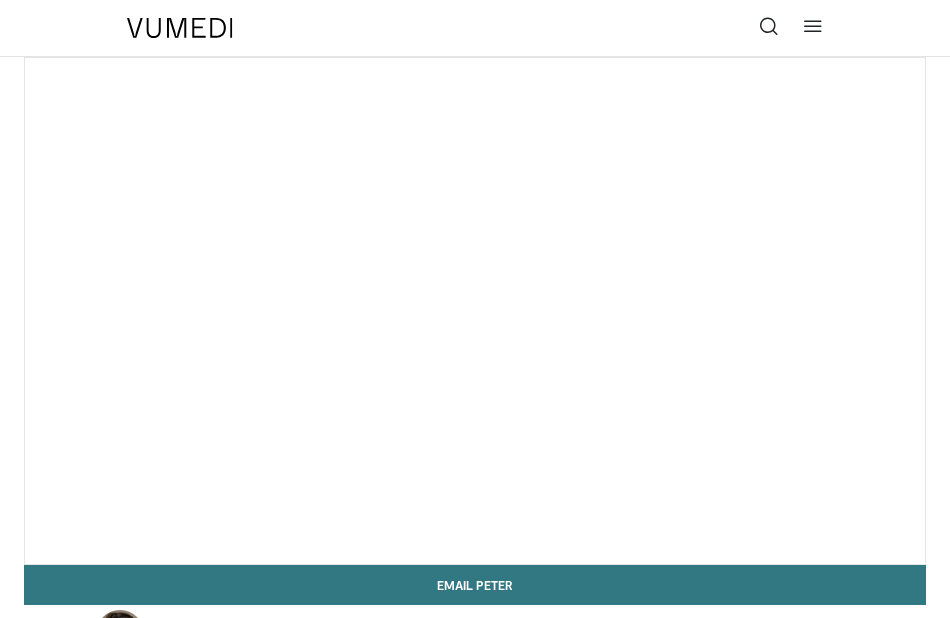 scroll, scrollTop: 0, scrollLeft: 0, axis: both 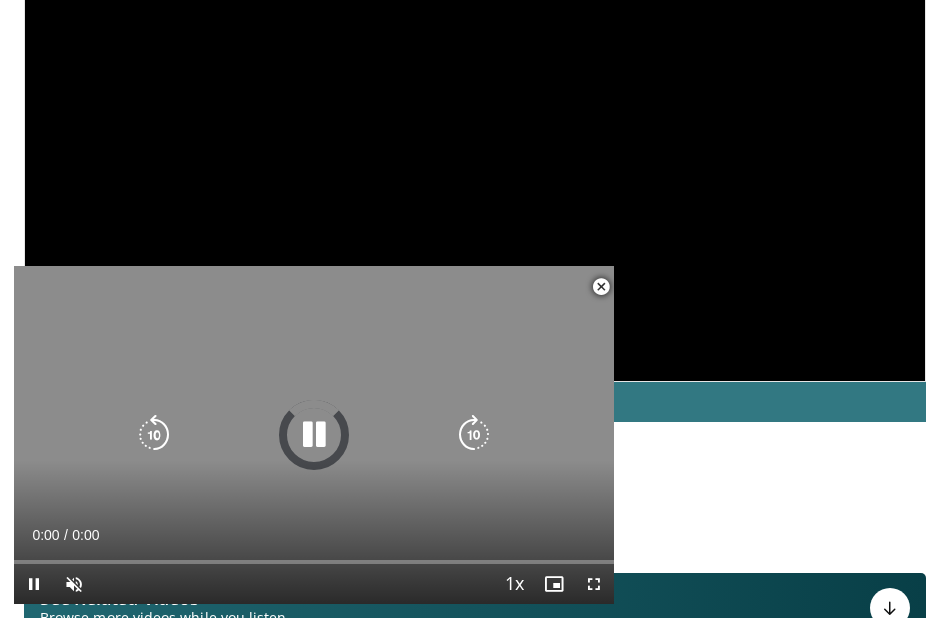 click at bounding box center (601, 287) 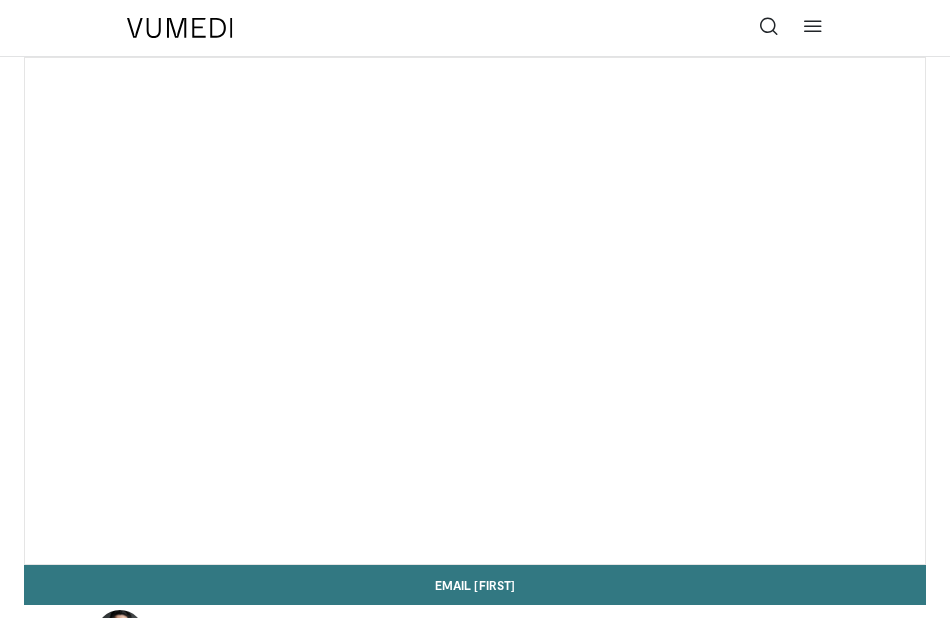 scroll, scrollTop: 0, scrollLeft: 0, axis: both 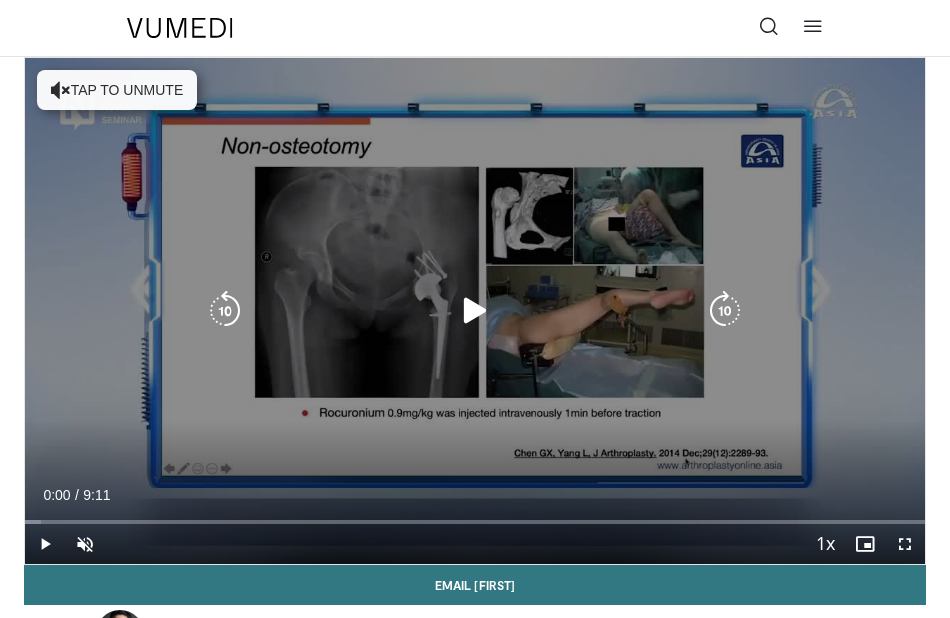 click on "10 seconds
Tap to unmute" at bounding box center (475, 311) 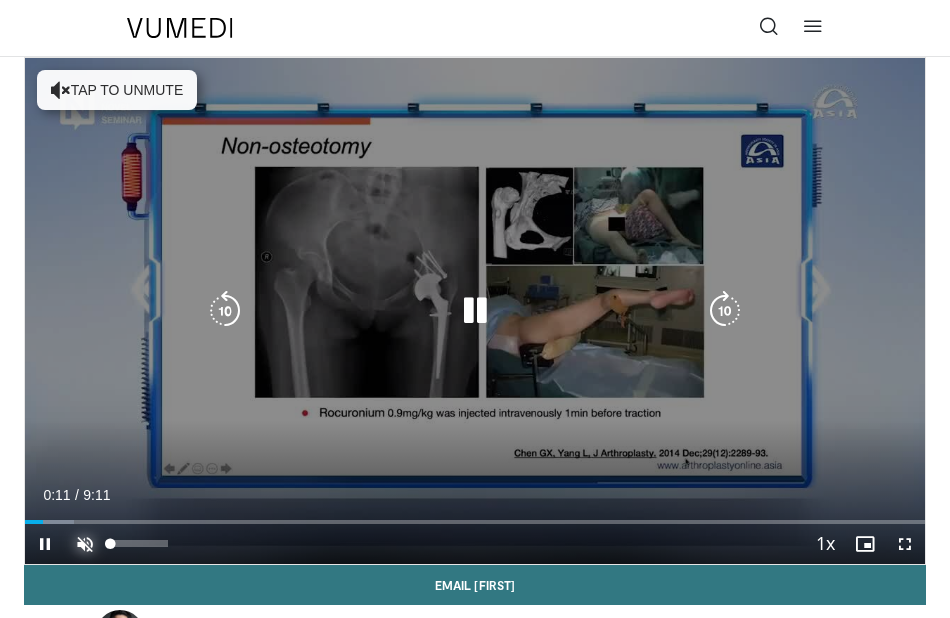 click at bounding box center (85, 544) 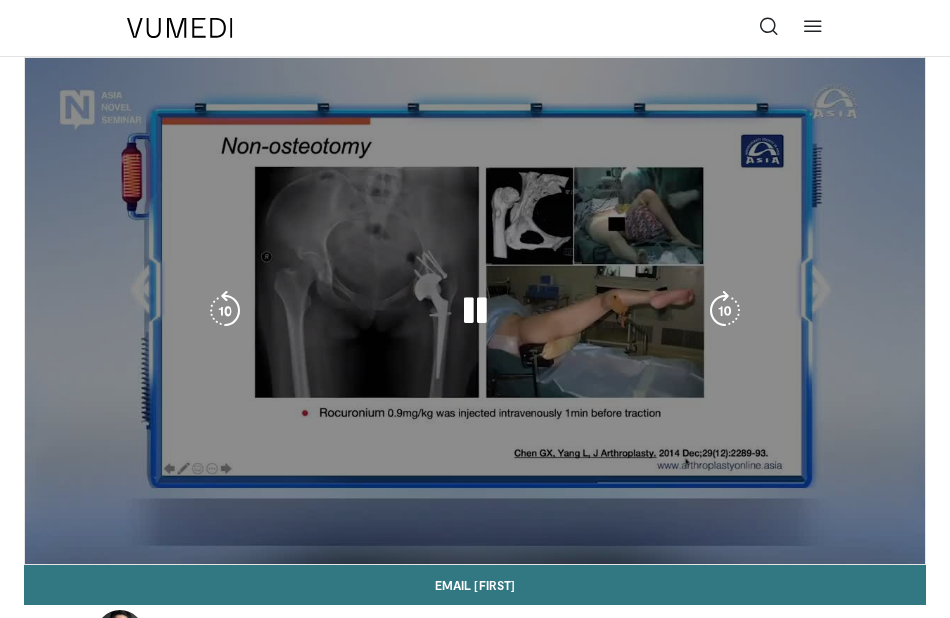click on "10 seconds
Tap to unmute" at bounding box center [475, 311] 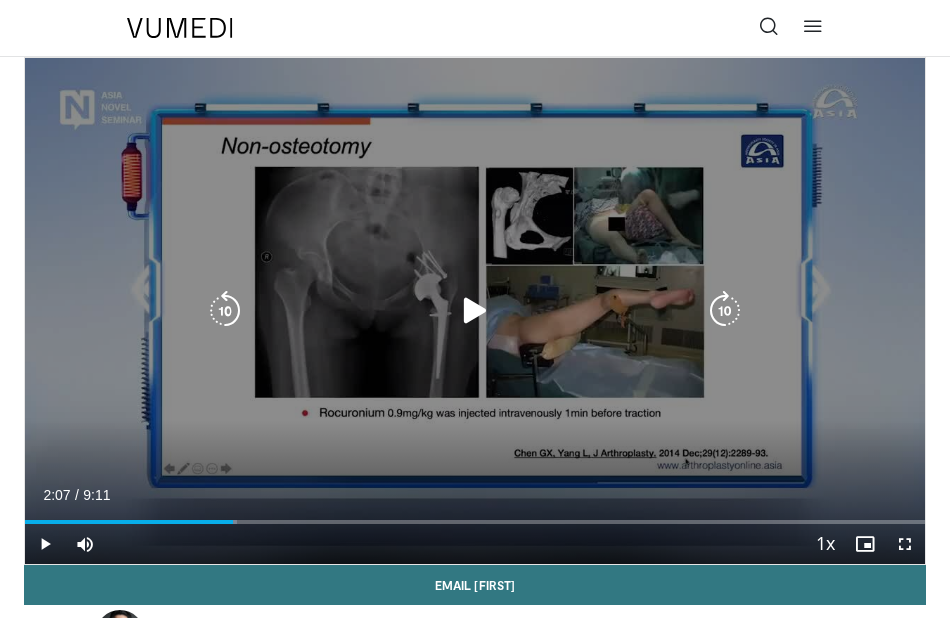 click on "10 seconds
Tap to unmute" at bounding box center (475, 311) 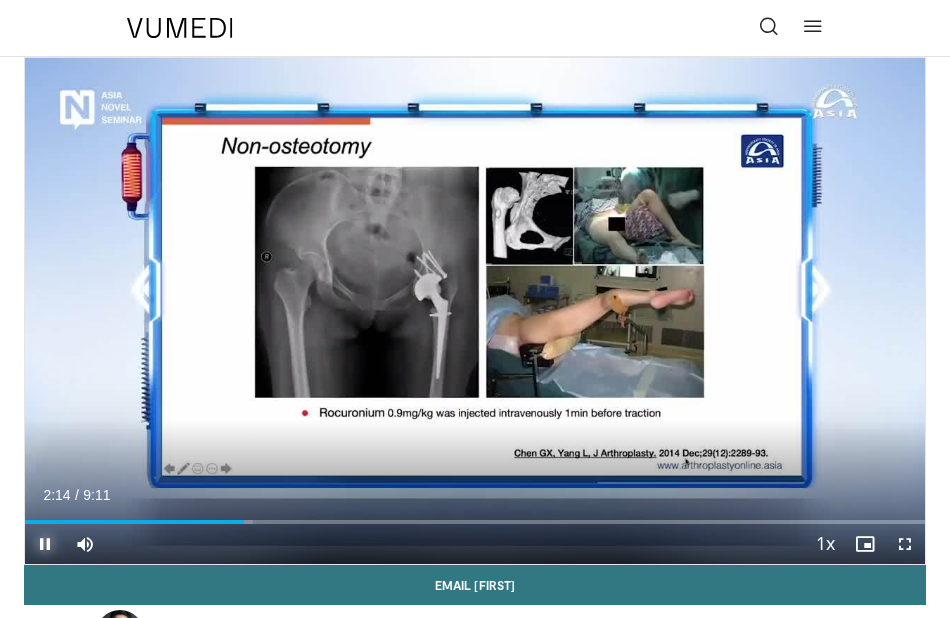 click at bounding box center (45, 544) 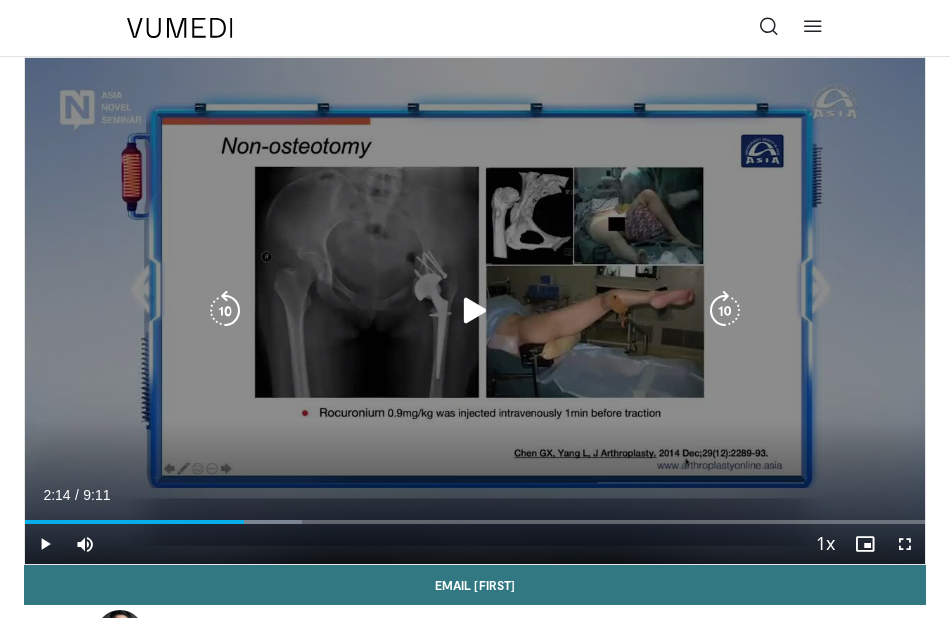 click at bounding box center [475, 311] 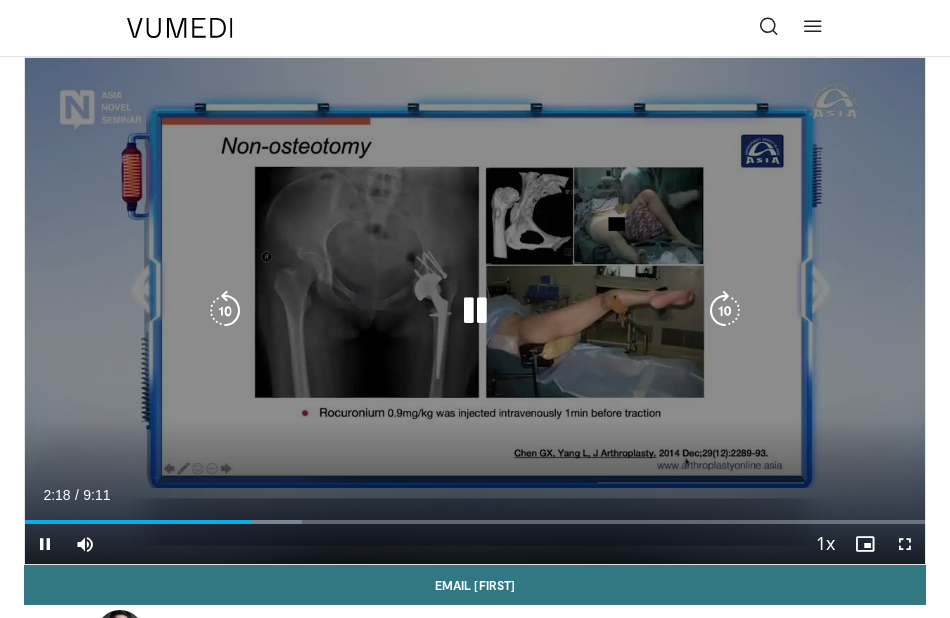 click at bounding box center [475, 311] 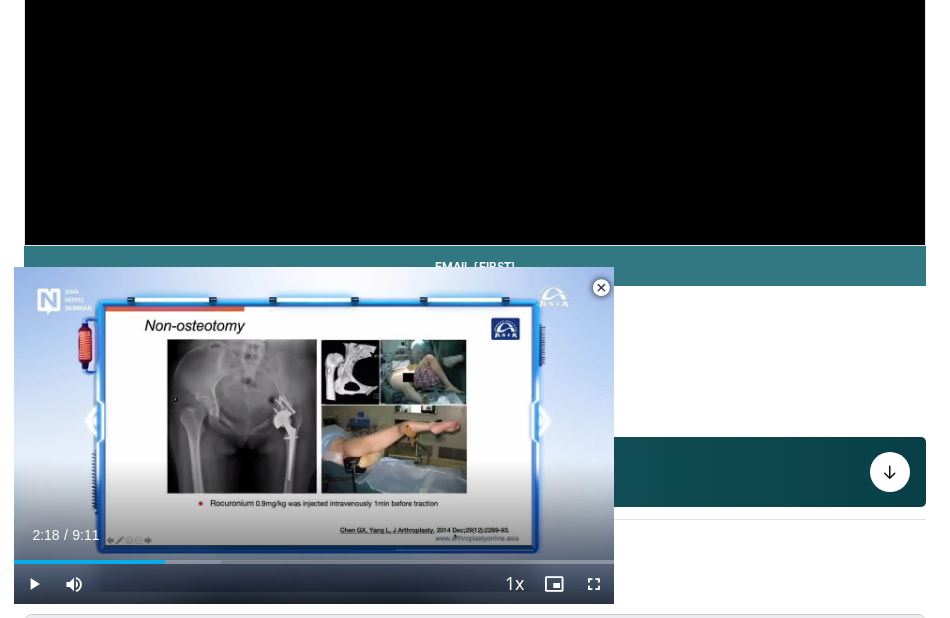 scroll, scrollTop: 346, scrollLeft: 0, axis: vertical 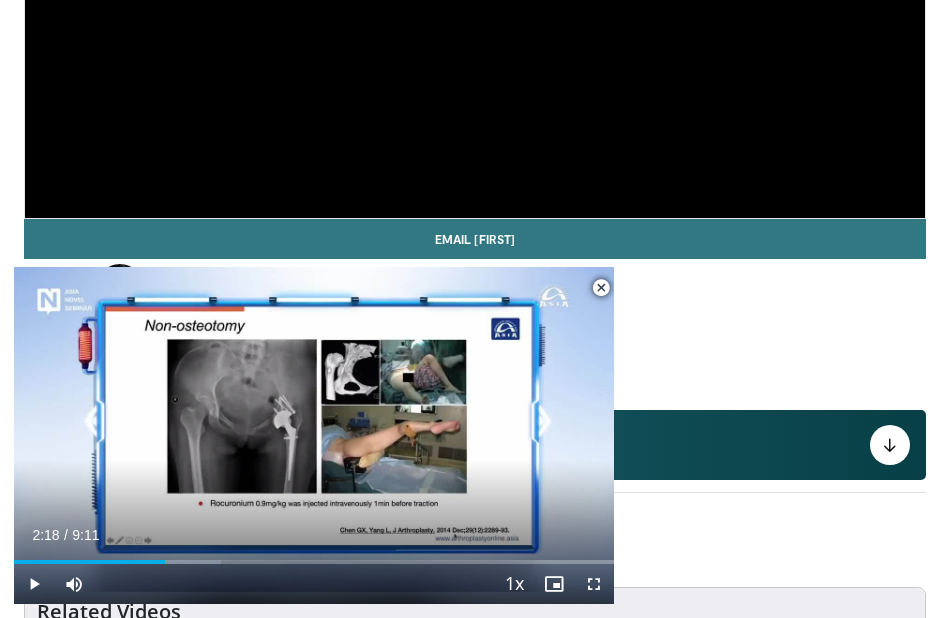 click at bounding box center (601, 288) 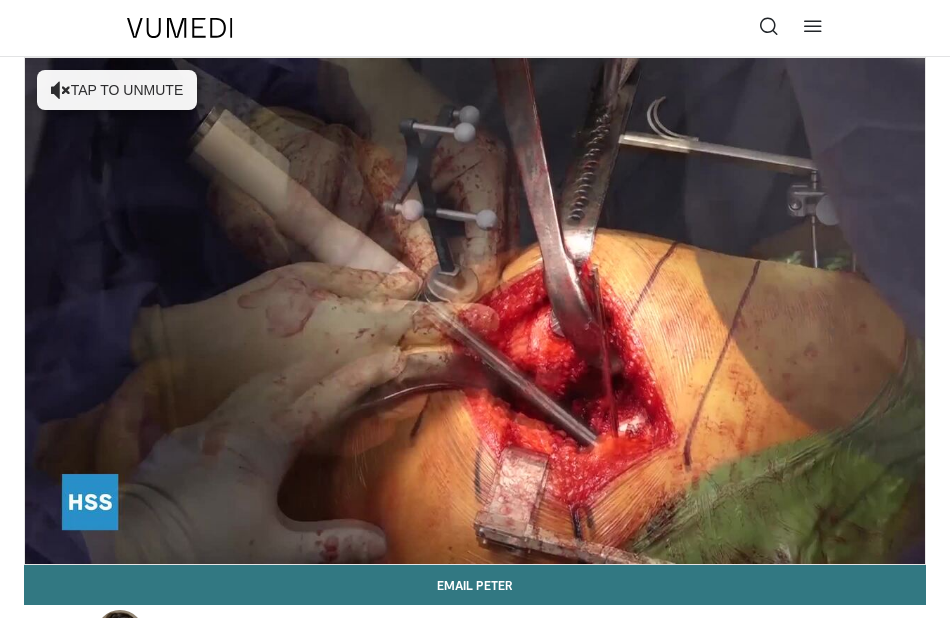 scroll, scrollTop: 183, scrollLeft: 0, axis: vertical 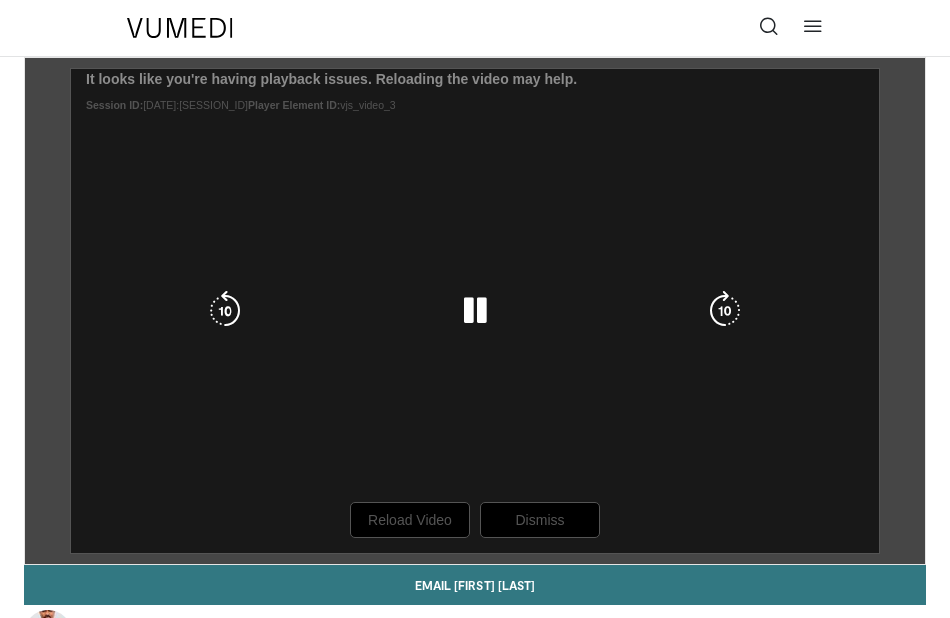 click on "10 seconds
Tap to unmute" at bounding box center [475, 311] 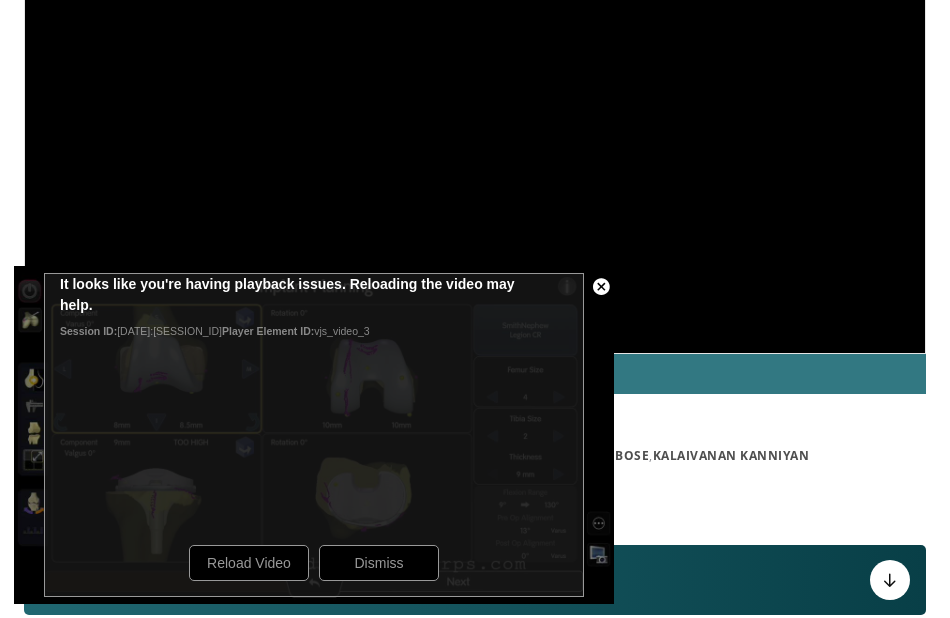 scroll, scrollTop: 257, scrollLeft: 0, axis: vertical 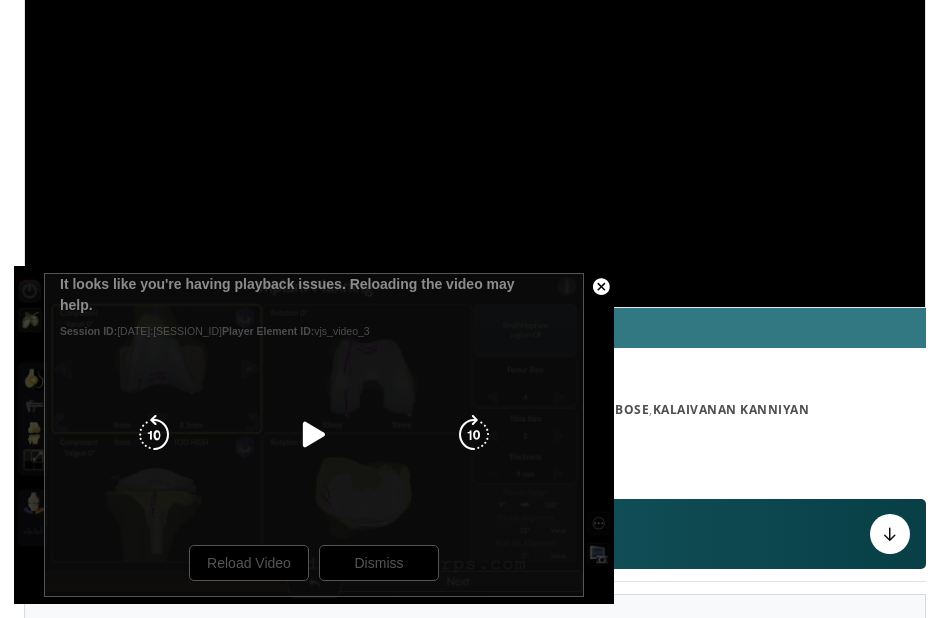 click at bounding box center [601, 287] 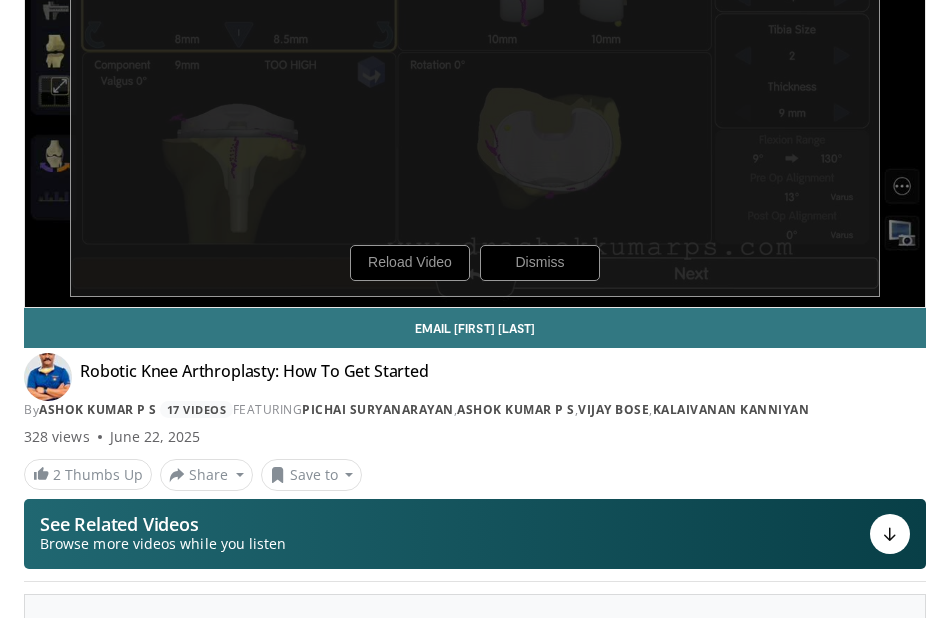 click on "By
Ashok Kumar P S
17 Videos
FEATURING
Pichai Suryanarayan ,
Ashok Kumar P S ,
vijay bose ,
Kalaivanan Kanniyan" at bounding box center [475, 410] 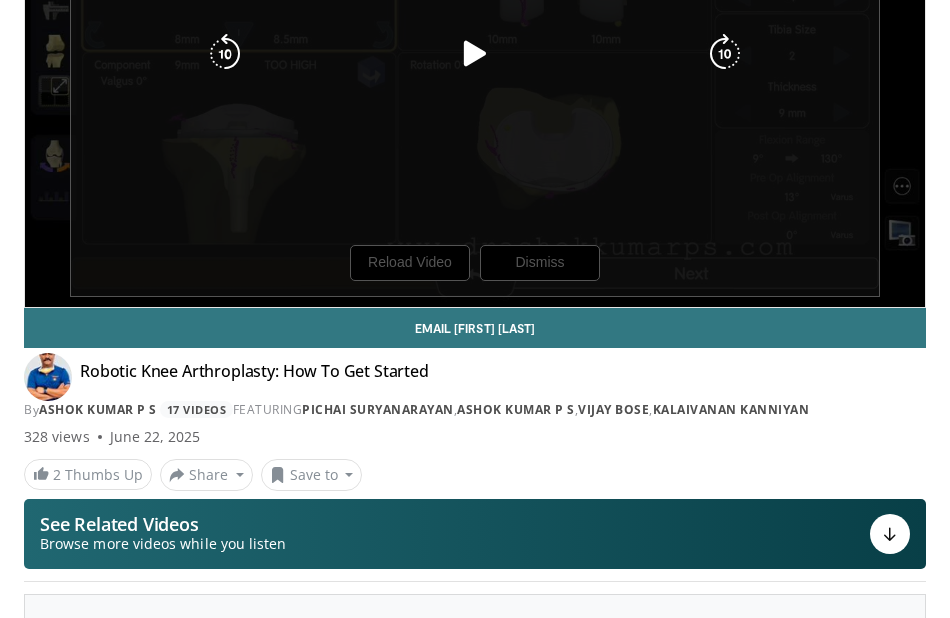 scroll, scrollTop: 0, scrollLeft: 0, axis: both 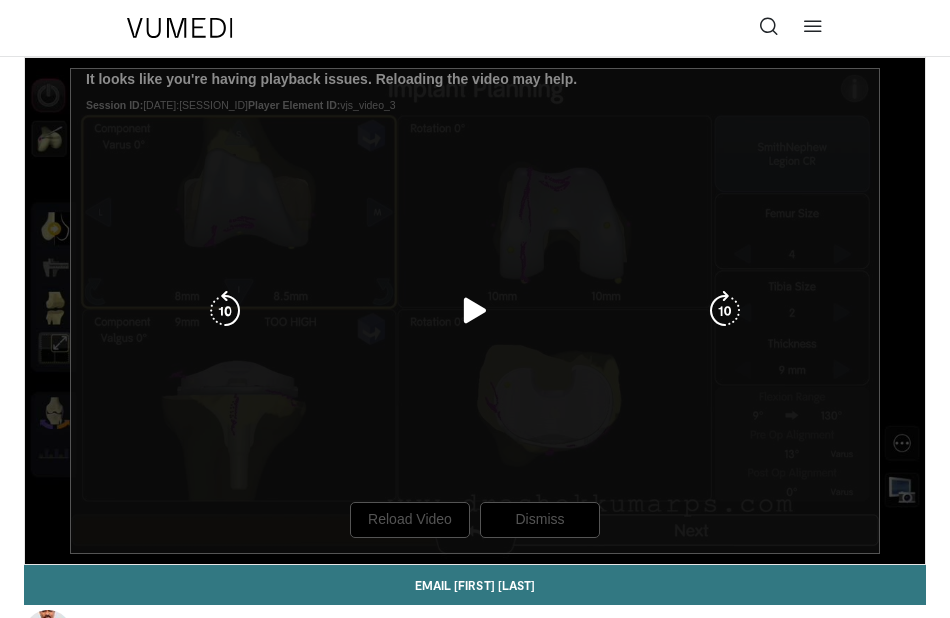 click at bounding box center [475, 311] 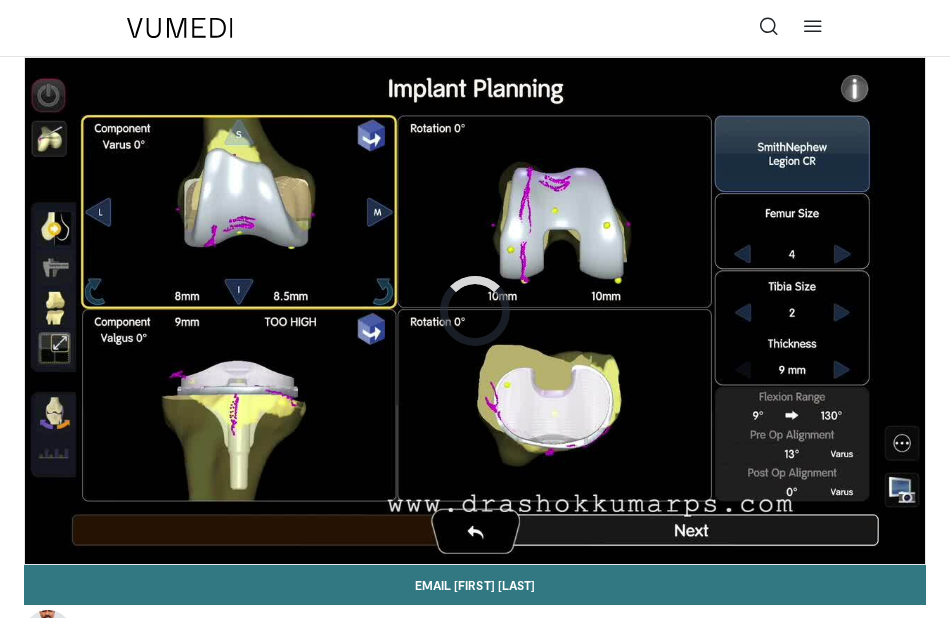 type 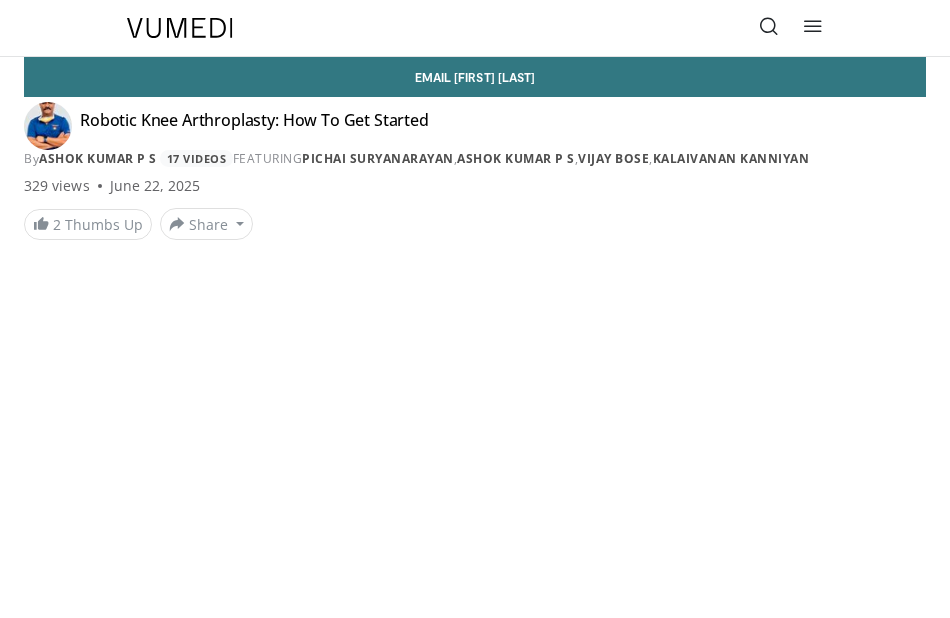 scroll, scrollTop: 0, scrollLeft: 0, axis: both 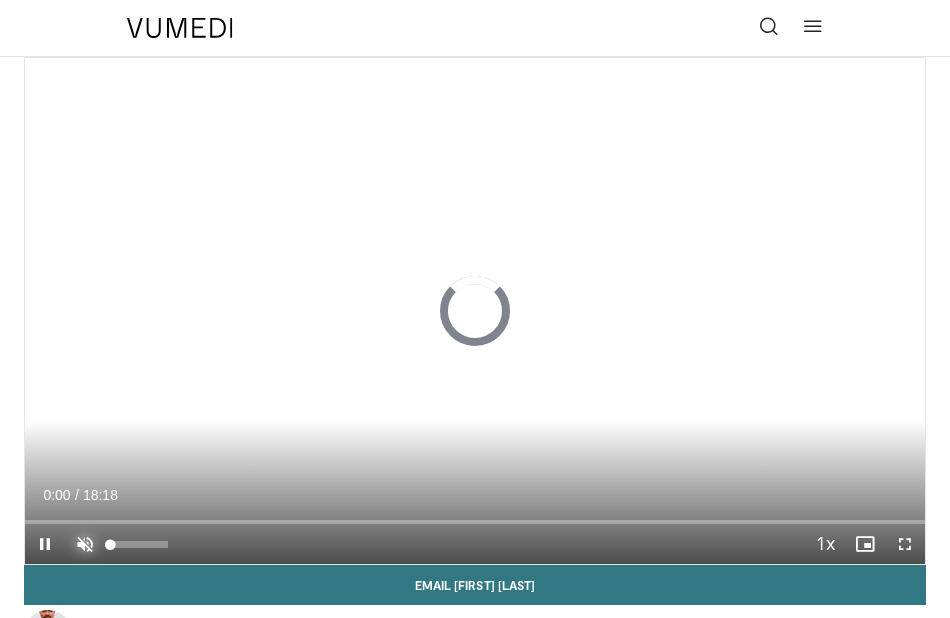 click at bounding box center [85, 544] 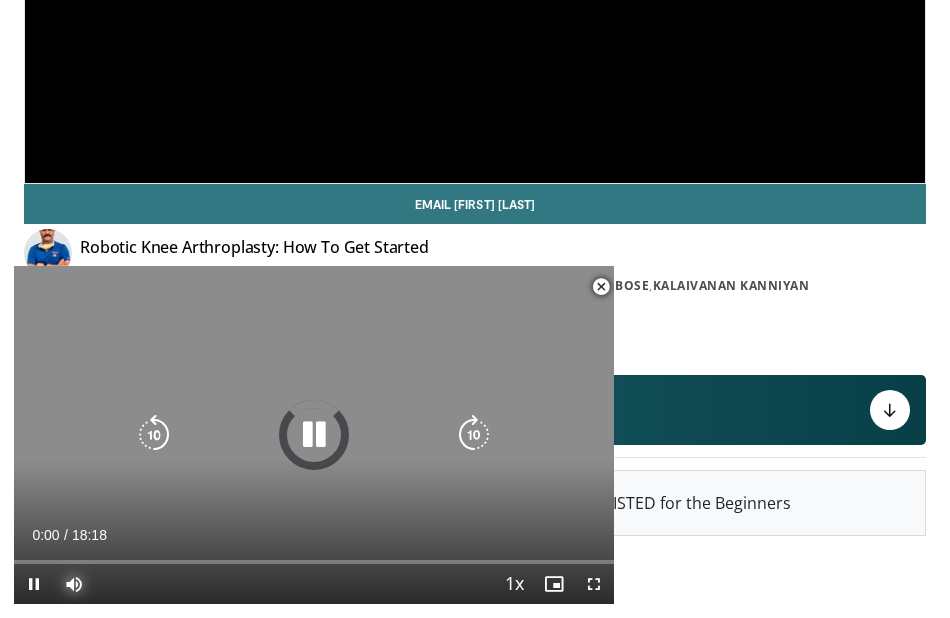scroll, scrollTop: 392, scrollLeft: 0, axis: vertical 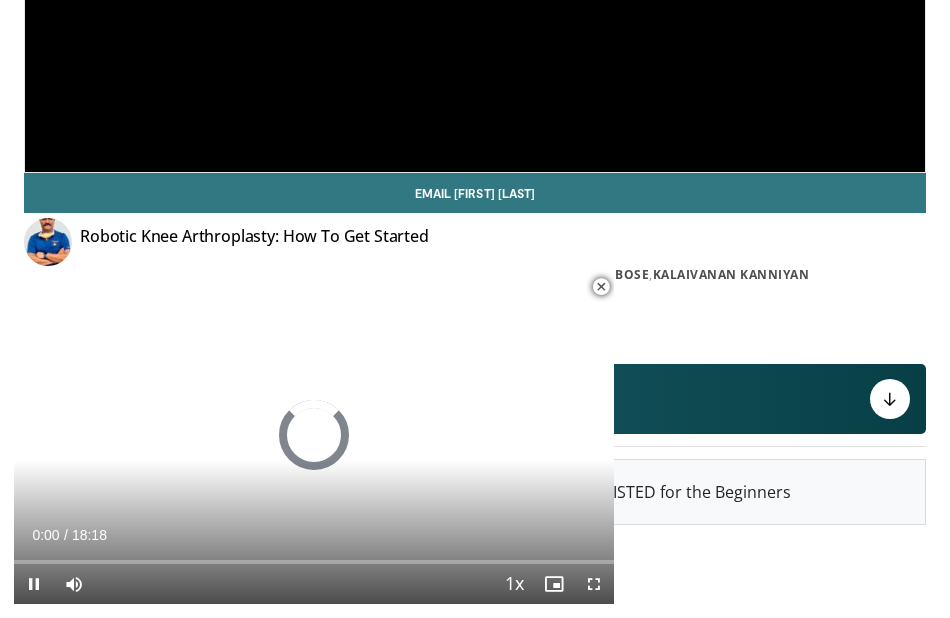click at bounding box center (601, 287) 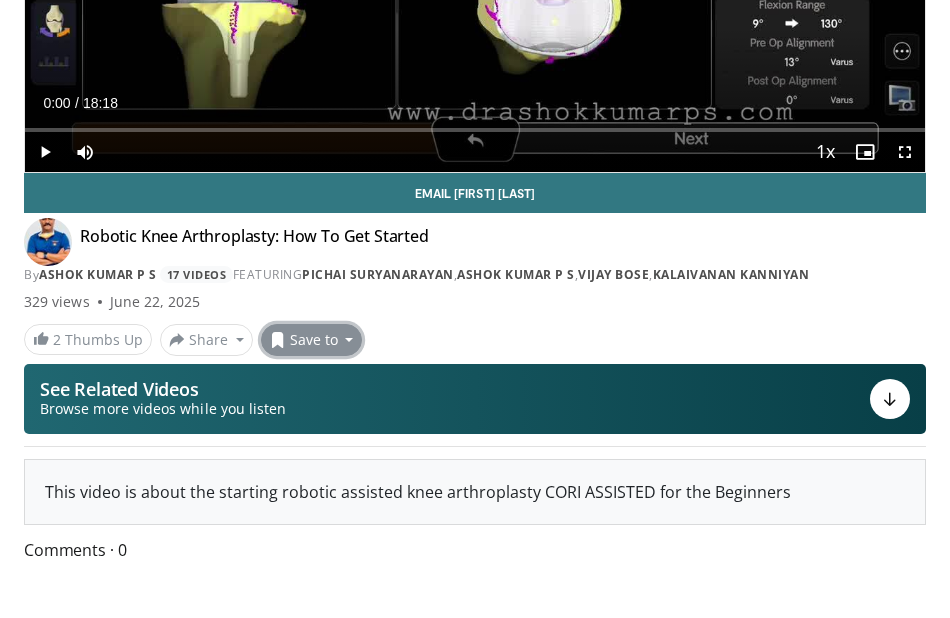 click at bounding box center [278, 340] 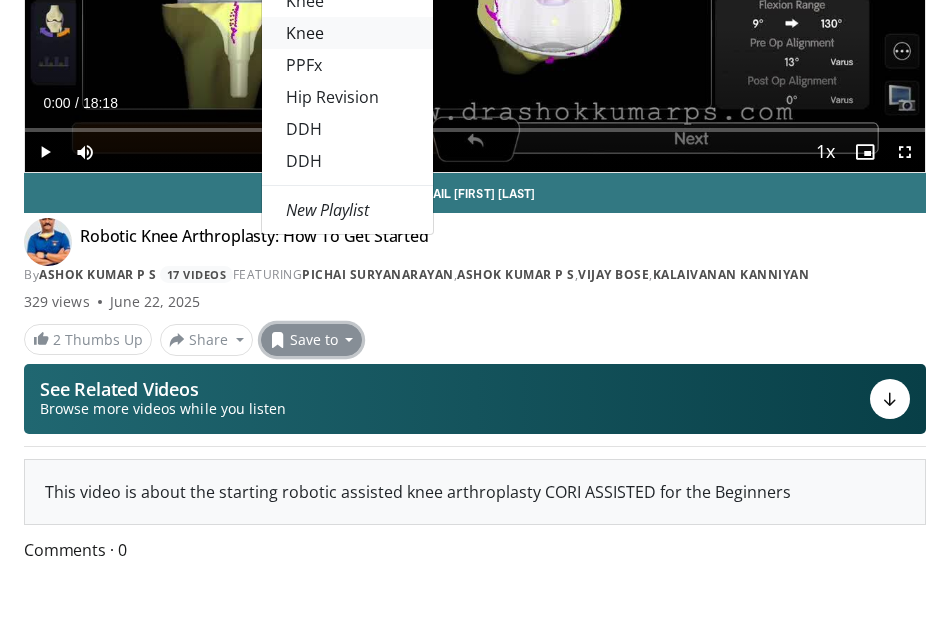 click on "Knee" at bounding box center (347, 33) 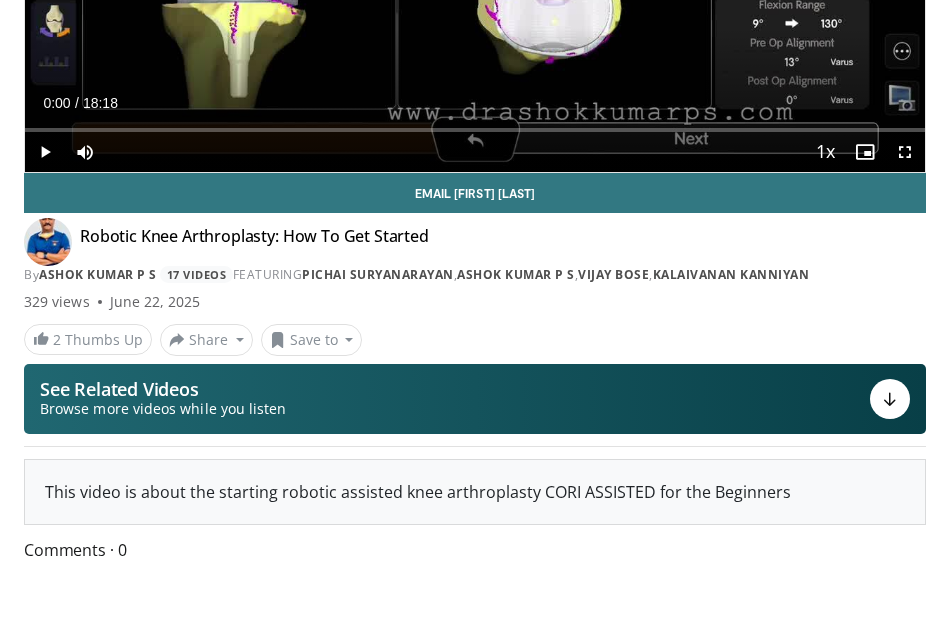 scroll, scrollTop: 474, scrollLeft: 0, axis: vertical 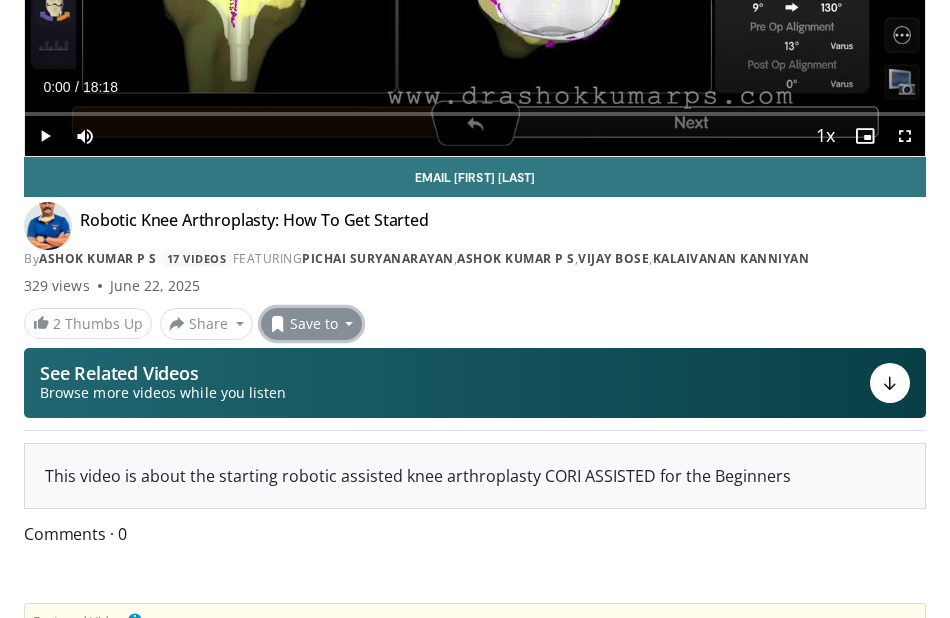 click on "Save to" at bounding box center [312, 324] 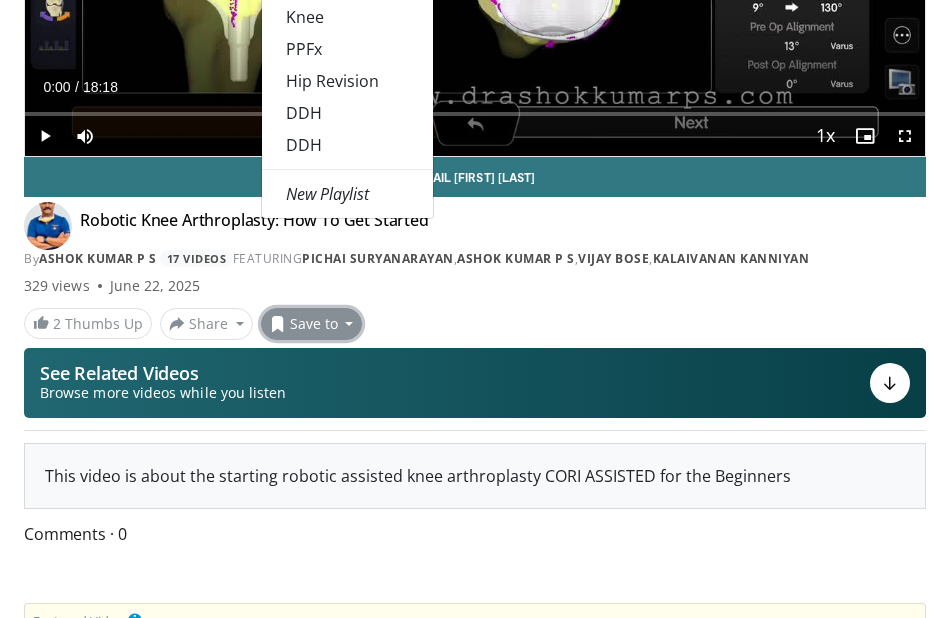 click on "2
Thumbs Up
Share Robotic Knee Arthroplasty...
×
Enter one or more e-mail addresses, each in a new line
Message
Send
Close
Share
E-mail
Tweet
Share
Save to
Add to Favorites
Osteoporosis
THA" at bounding box center (475, 324) 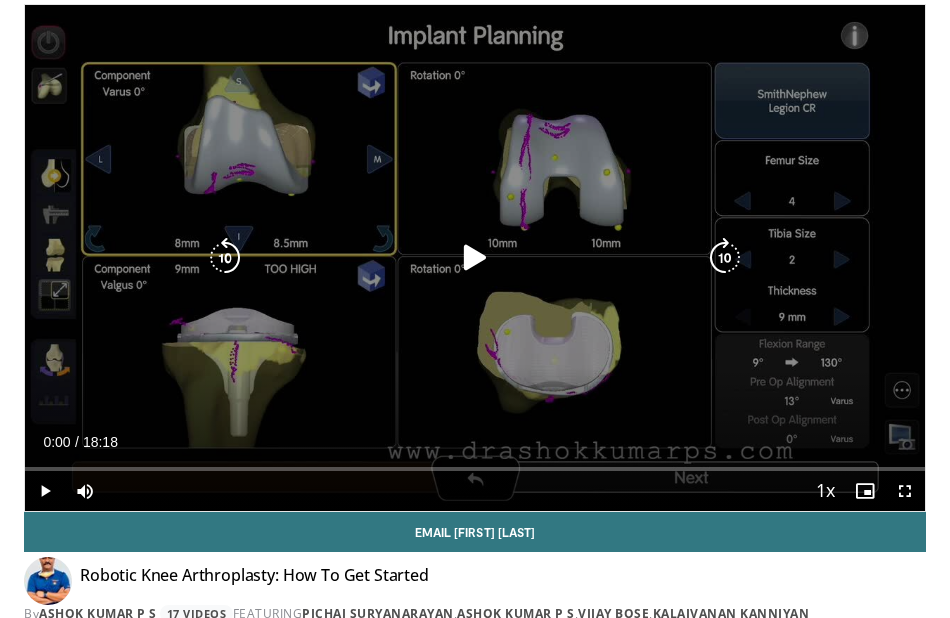 scroll, scrollTop: 55, scrollLeft: 0, axis: vertical 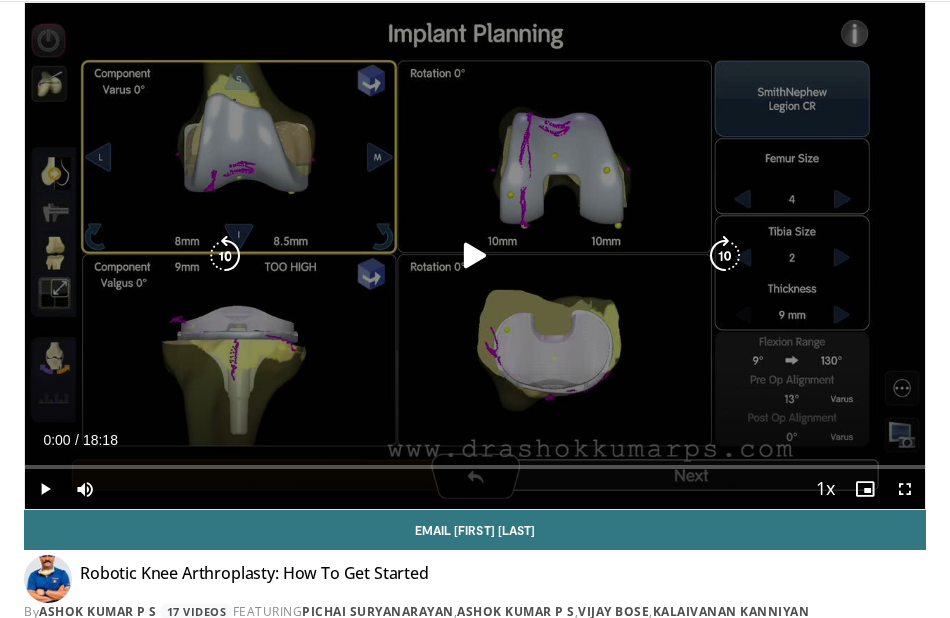 click at bounding box center [475, 256] 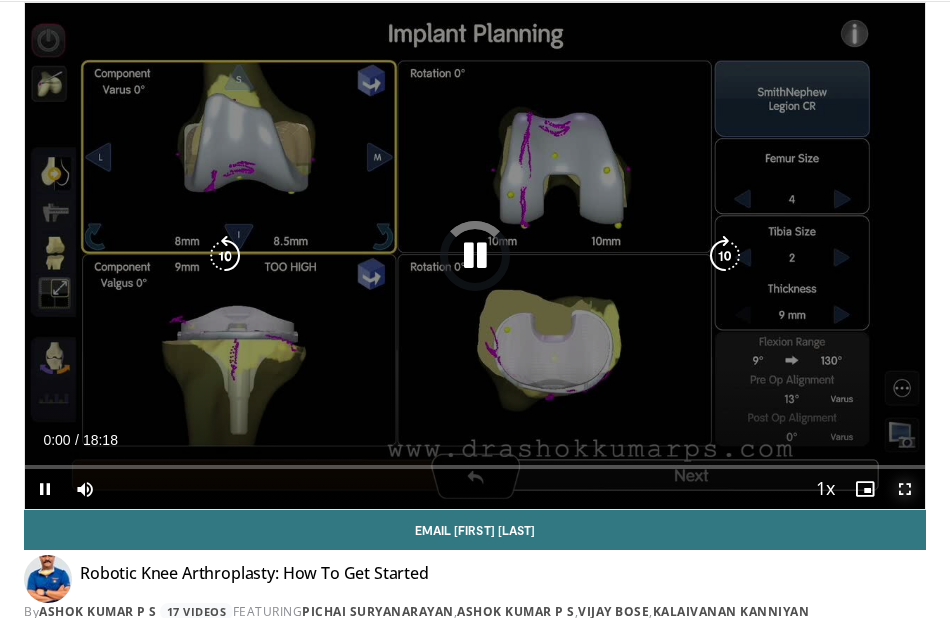 click at bounding box center (905, 489) 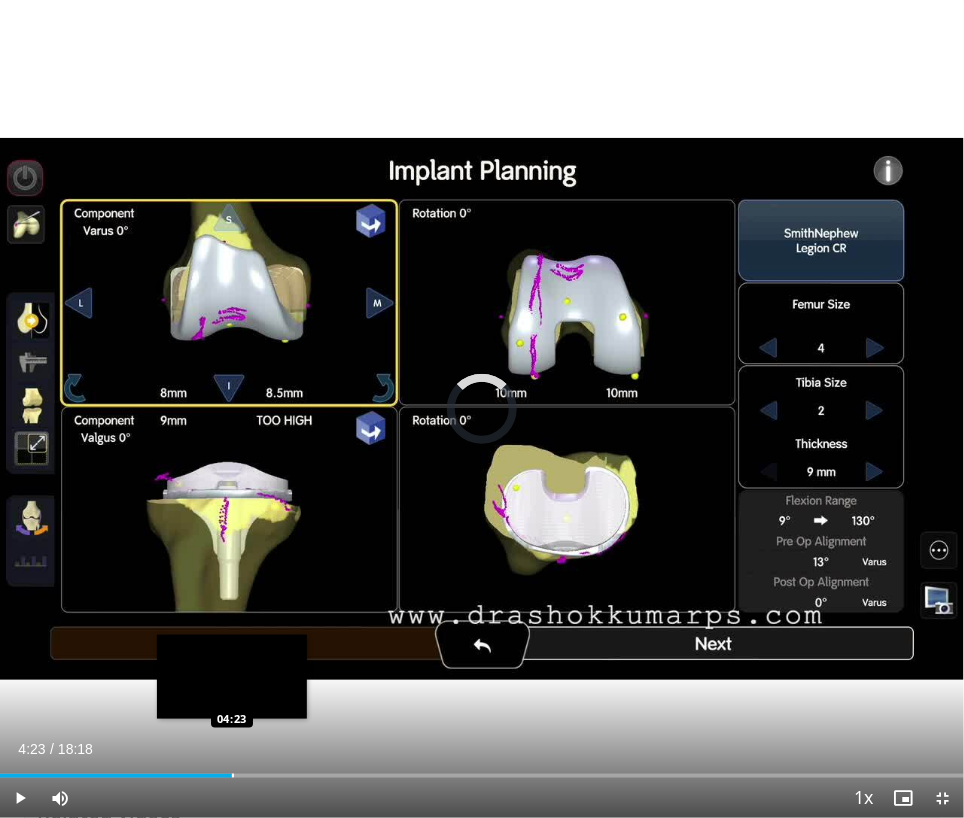 click at bounding box center (233, 776) 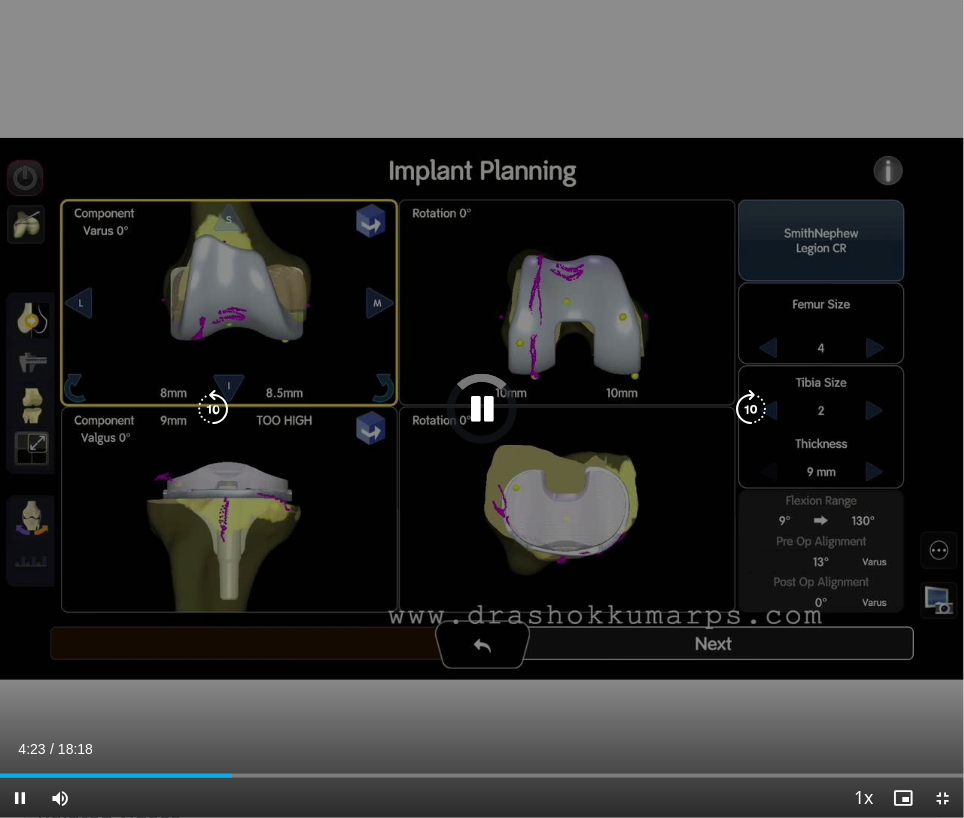 click on "Loaded :  0.00% 04:23 05:25" at bounding box center (482, 768) 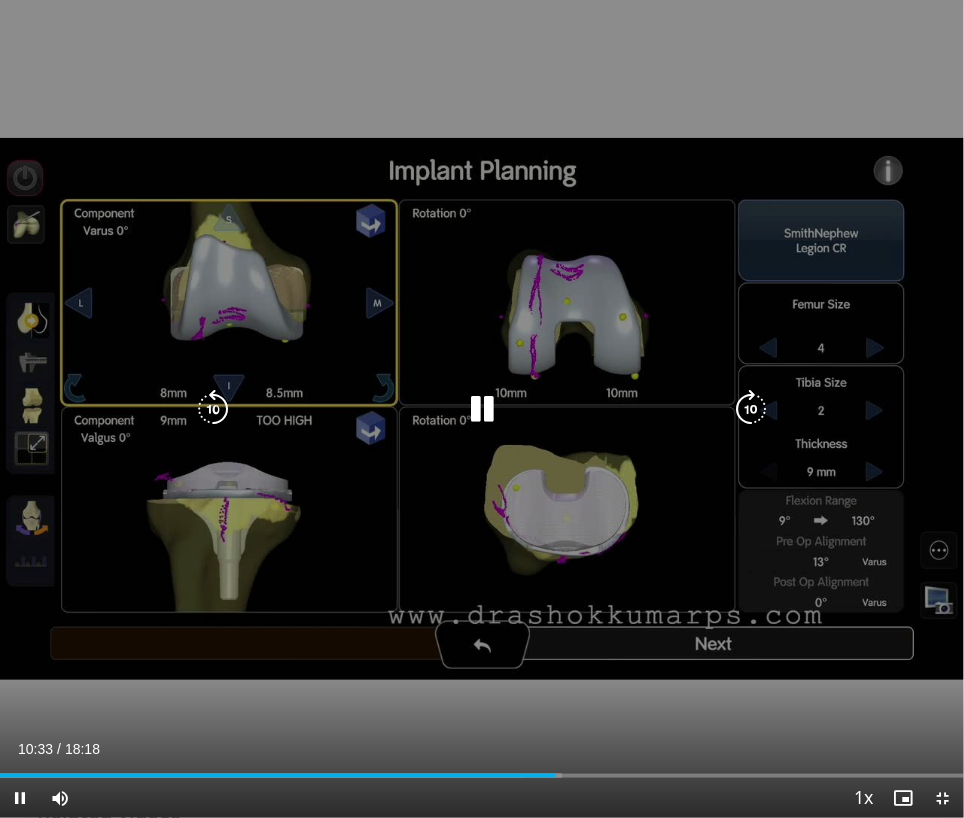 click at bounding box center [482, 409] 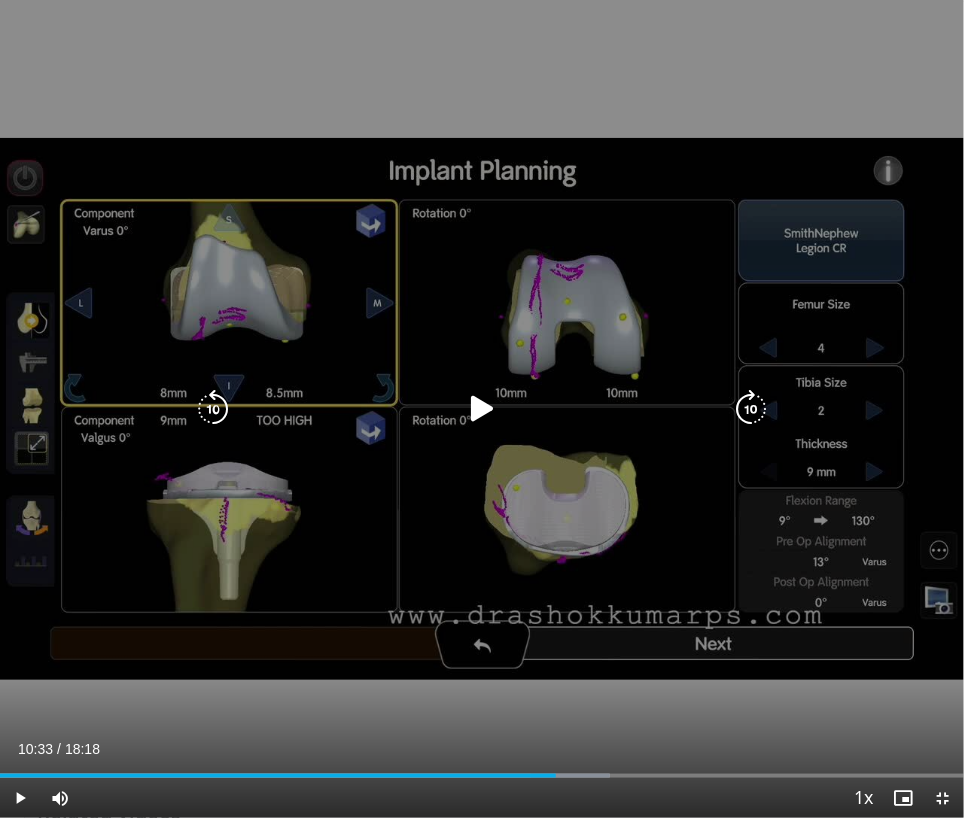 click at bounding box center (482, 409) 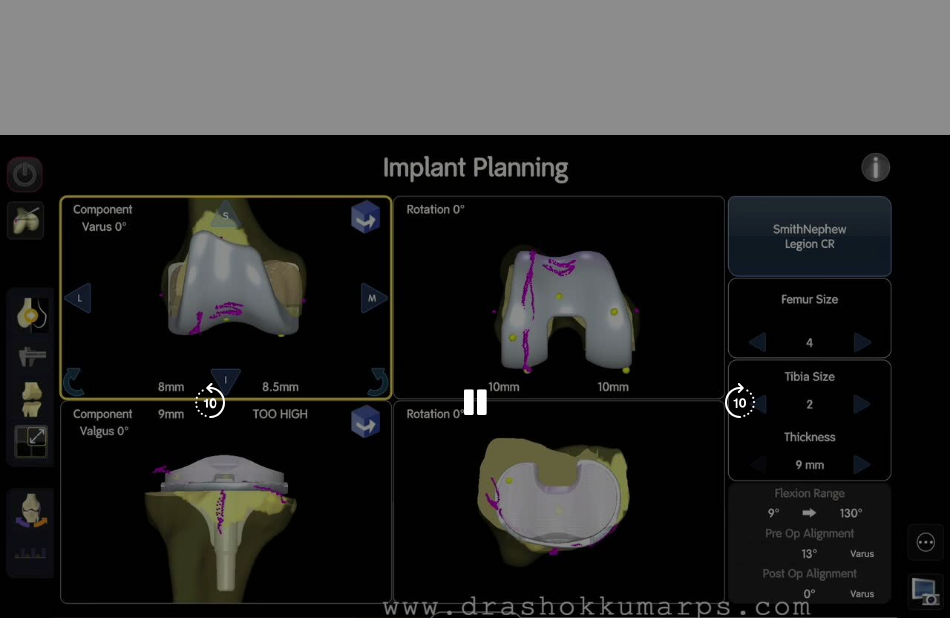 scroll, scrollTop: 51, scrollLeft: 0, axis: vertical 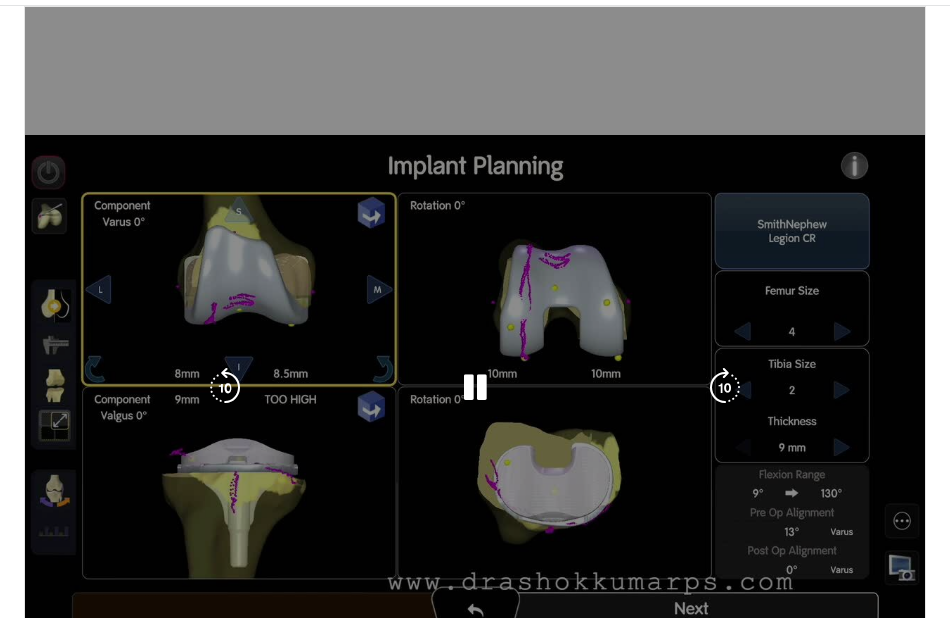 click on "10 seconds
Tap to unmute" at bounding box center (475, 388) 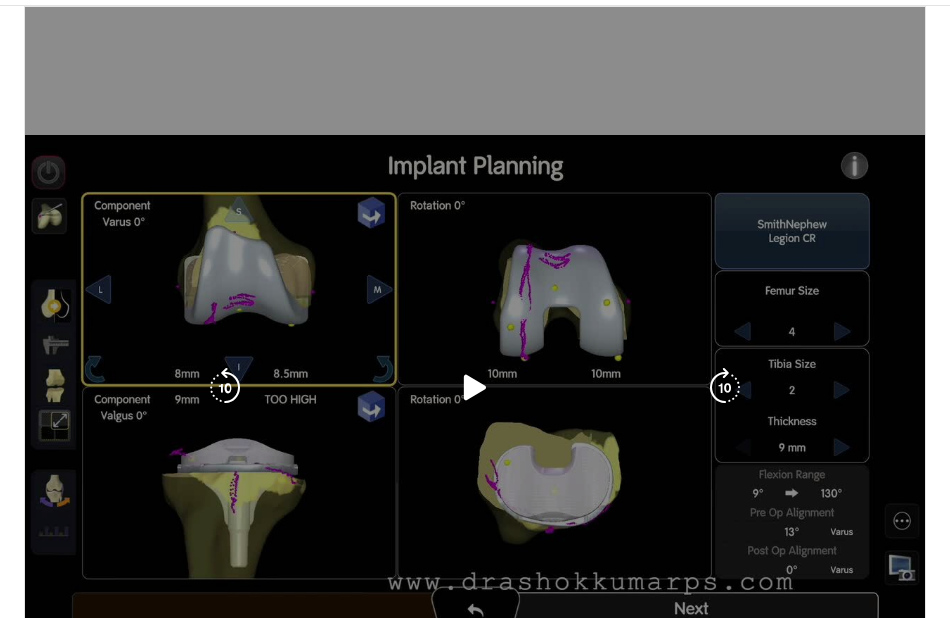 click at bounding box center [475, 388] 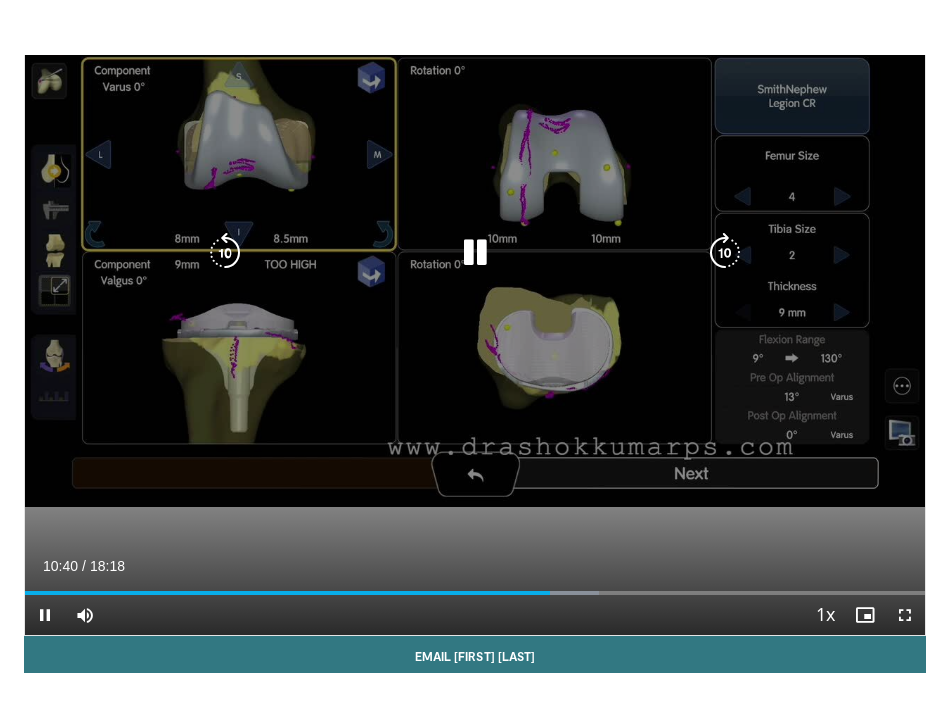 scroll, scrollTop: 245, scrollLeft: 0, axis: vertical 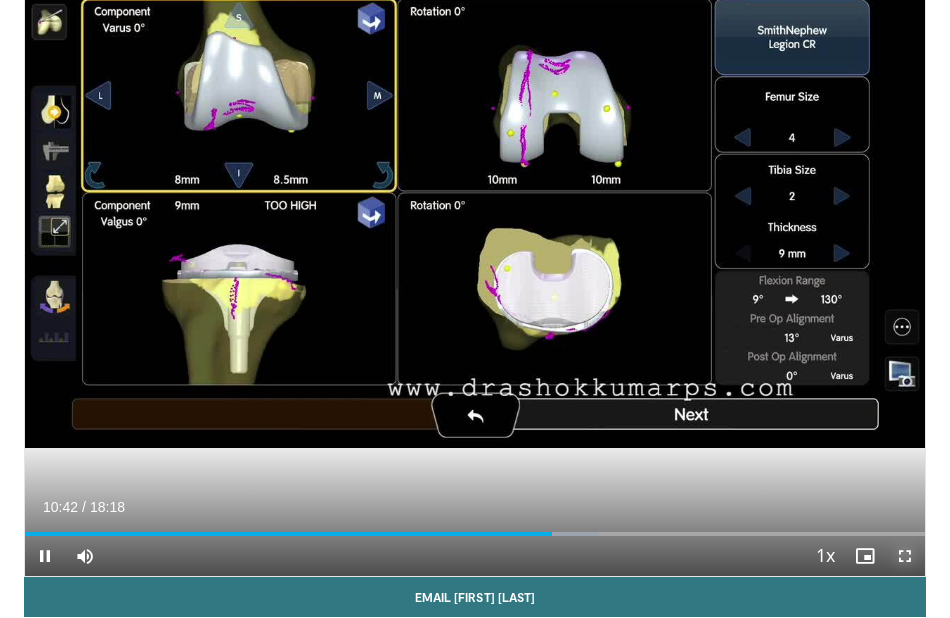 click at bounding box center [905, 556] 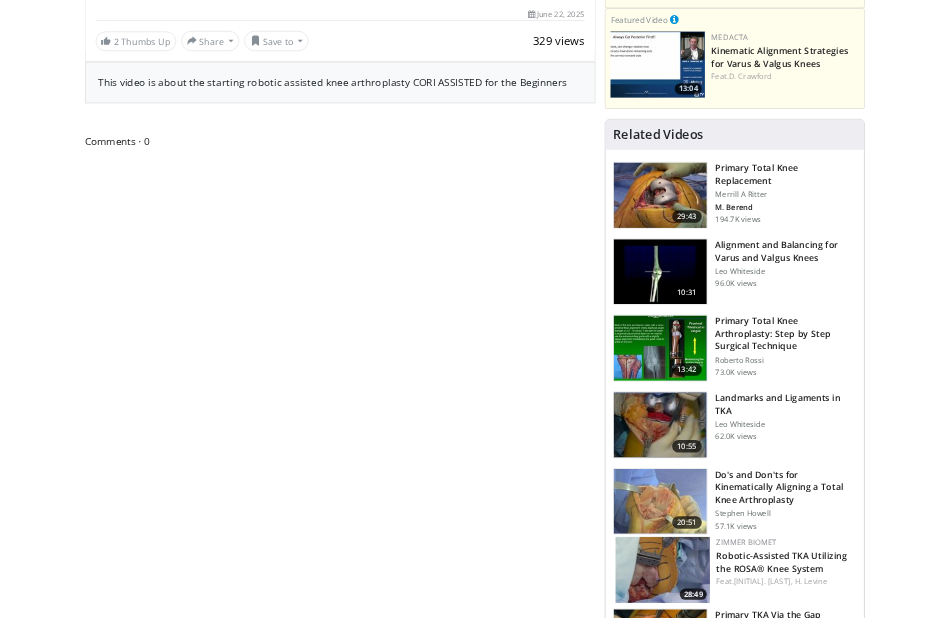 scroll, scrollTop: 320, scrollLeft: 0, axis: vertical 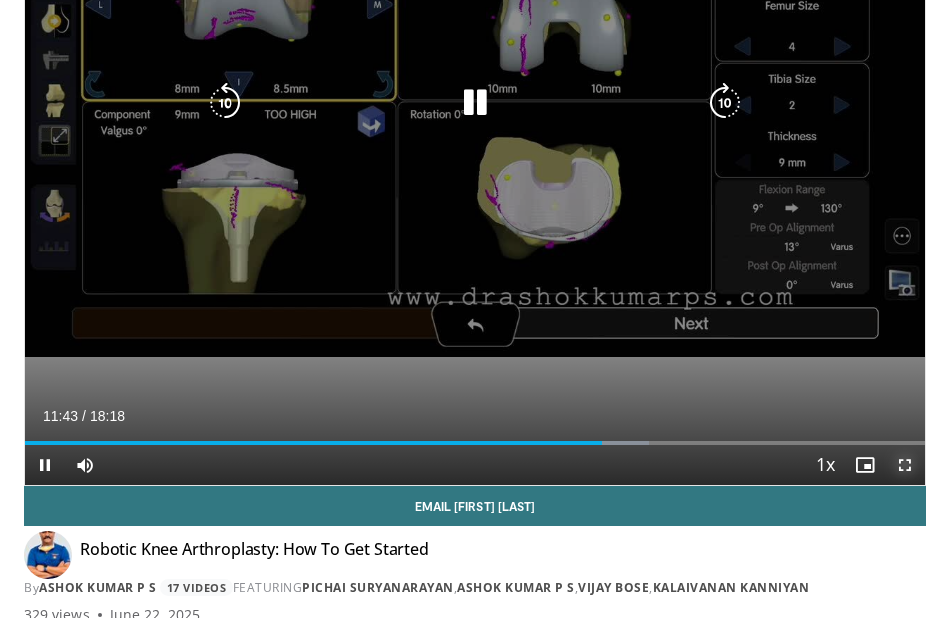 click at bounding box center (905, 465) 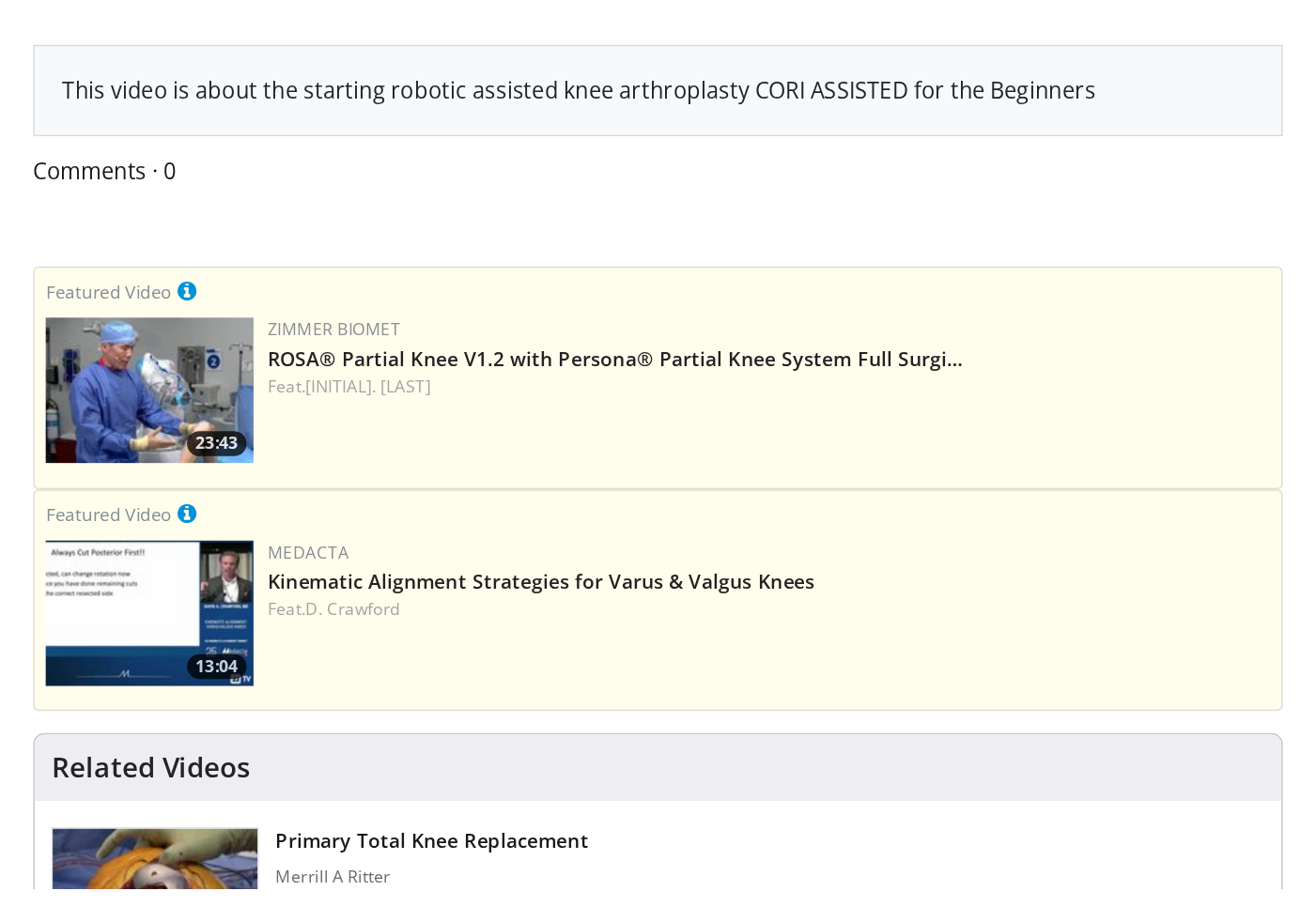 scroll, scrollTop: 369, scrollLeft: 0, axis: vertical 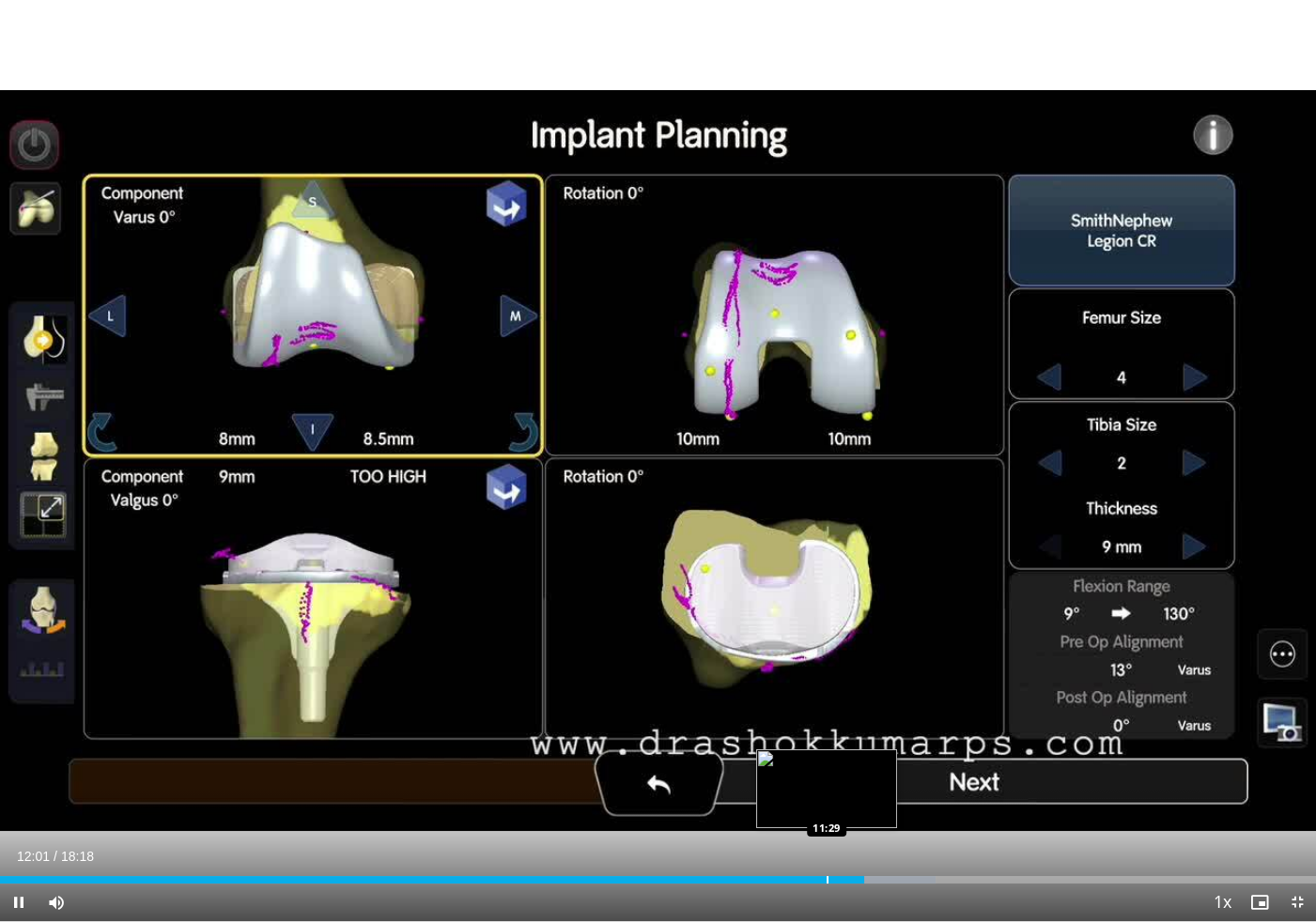 click at bounding box center [828, 880] 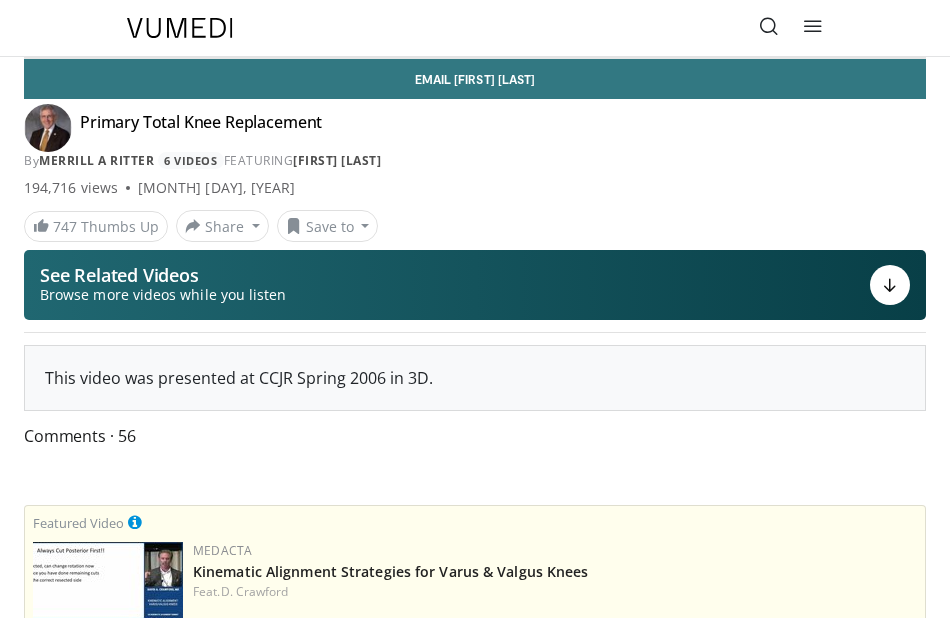 scroll, scrollTop: 0, scrollLeft: 0, axis: both 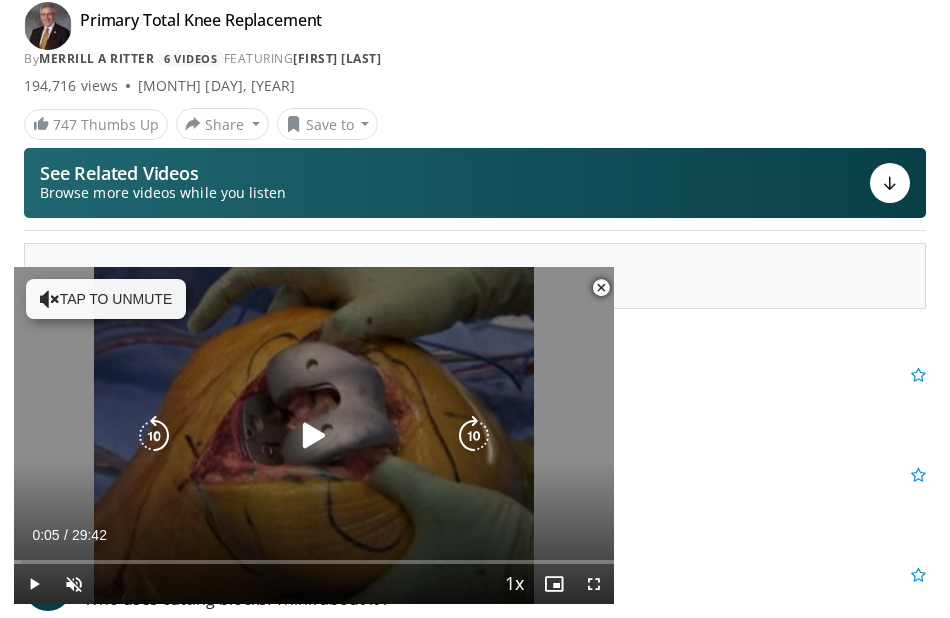 click at bounding box center (601, 288) 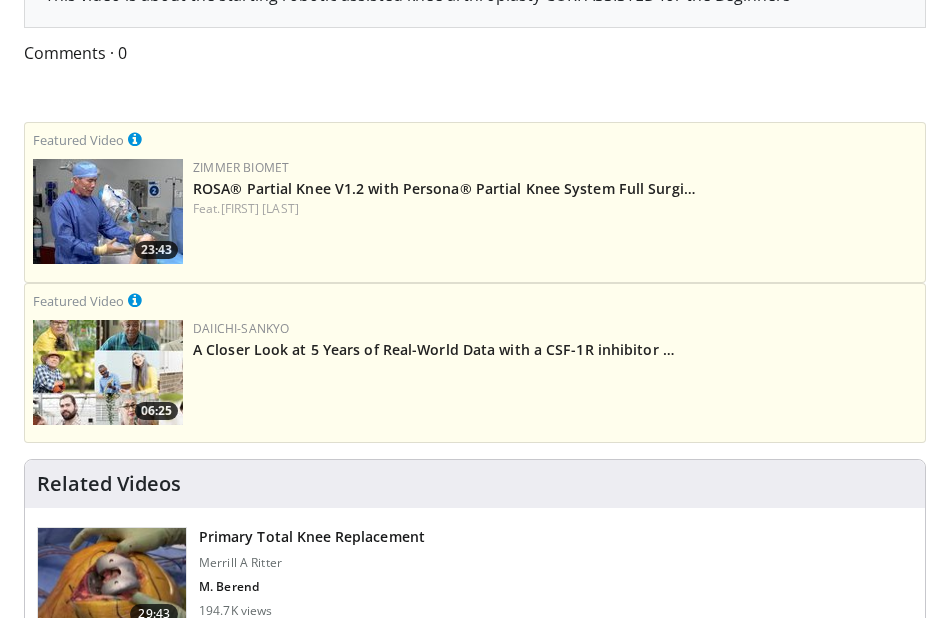 scroll, scrollTop: 0, scrollLeft: 0, axis: both 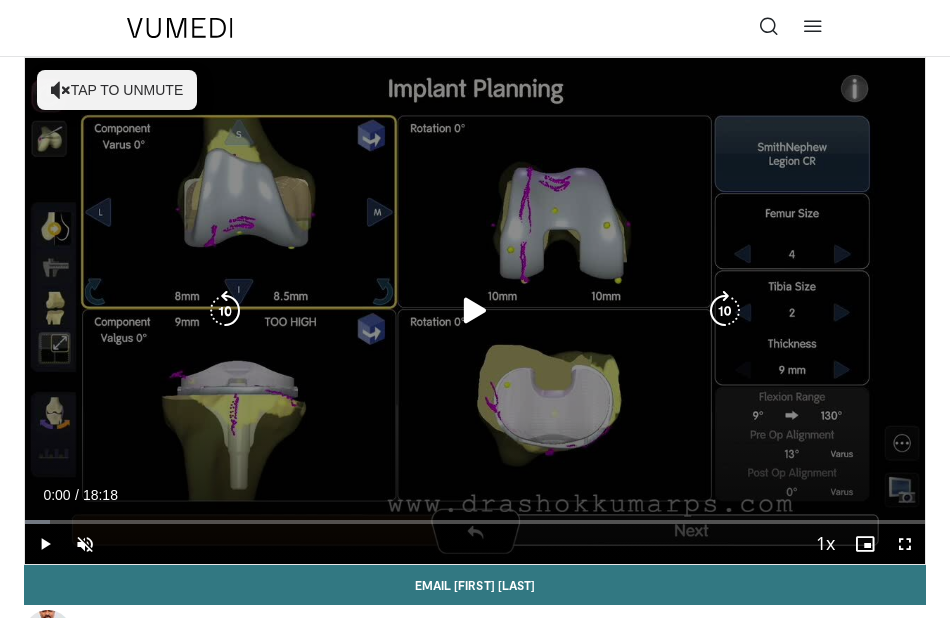 click at bounding box center (475, 311) 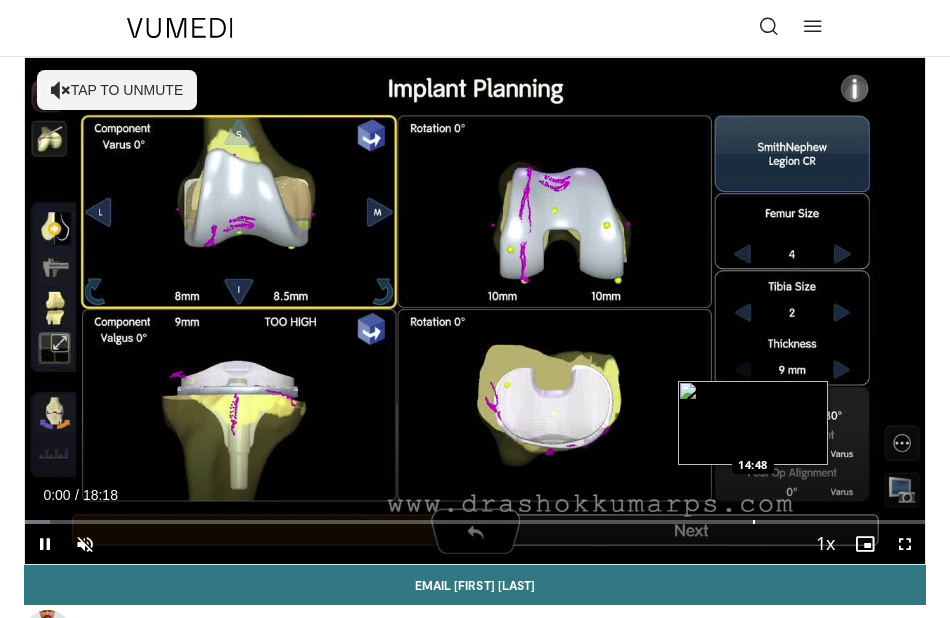 click at bounding box center (754, 522) 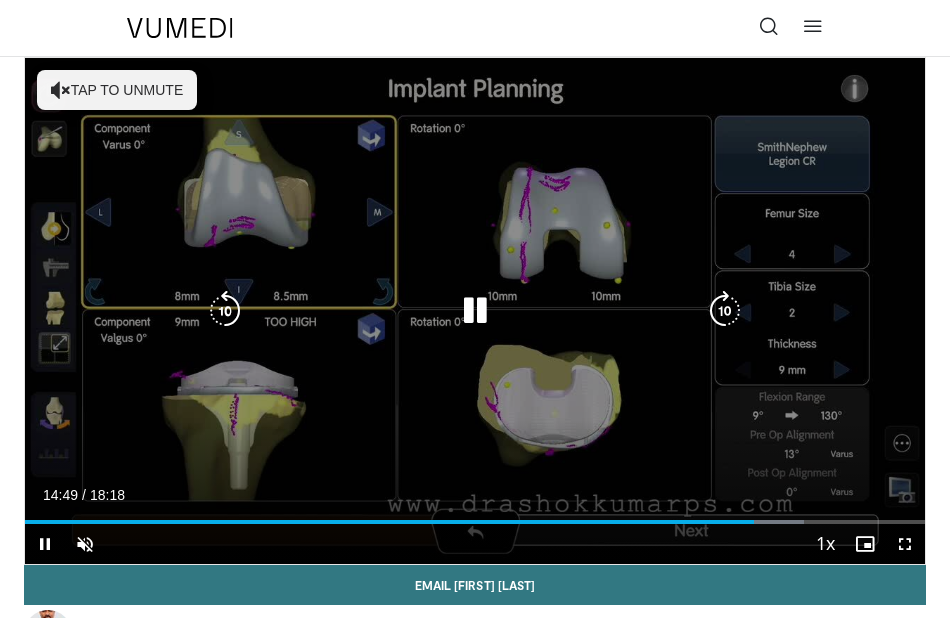 click on "Current Time  14:49 / Duration  18:18 Pause Skip Backward Skip Forward Unmute Loaded :  86.61% 14:49 14:56 Stream Type  LIVE Seek to live, currently behind live LIVE   1x Playback Rate 0.5x 0.75x 1x , selected 1.25x 1.5x 1.75x 2x Chapters Chapters Descriptions descriptions off , selected Captions captions settings , opens captions settings dialog captions off , selected Audio Track en (Main) , selected Fullscreen Enable picture-in-picture mode" at bounding box center [475, 544] 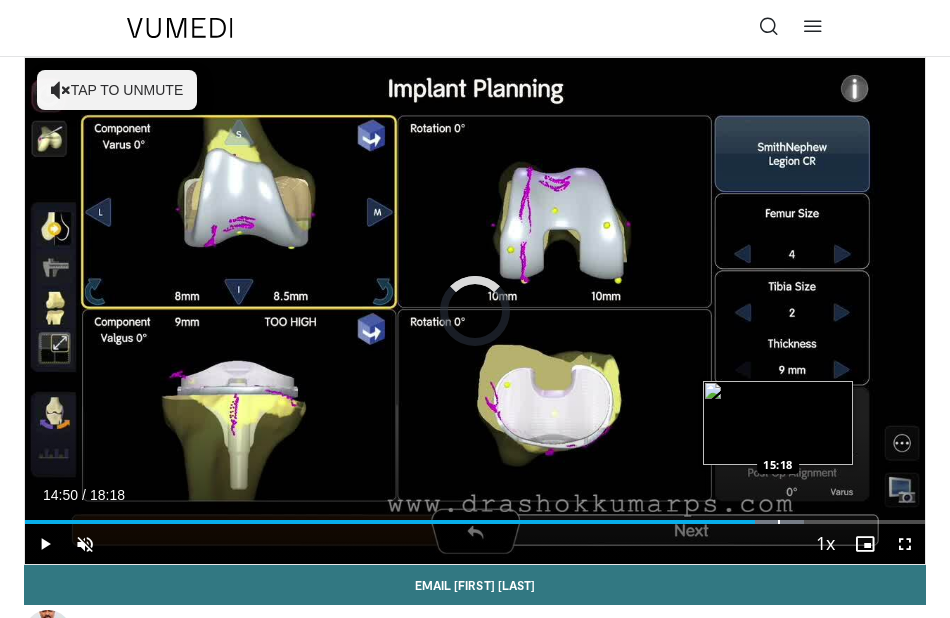 click on "Loaded :  86.61% 14:50 15:18" at bounding box center [475, 514] 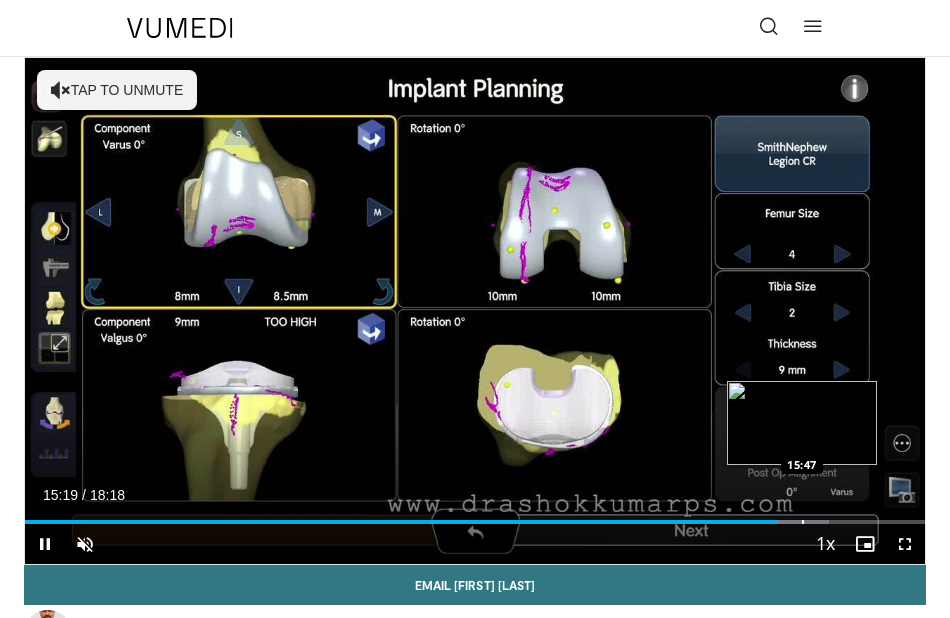 click at bounding box center [803, 522] 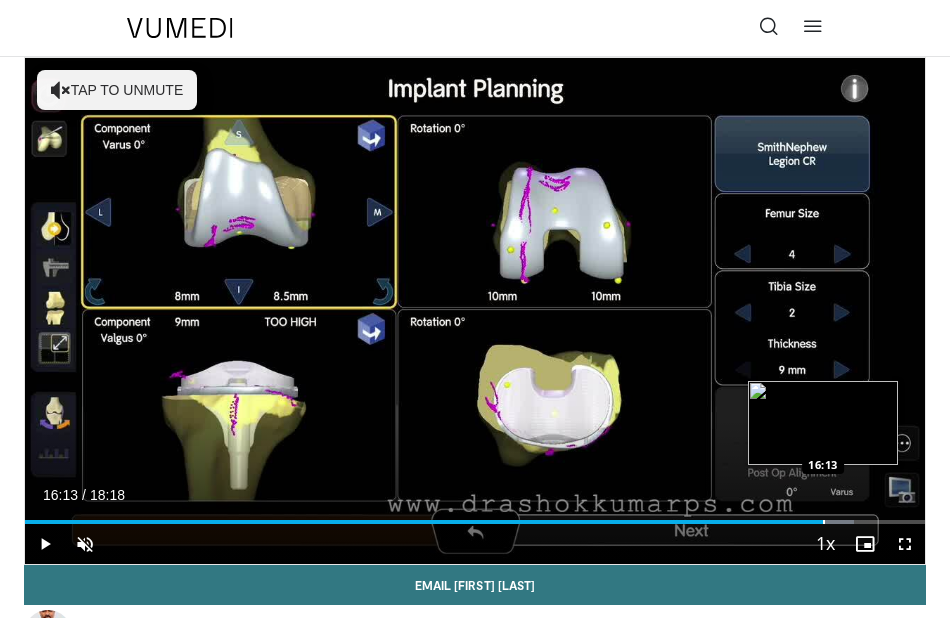 click at bounding box center [824, 522] 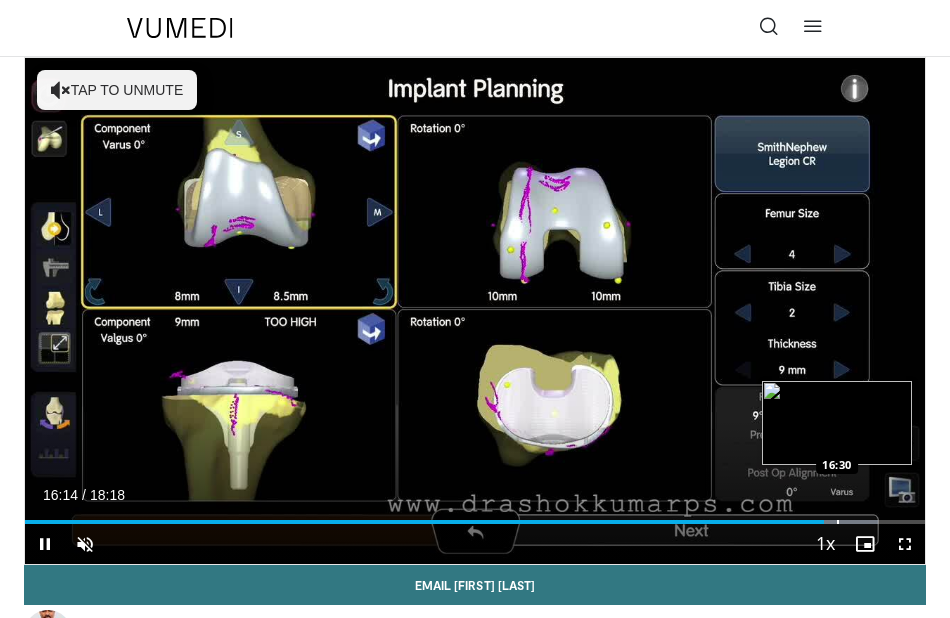 click at bounding box center (838, 522) 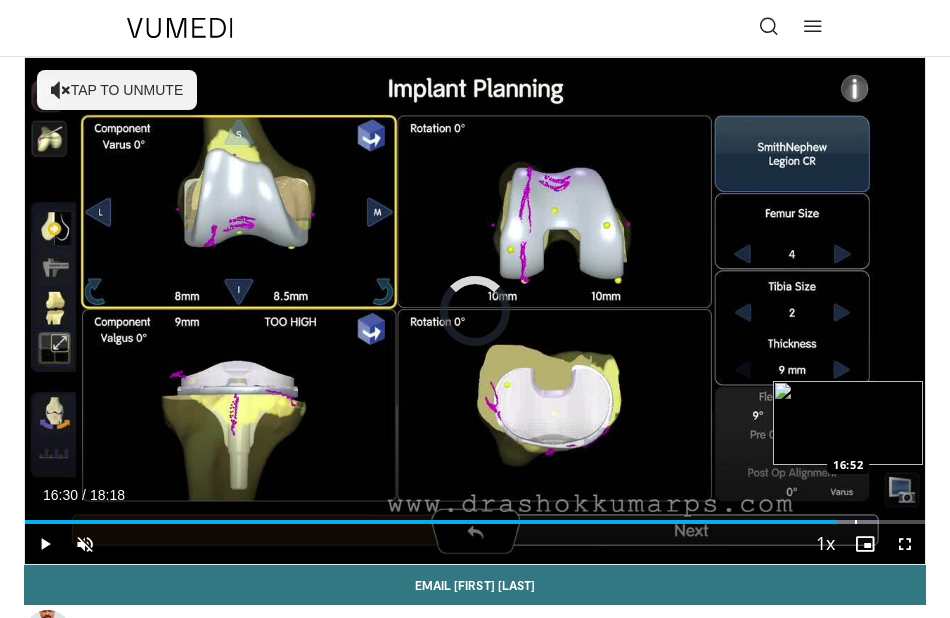 click at bounding box center (856, 522) 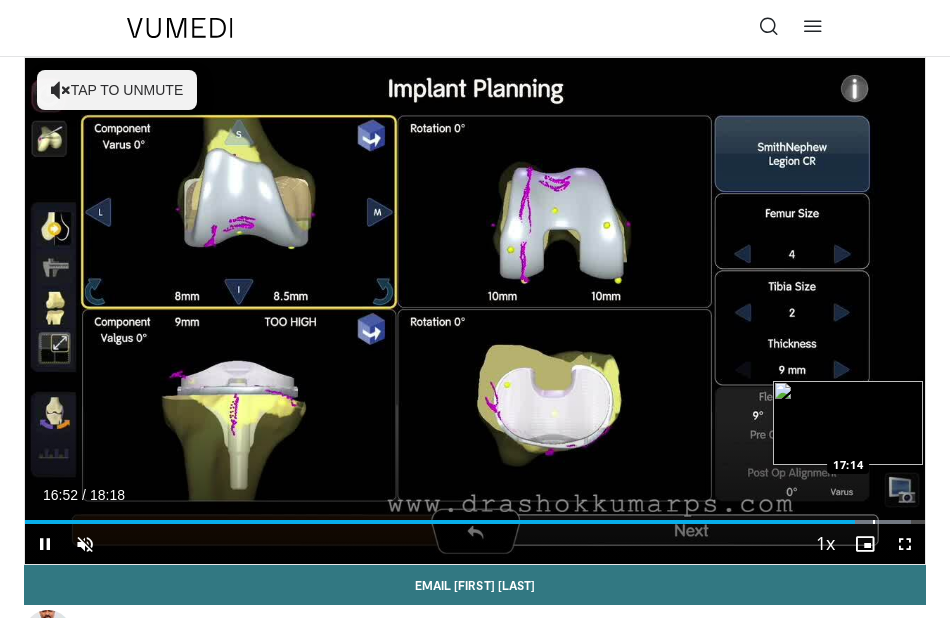 click at bounding box center (874, 522) 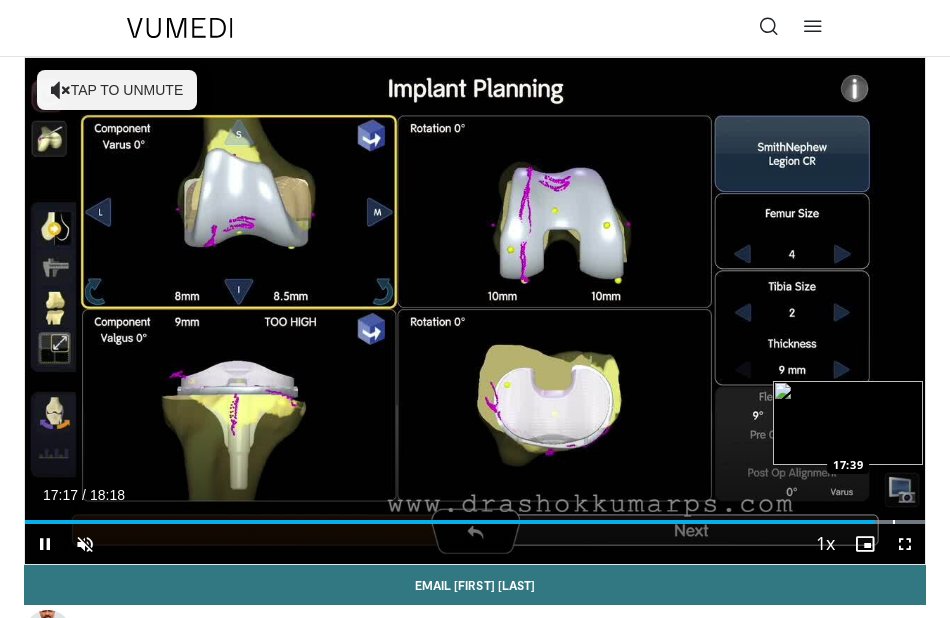 click at bounding box center [894, 522] 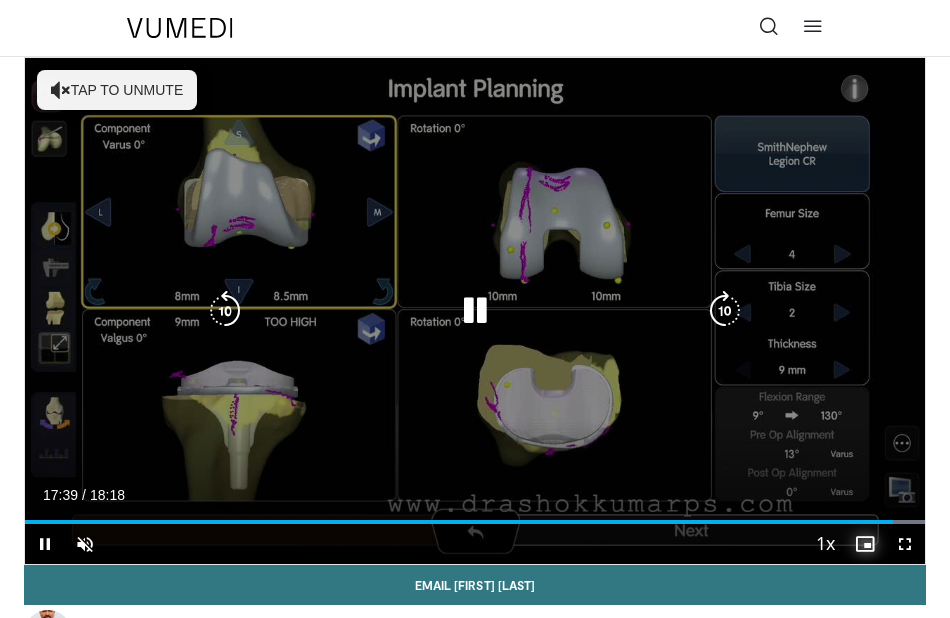 click at bounding box center [865, 544] 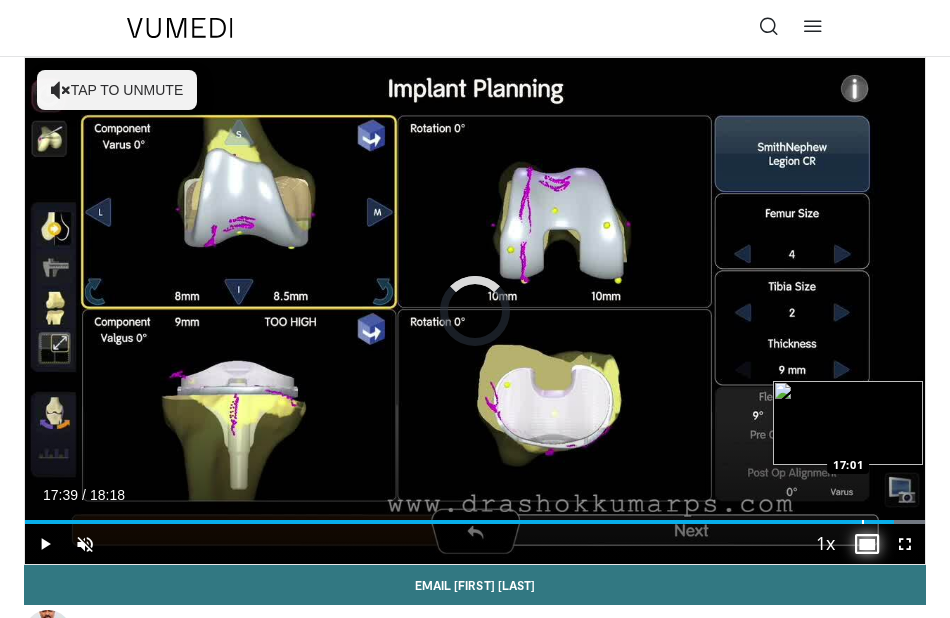 click at bounding box center [863, 522] 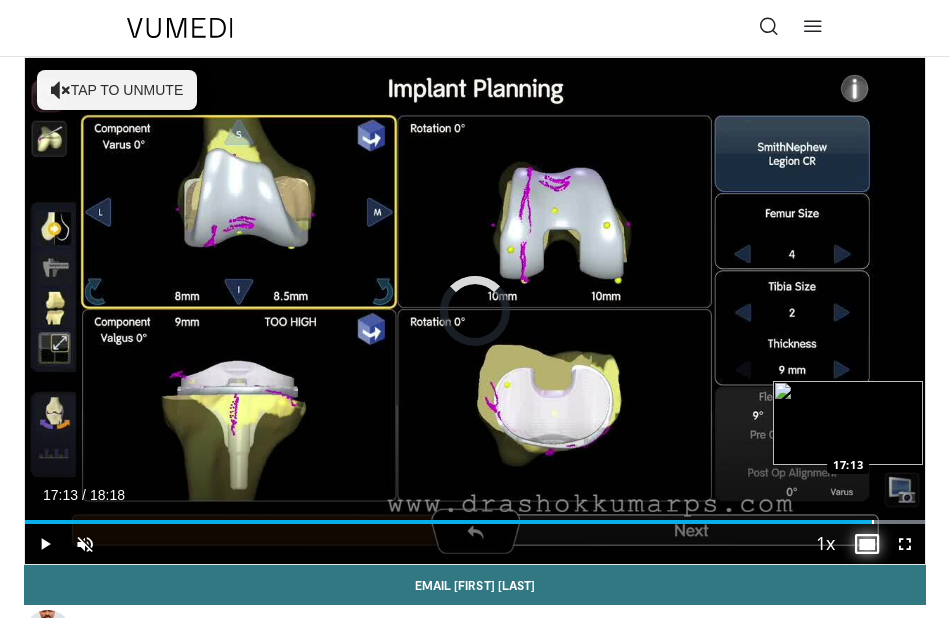 click at bounding box center [873, 522] 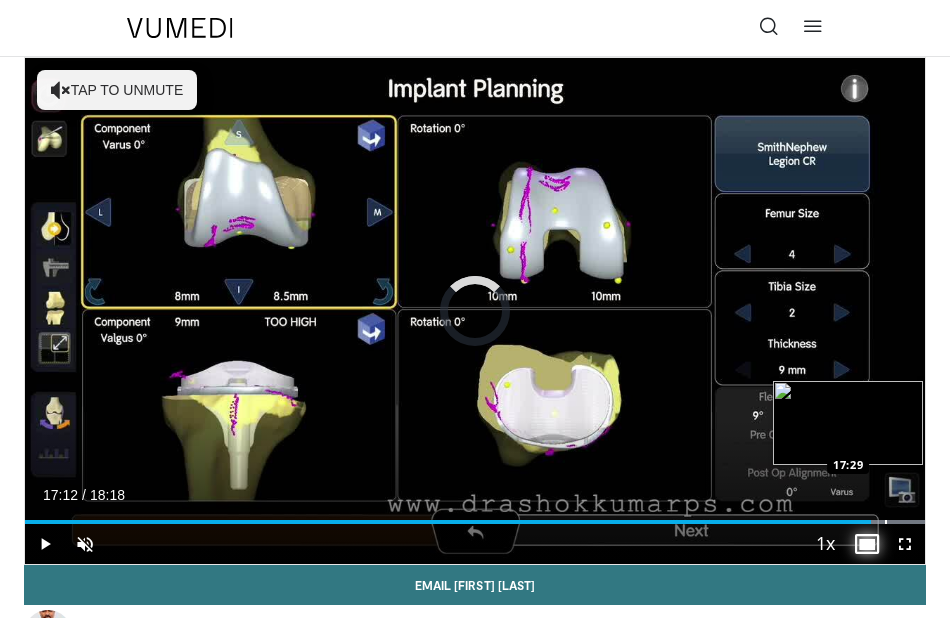 click at bounding box center [886, 522] 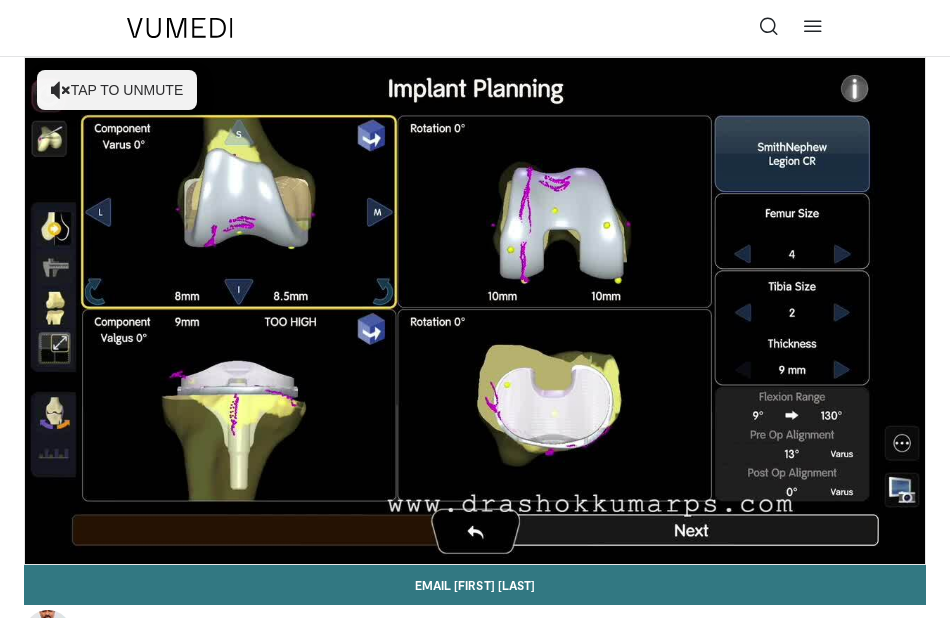 click at bounding box center (769, 26) 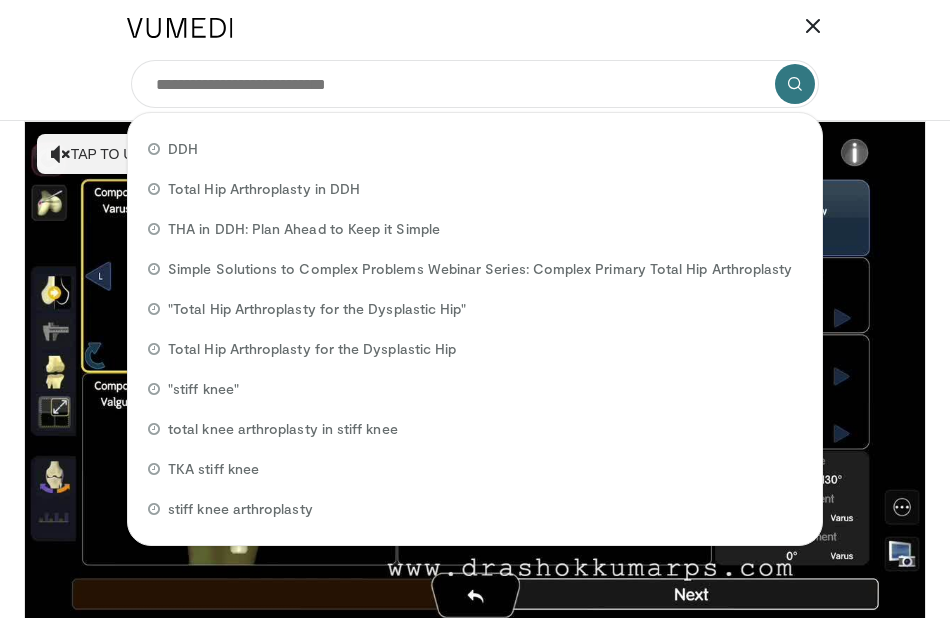 click on "Specialties
Adult & Family Medicine
Allergy, Asthma, Immunology
Anesthesiology
Cardiology
Dental
Dermatology
Endocrinology
Gastroenterology & Hepatology
General Surgery
Hematology & Oncology
Infectious Disease
Nephrology
Neurology
Neurosurgery
Obstetrics & Gynecology
Ophthalmology
Oral Maxillofacial
Orthopaedics
Otolaryngology
Pediatrics
Plastic Surgery
Podiatry
Psychiatry
Pulmonology
Radiation Oncology
Radiology
Rheumatology
Urology
Browse
DDH" at bounding box center [475, 60] 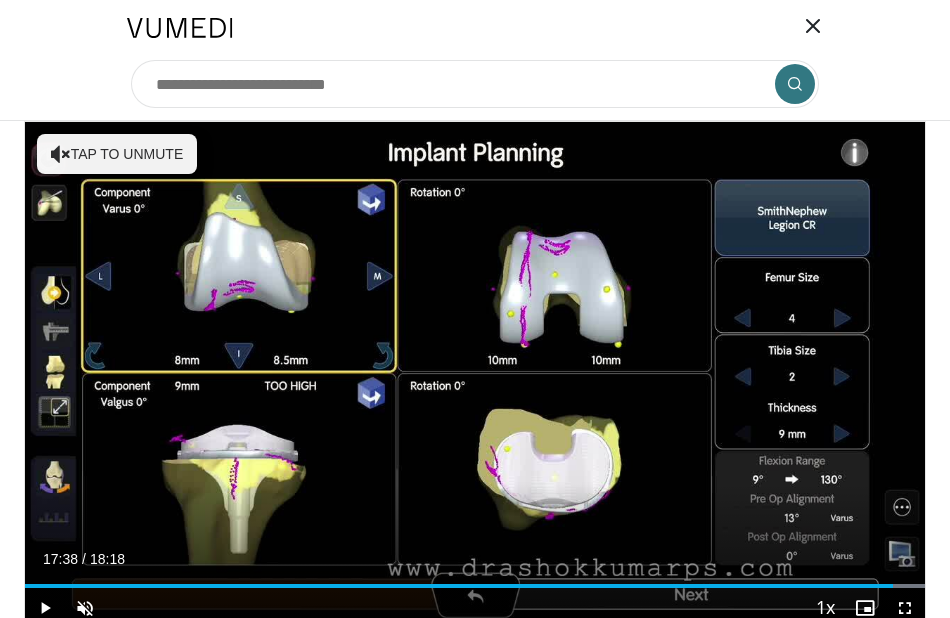 click on "Specialties
Adult & Family Medicine
Allergy, Asthma, Immunology
Anesthesiology
Cardiology
Dental
Dermatology
Endocrinology
Gastroenterology & Hepatology
General Surgery
Hematology & Oncology
Infectious Disease
Nephrology
Neurology
Neurosurgery
Obstetrics & Gynecology
Ophthalmology
Oral Maxillofacial
Orthopaedics
Otolaryngology
Pediatrics
Plastic Surgery
Podiatry
Psychiatry
Pulmonology
Radiation Oncology
Radiology
Rheumatology
Urology
Browse
Y" at bounding box center [475, 60] 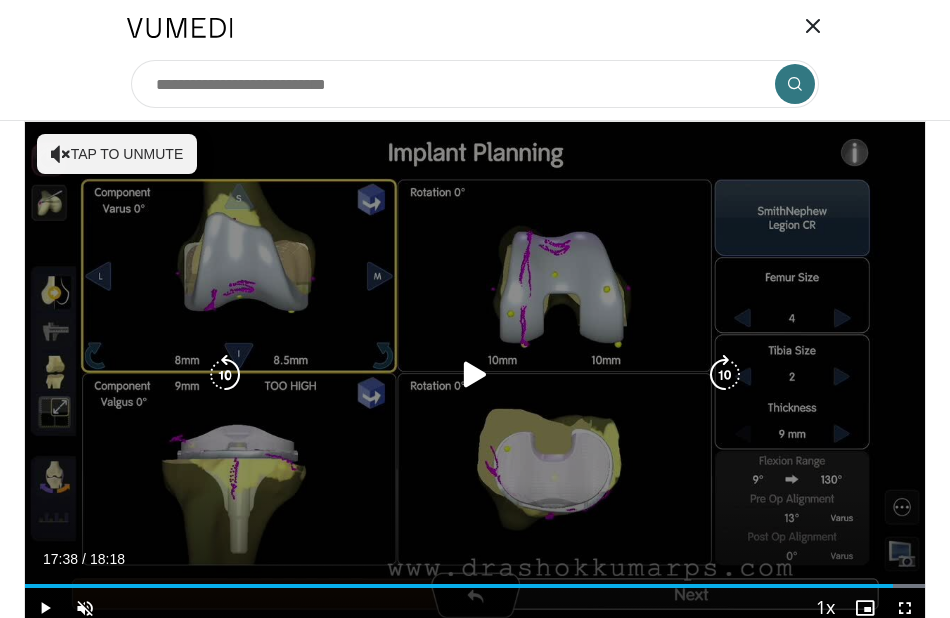 click at bounding box center (475, 375) 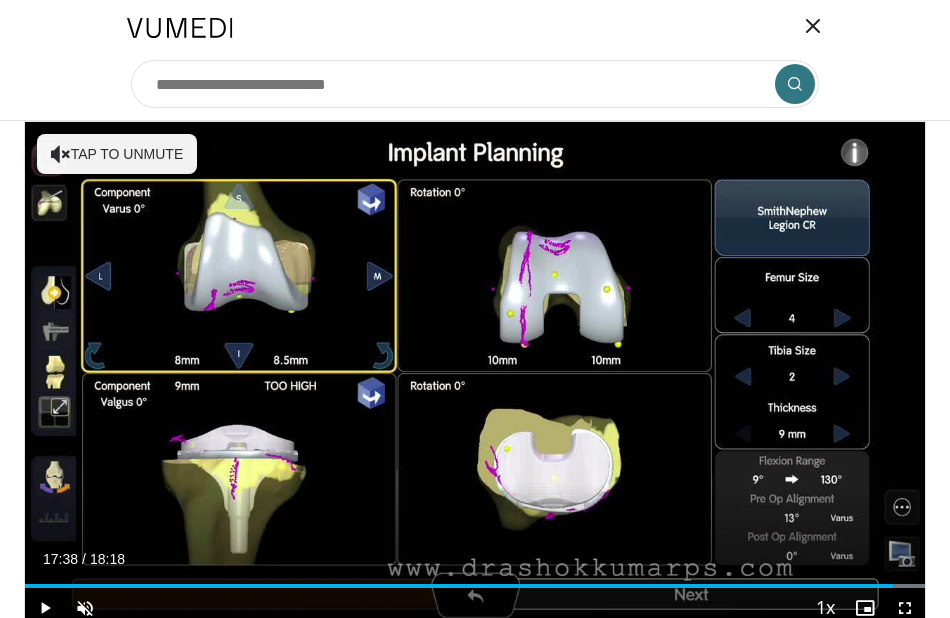 click on "Specialties
Adult & Family Medicine
Allergy, Asthma, Immunology
Anesthesiology
Cardiology
Dental
Dermatology
Endocrinology
Gastroenterology & Hepatology
General Surgery
Hematology & Oncology
Infectious Disease
Nephrology
Neurology
Neurosurgery
Obstetrics & Gynecology
Ophthalmology
Oral Maxillofacial
Orthopaedics
Otolaryngology
Pediatrics
Plastic Surgery
Podiatry
Psychiatry
Pulmonology
Radiation Oncology
Radiology
Rheumatology
Urology
Browse
Y" at bounding box center [475, 60] 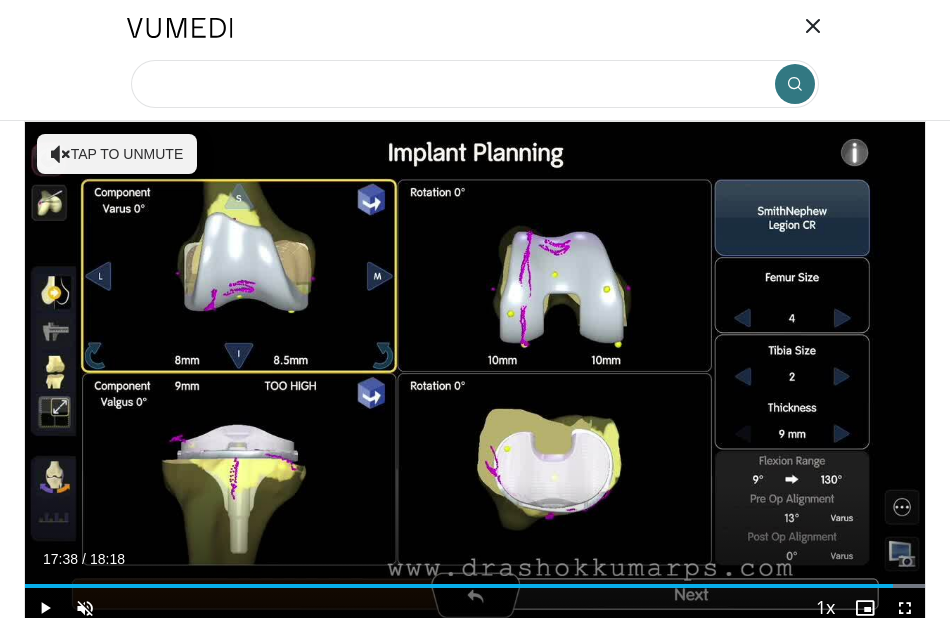 click at bounding box center (475, 84) 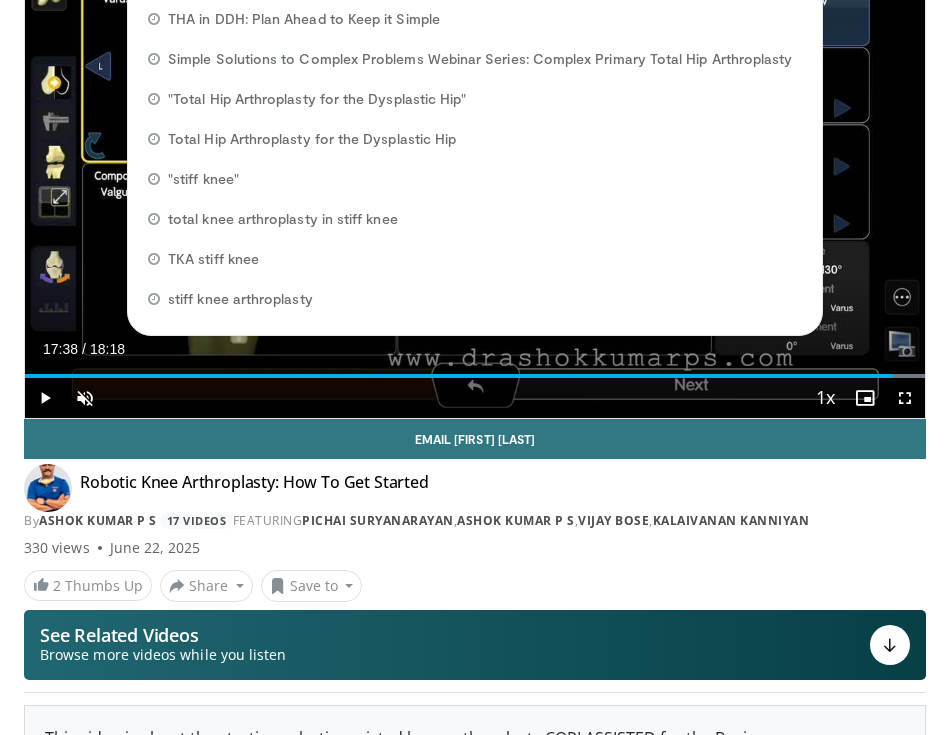 scroll, scrollTop: 0, scrollLeft: 0, axis: both 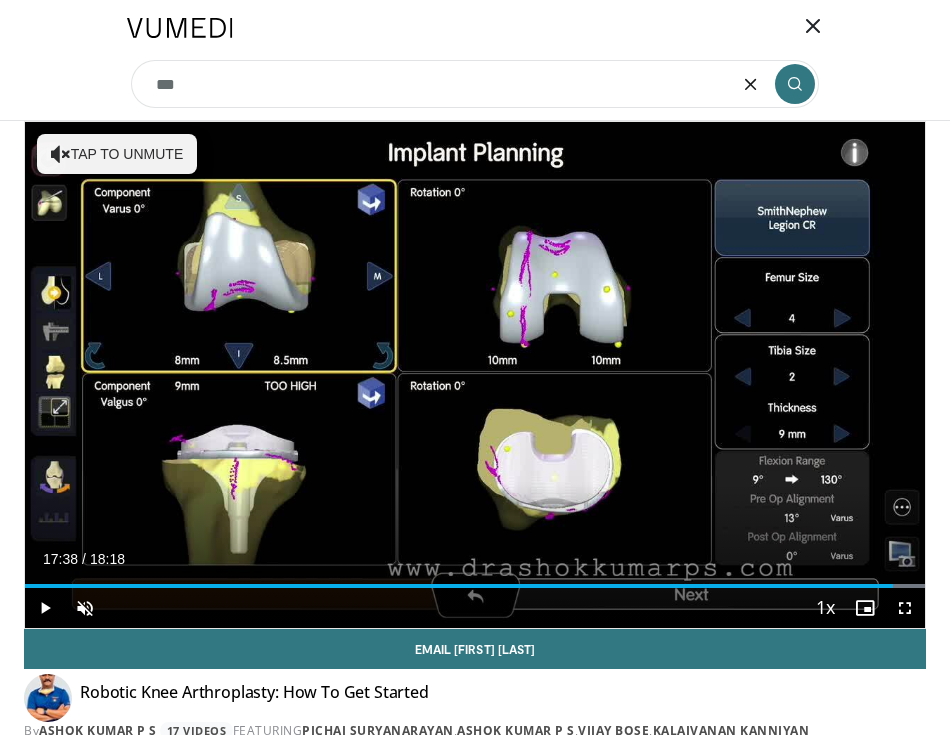 type on "****" 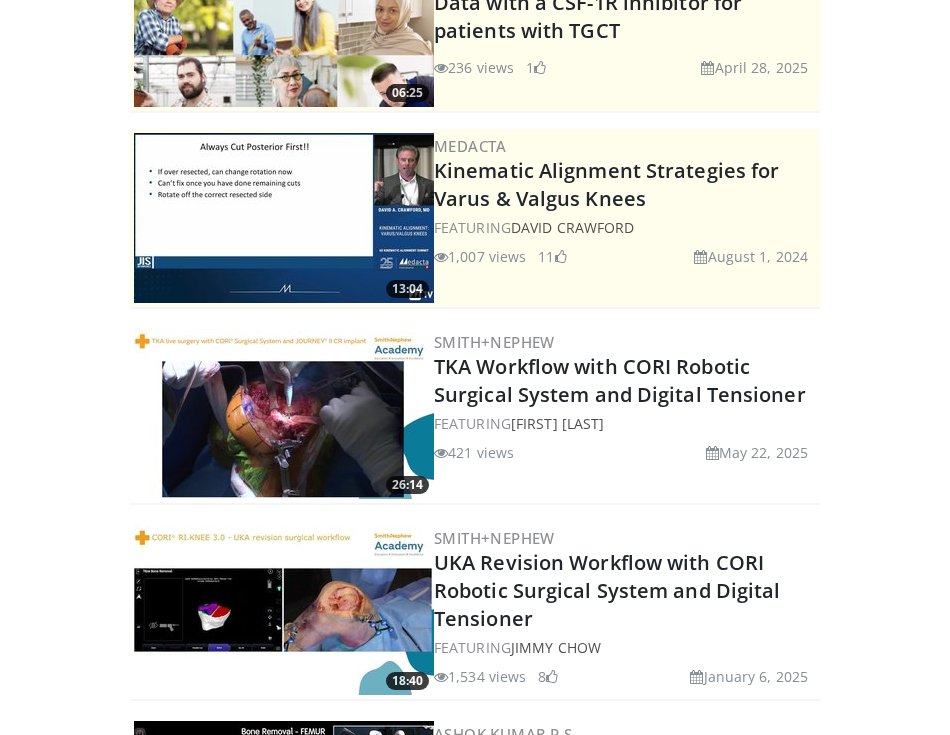 scroll, scrollTop: 193, scrollLeft: 0, axis: vertical 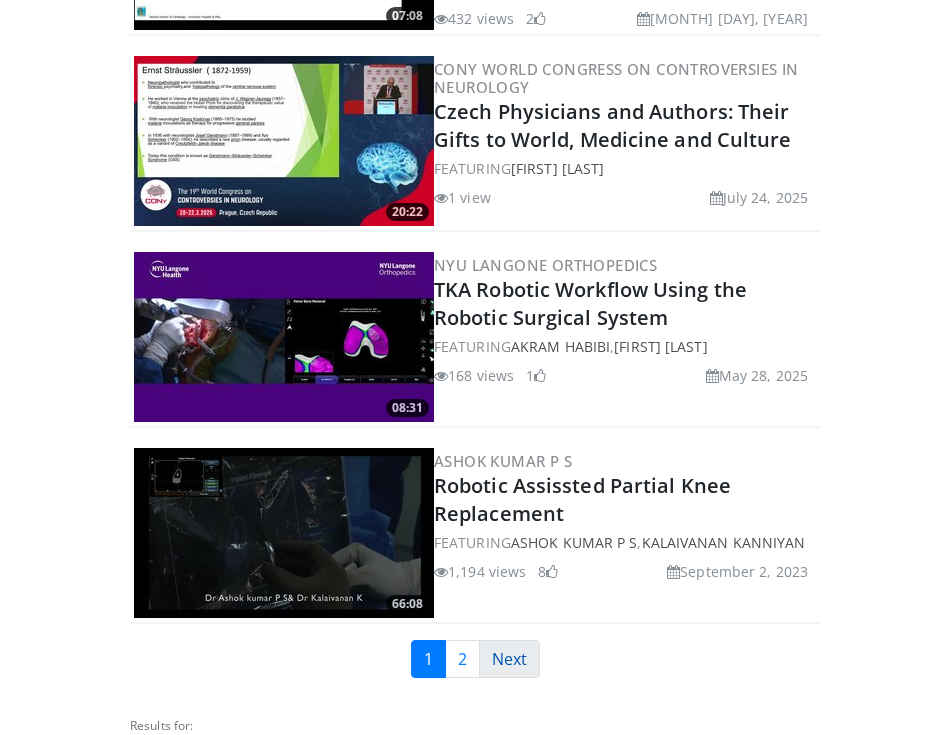 click on "Next" at bounding box center (509, 659) 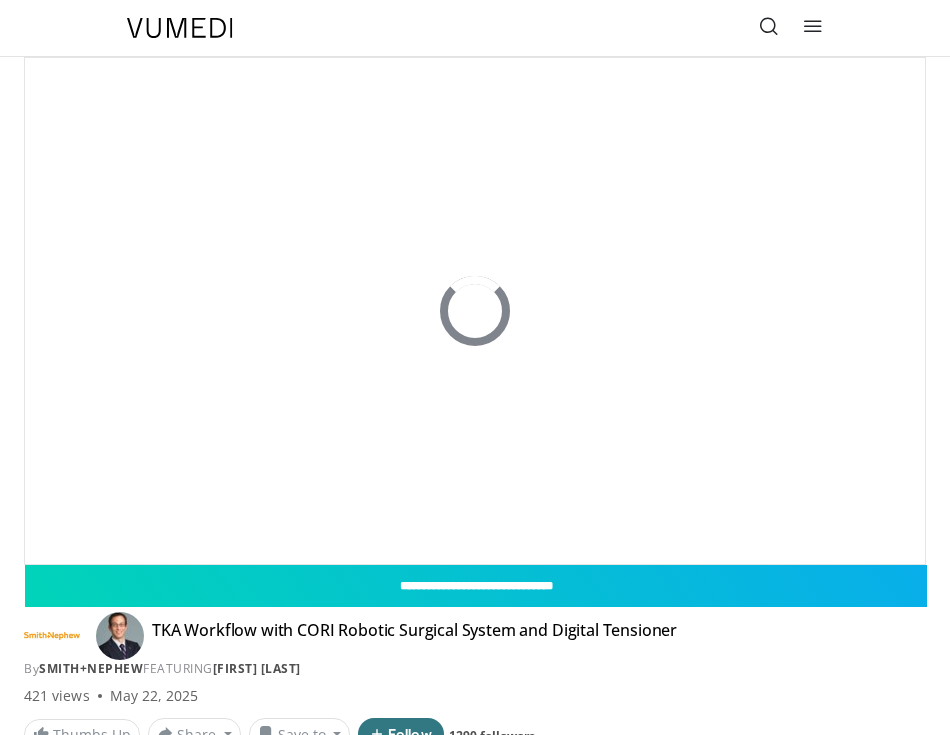 scroll, scrollTop: 0, scrollLeft: 0, axis: both 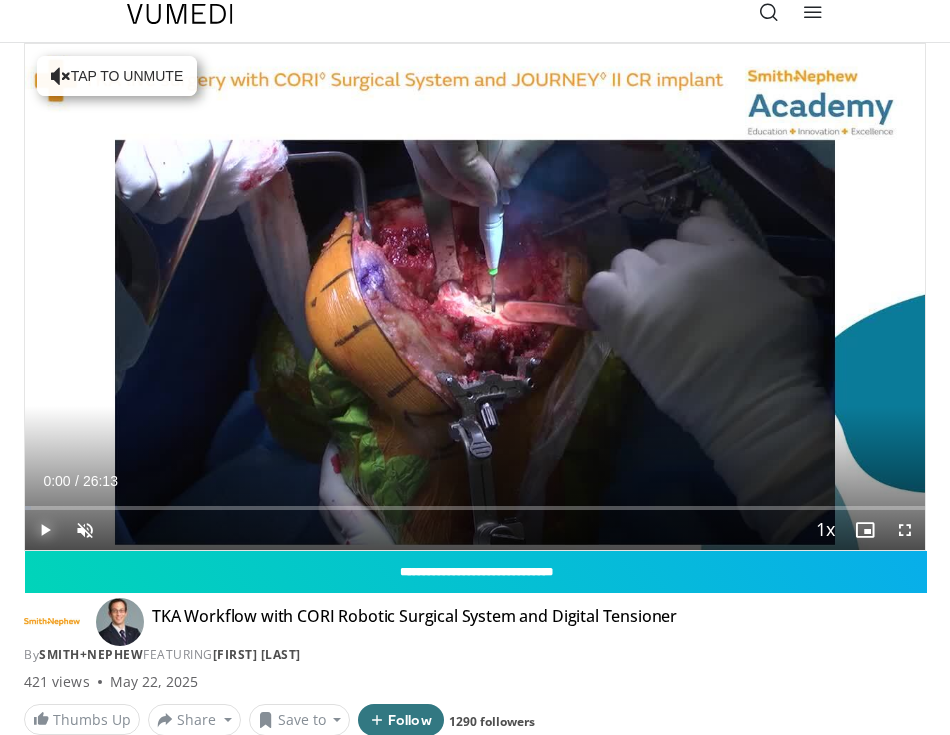 click at bounding box center (45, 530) 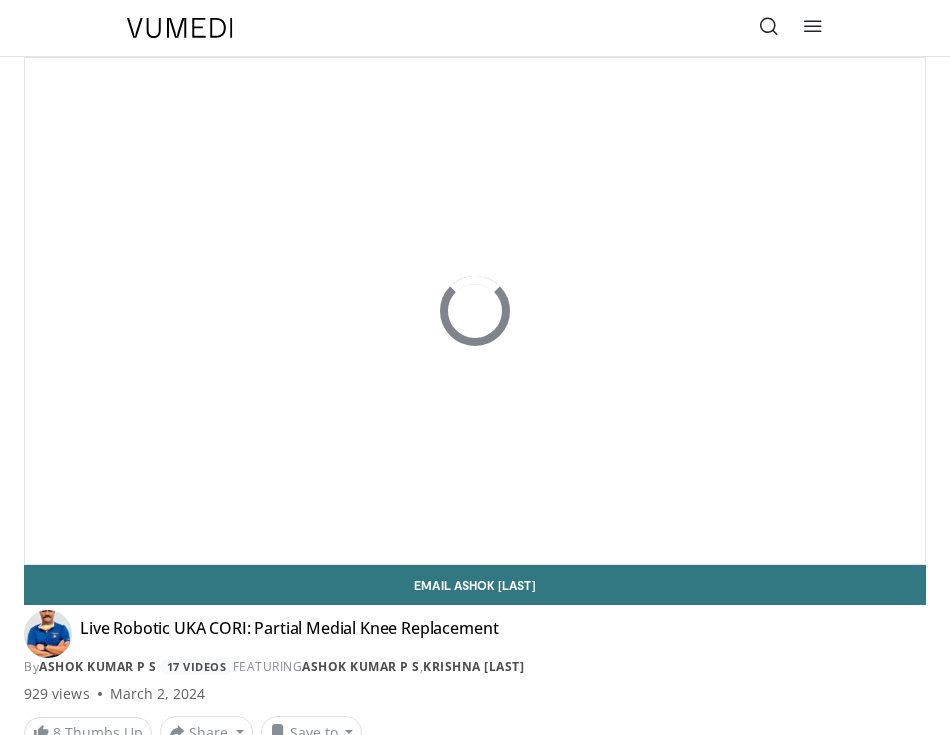 scroll, scrollTop: 0, scrollLeft: 0, axis: both 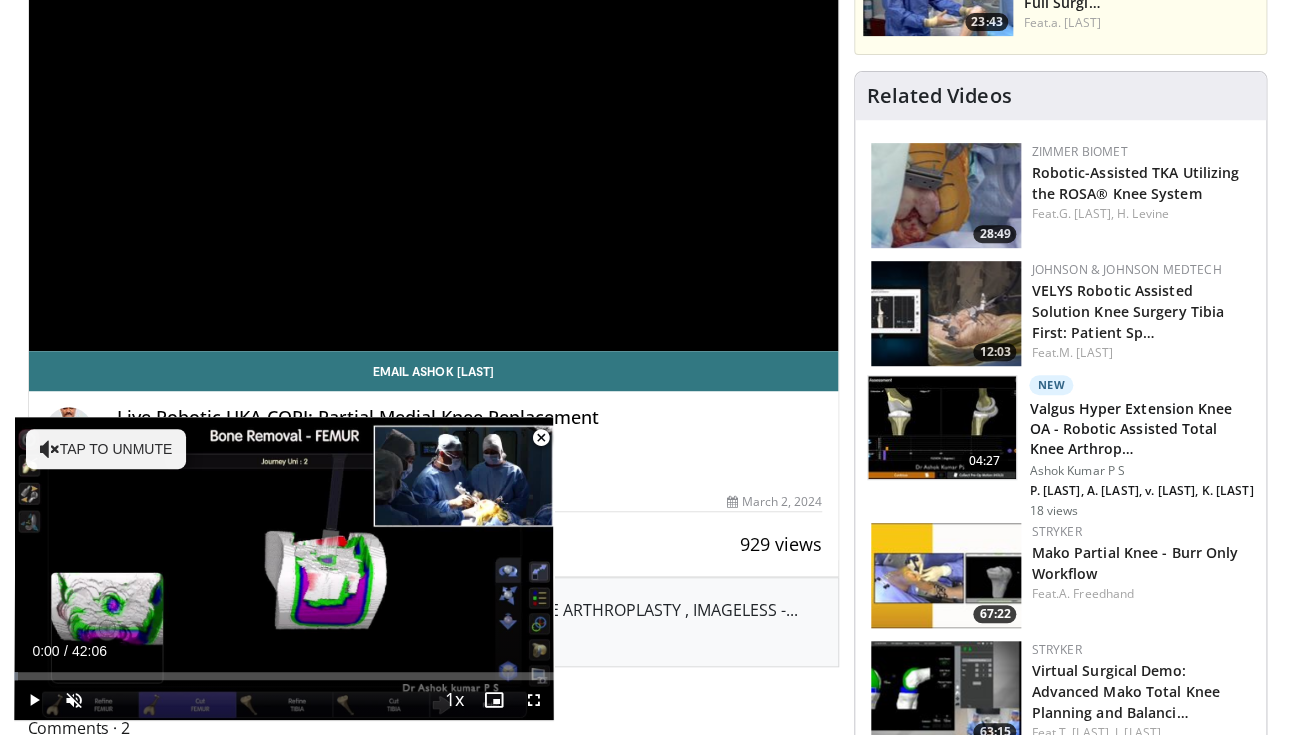 click at bounding box center [541, 438] 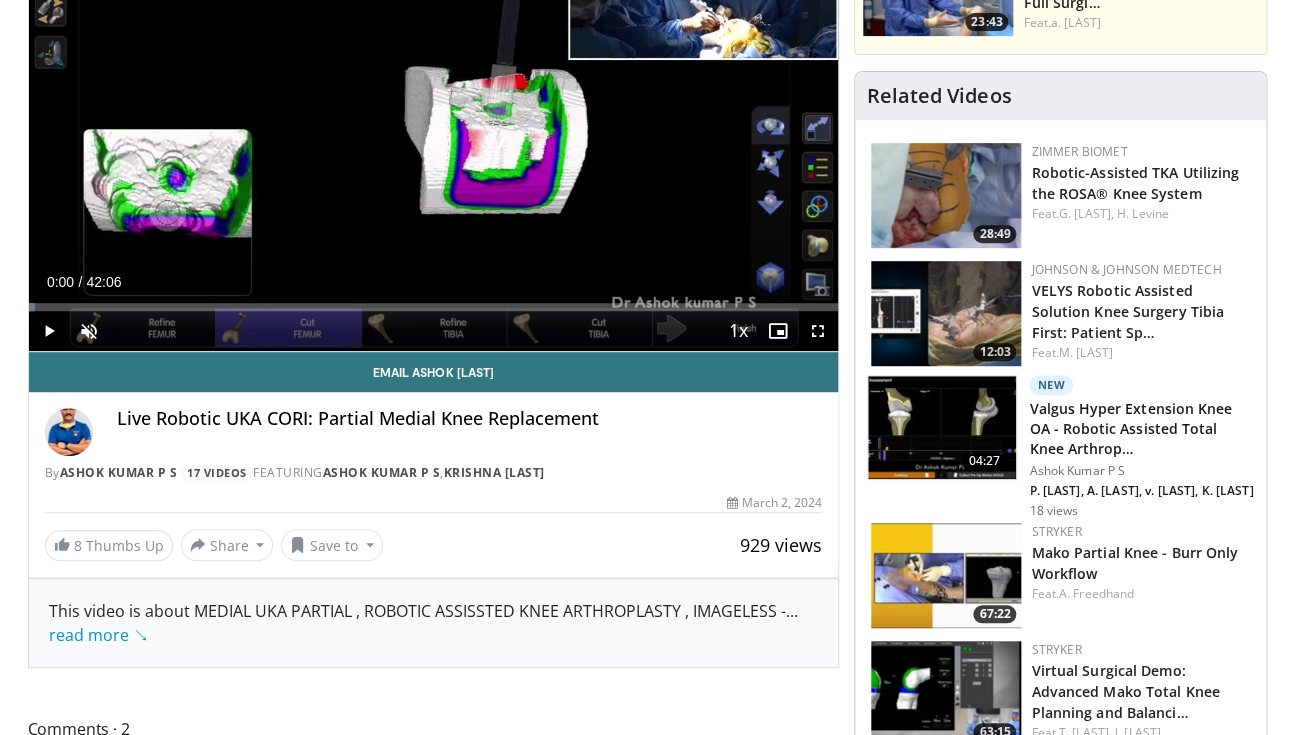 scroll, scrollTop: 365, scrollLeft: 0, axis: vertical 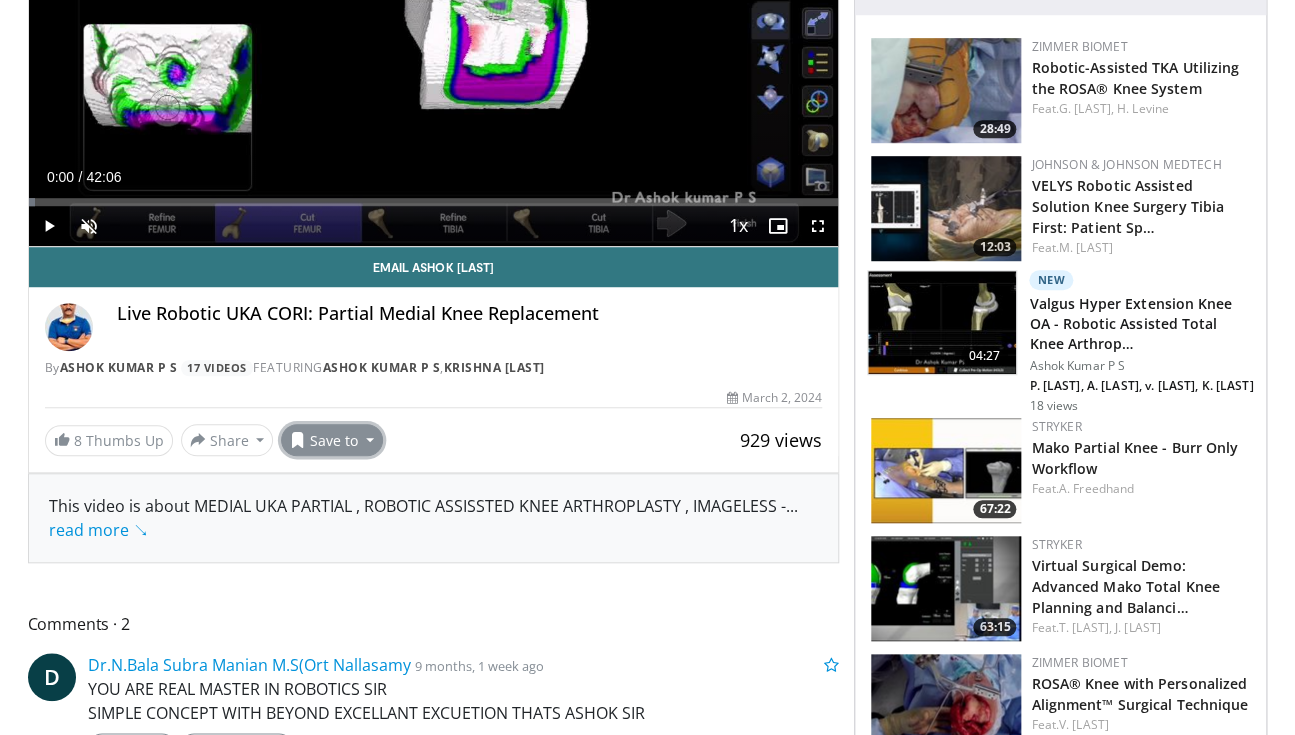 click on "Save to" at bounding box center (332, 440) 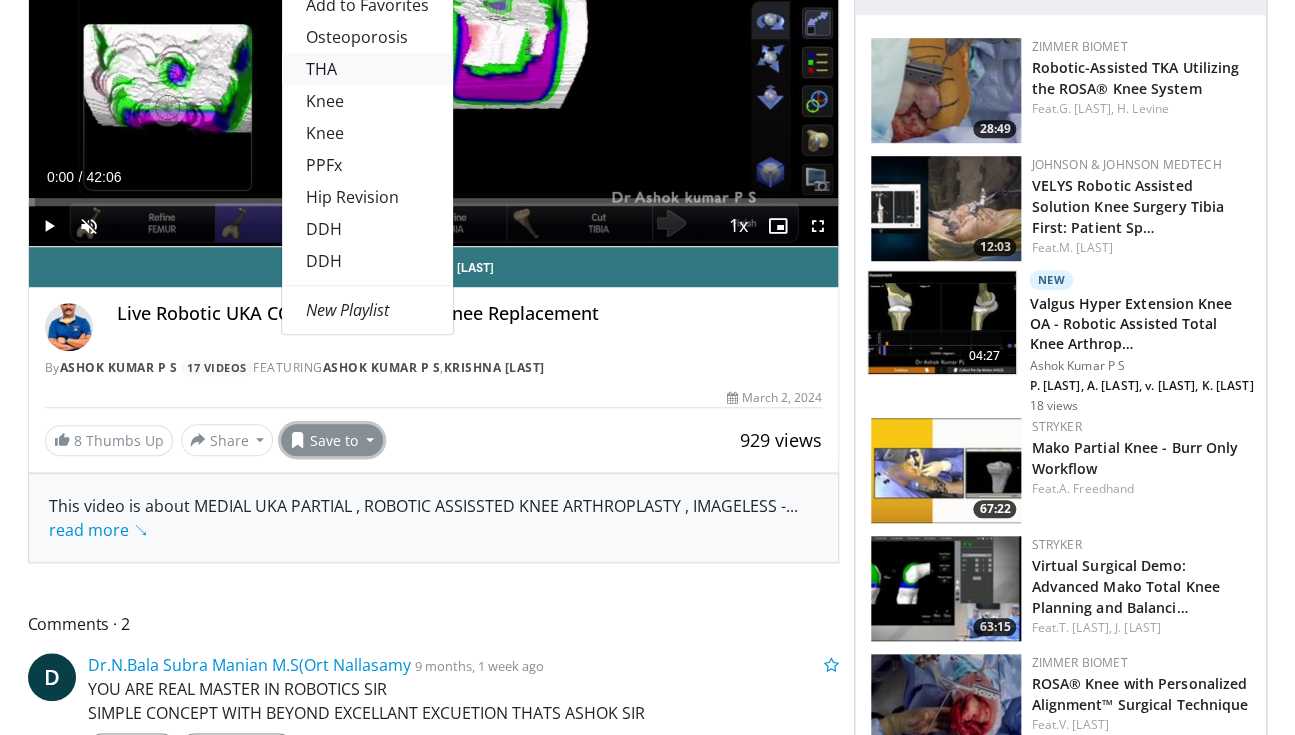 scroll, scrollTop: 369, scrollLeft: 0, axis: vertical 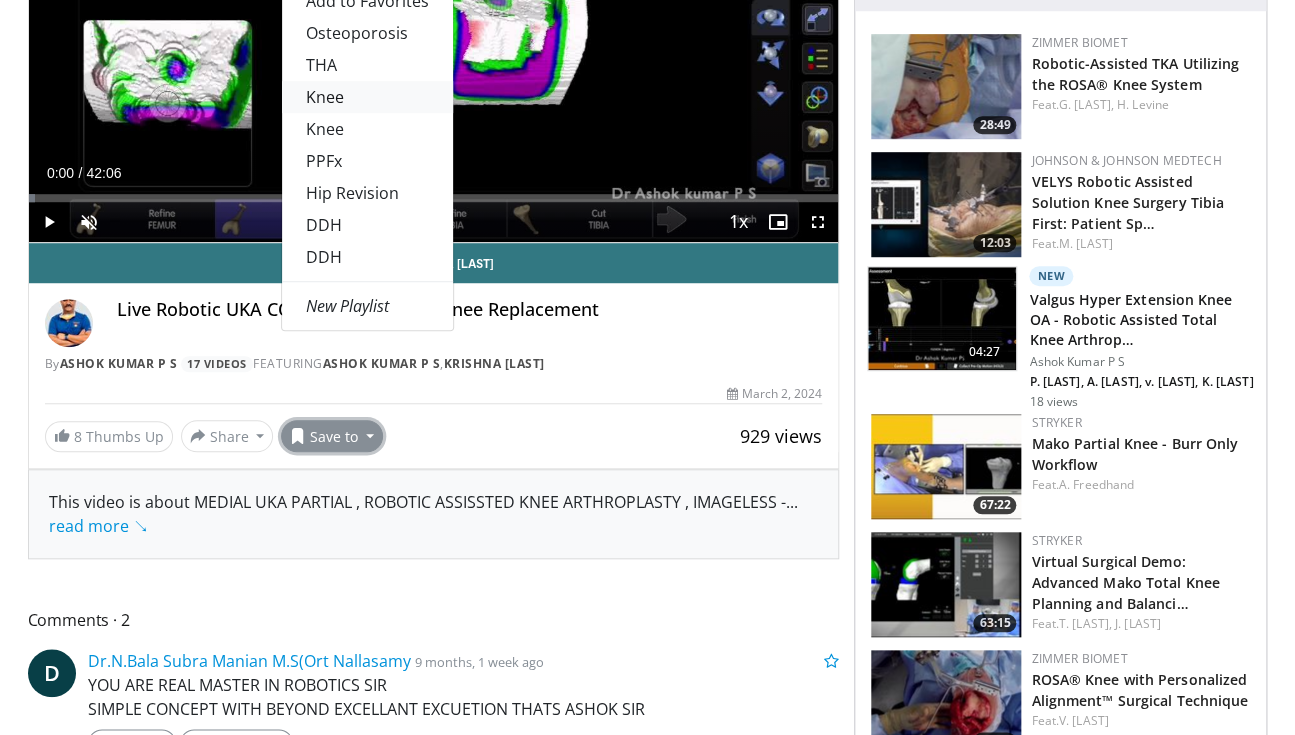 click on "Knee" at bounding box center (367, 97) 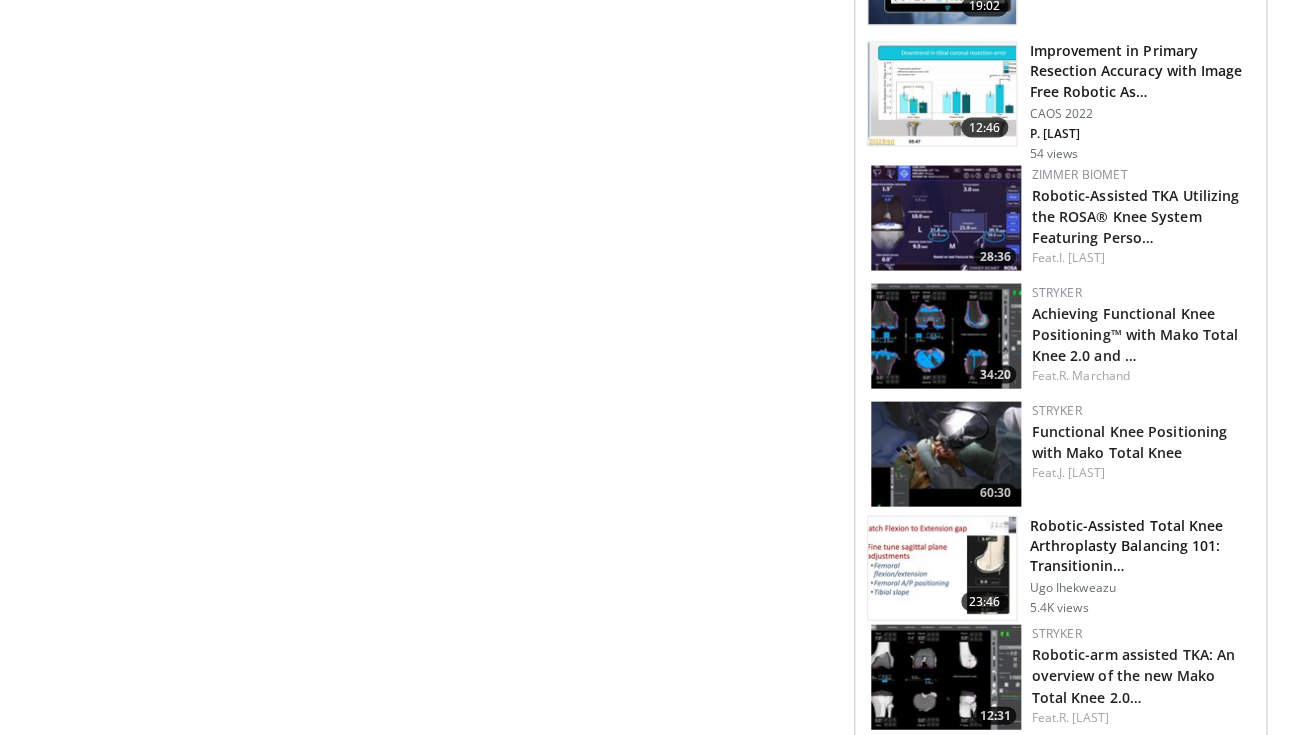 scroll, scrollTop: 0, scrollLeft: 0, axis: both 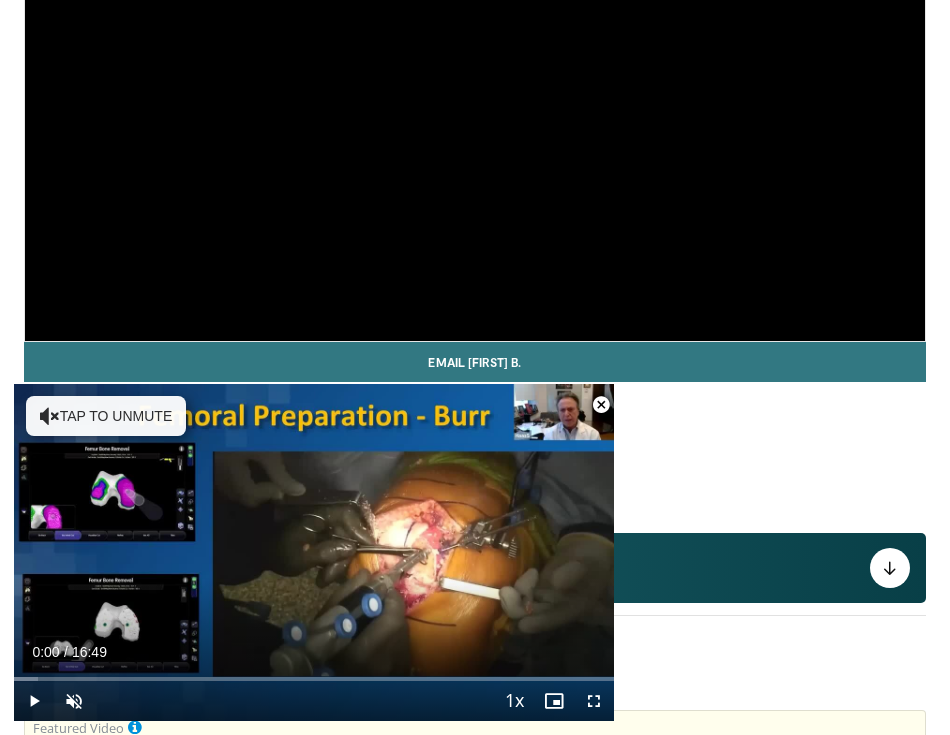 click at bounding box center (601, 405) 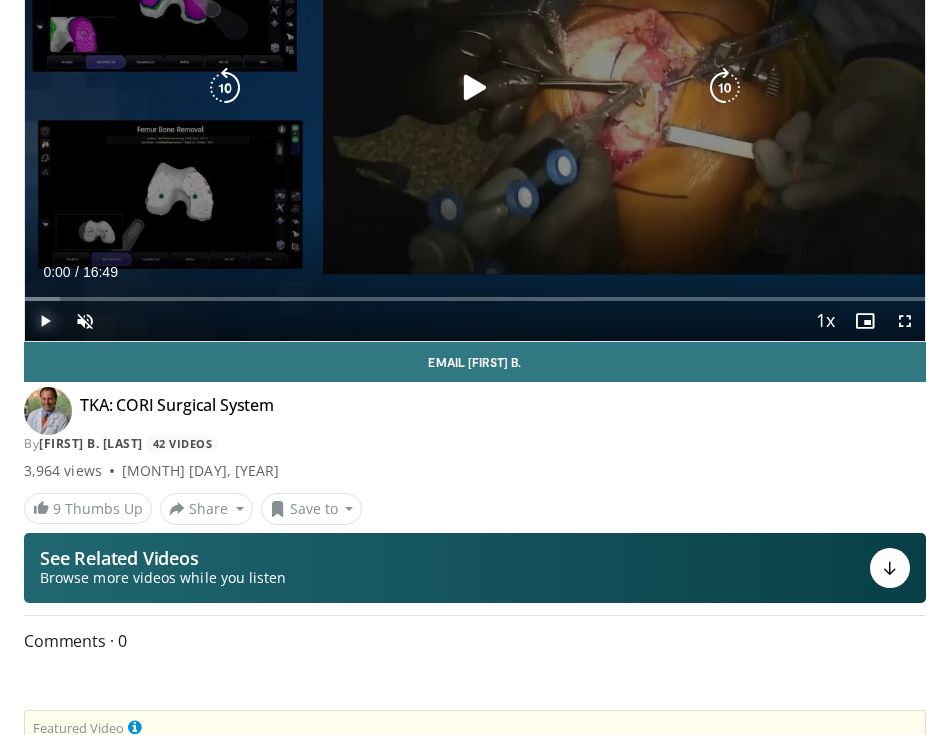click at bounding box center [45, 321] 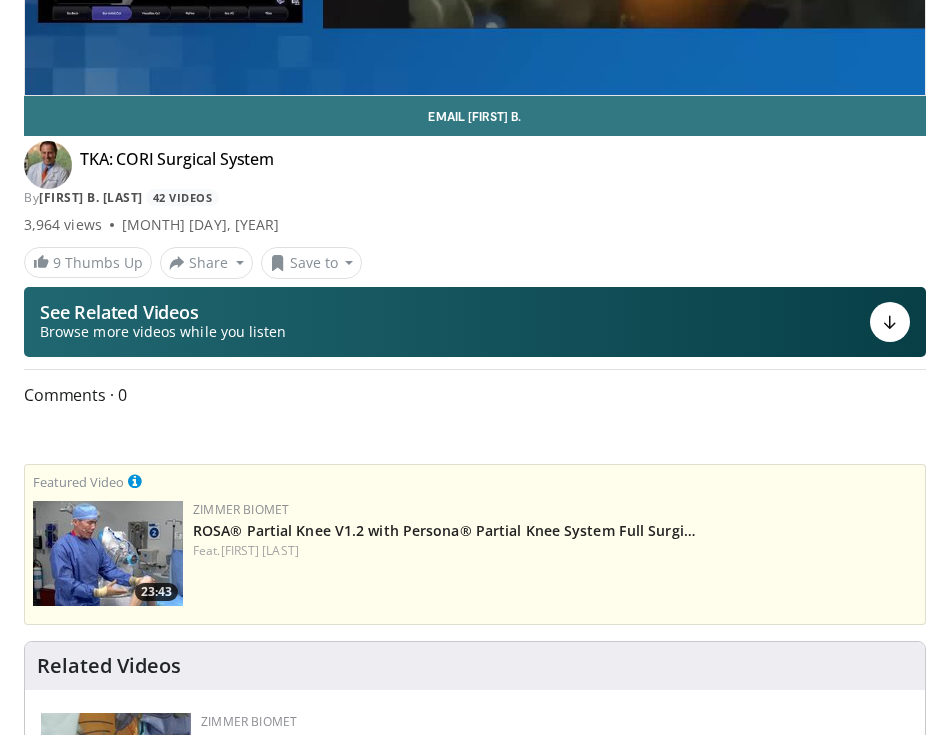 scroll, scrollTop: 473, scrollLeft: 0, axis: vertical 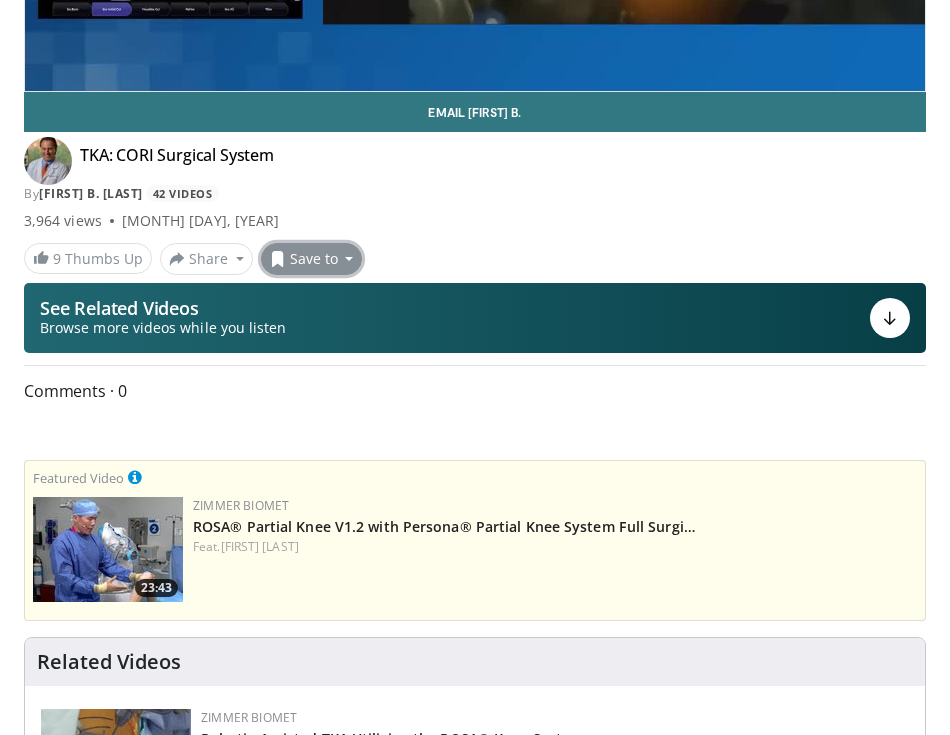 click on "Save to" at bounding box center [312, 259] 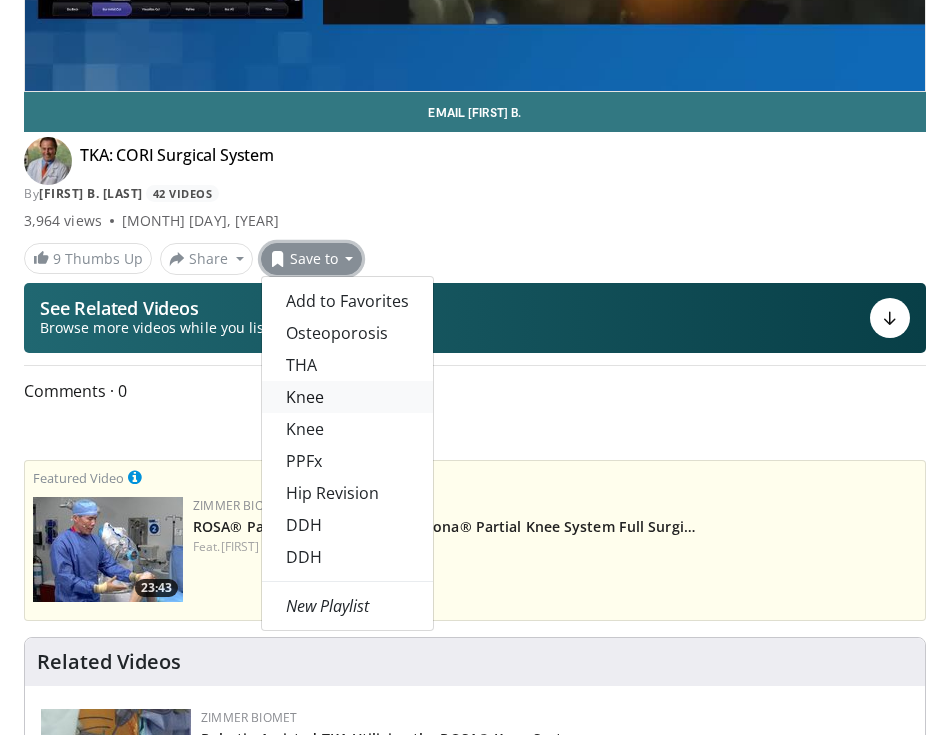drag, startPoint x: 419, startPoint y: 431, endPoint x: 445, endPoint y: 474, distance: 50.24938 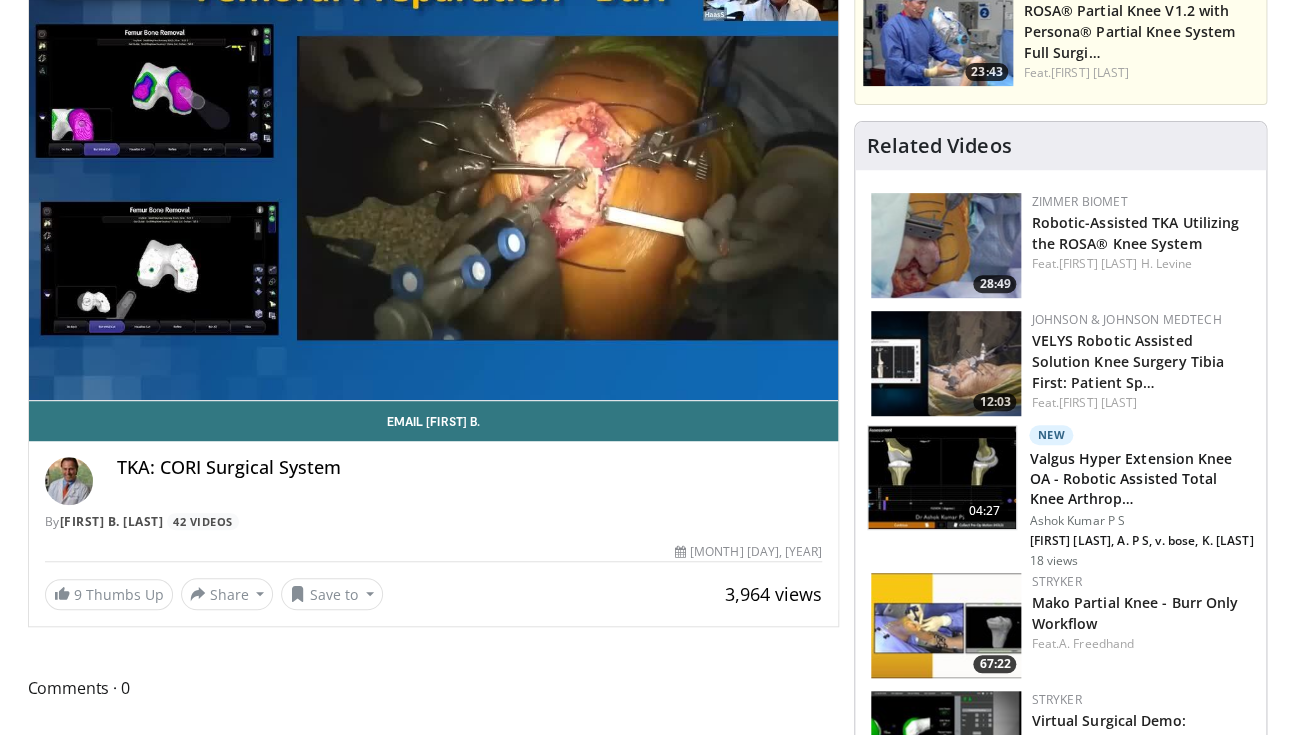 scroll, scrollTop: 217, scrollLeft: 0, axis: vertical 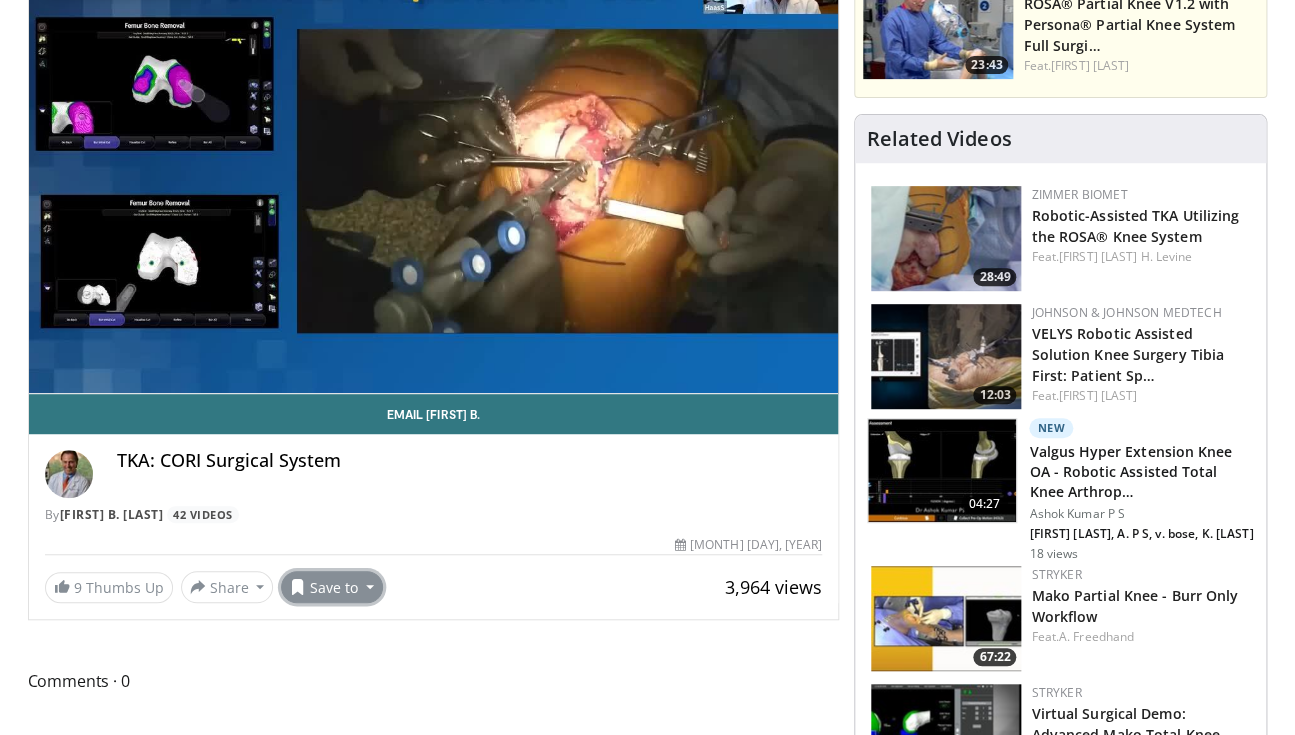 click on "Save to" at bounding box center (332, 587) 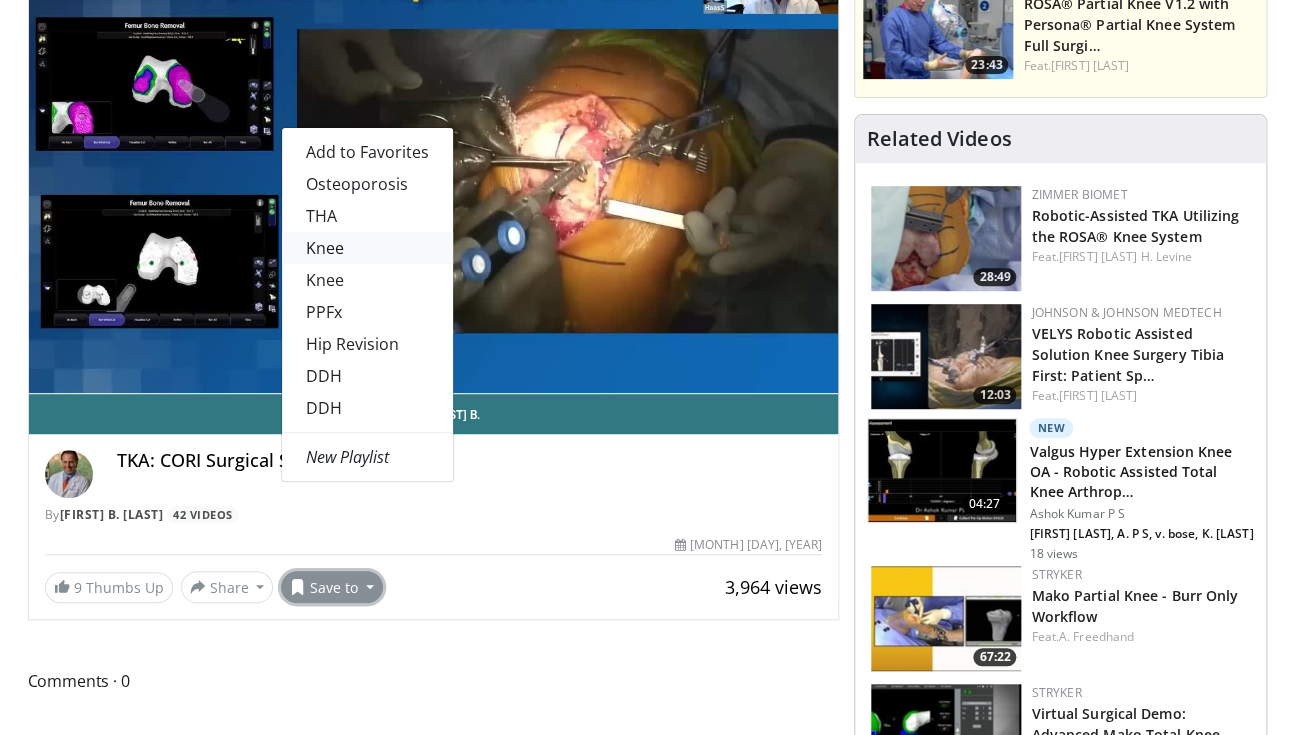 click on "Knee" at bounding box center (367, 248) 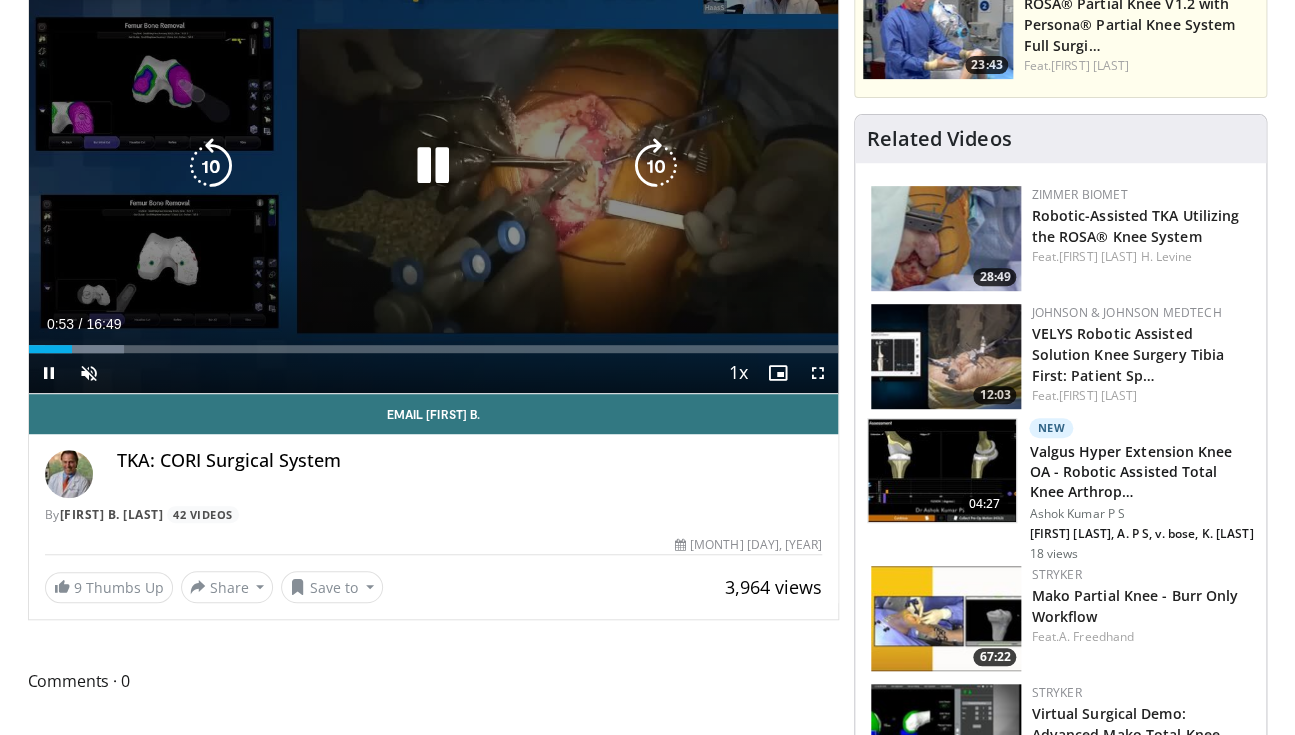 scroll, scrollTop: 299, scrollLeft: 0, axis: vertical 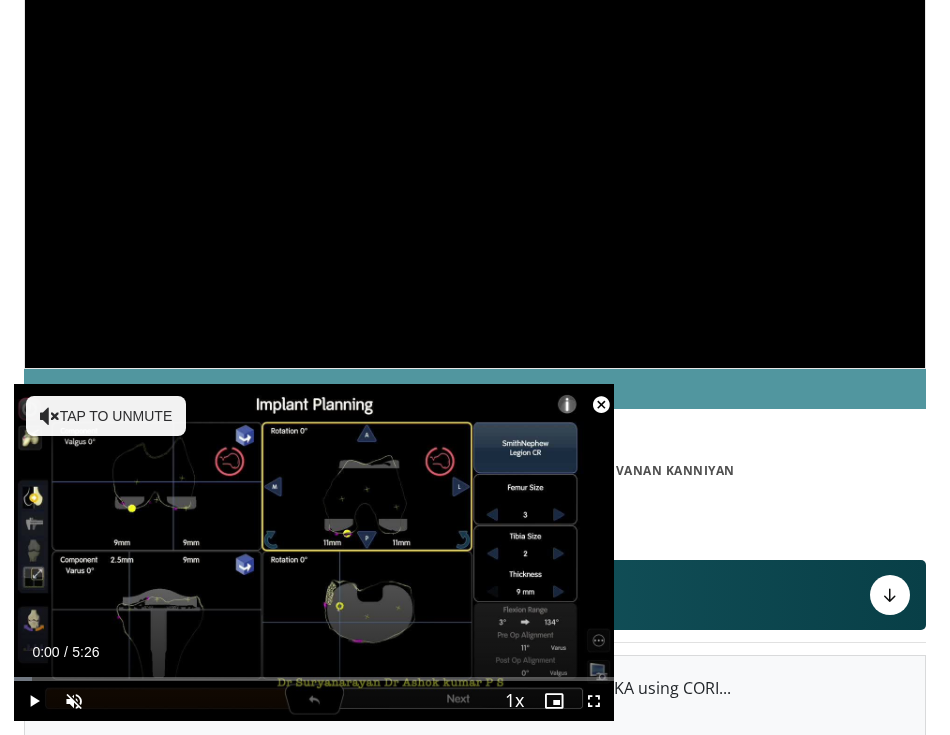 click at bounding box center [601, 405] 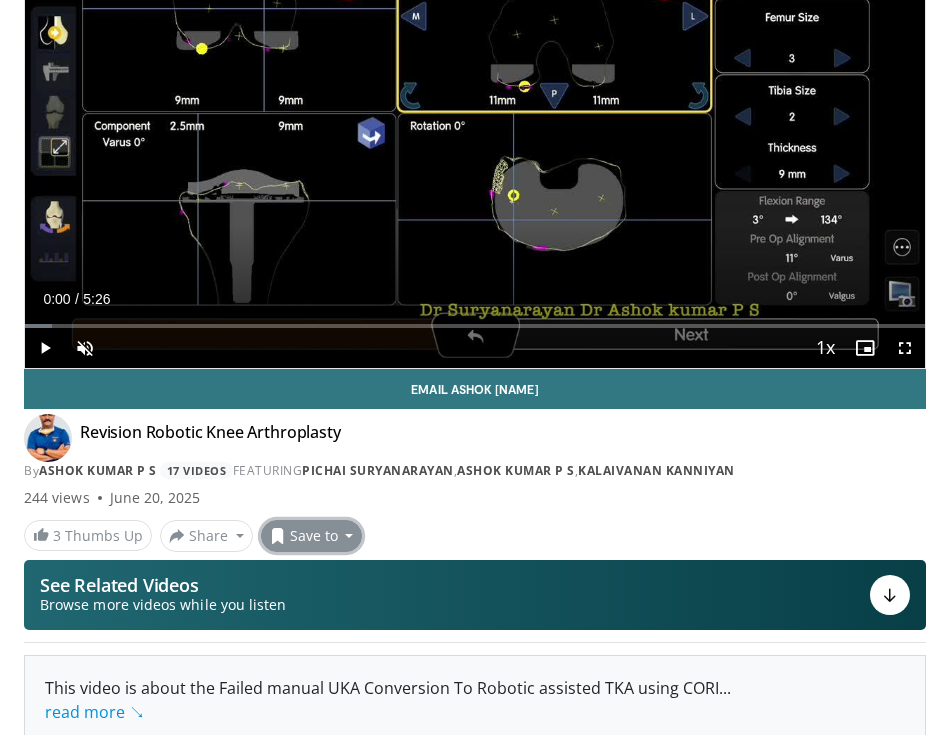 click on "Save to" at bounding box center (312, 536) 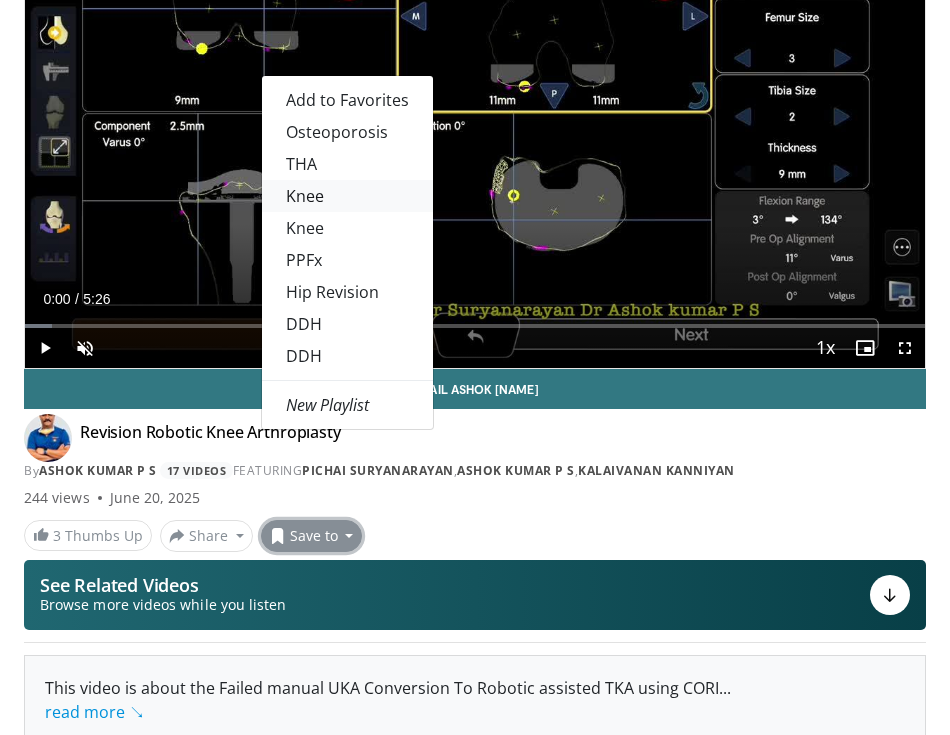 click on "Knee" at bounding box center [347, 196] 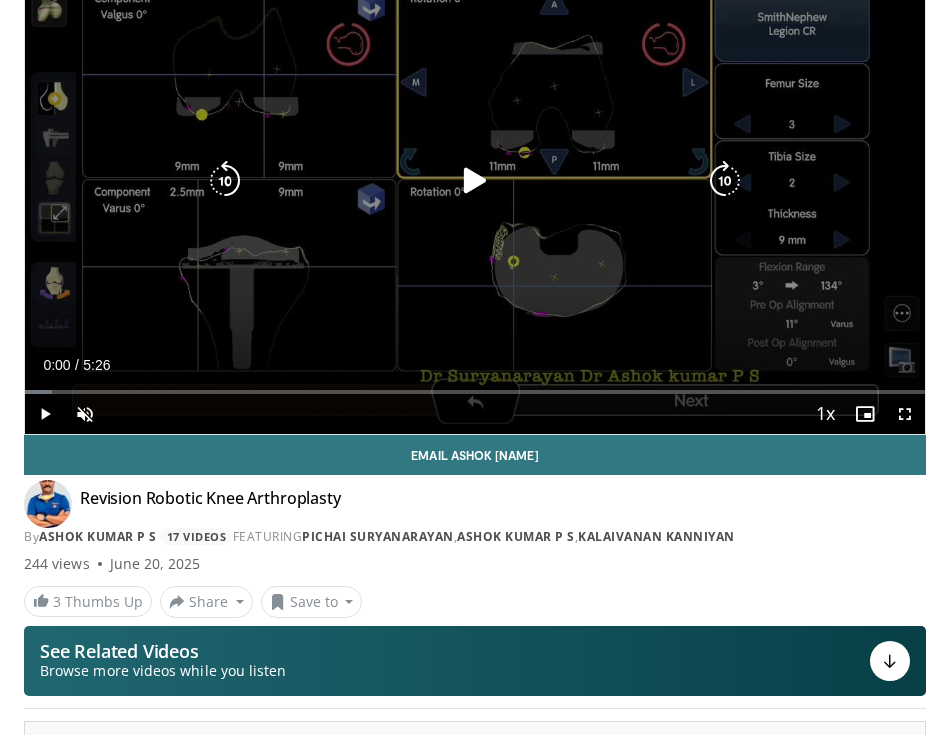 scroll, scrollTop: 278, scrollLeft: 0, axis: vertical 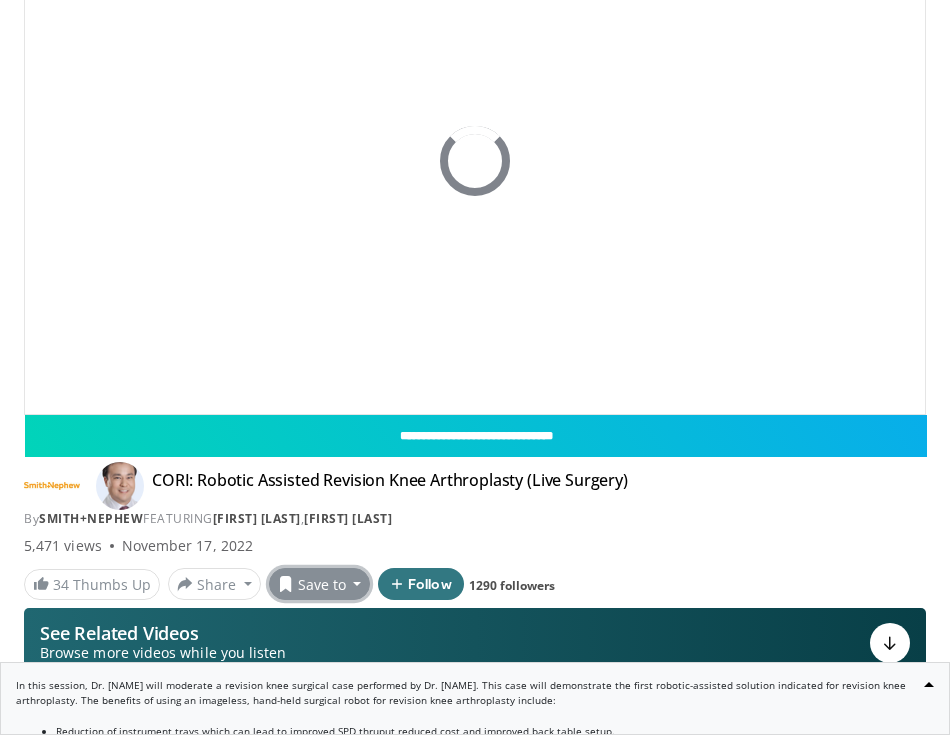 click on "Save to" at bounding box center [320, 584] 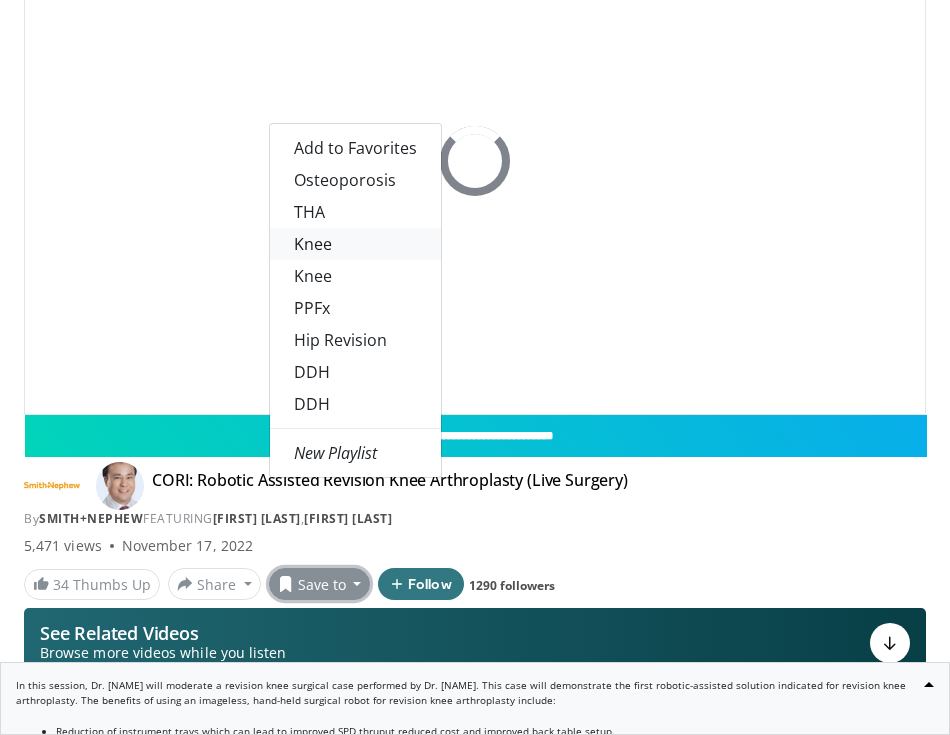 click on "Knee" at bounding box center [355, 244] 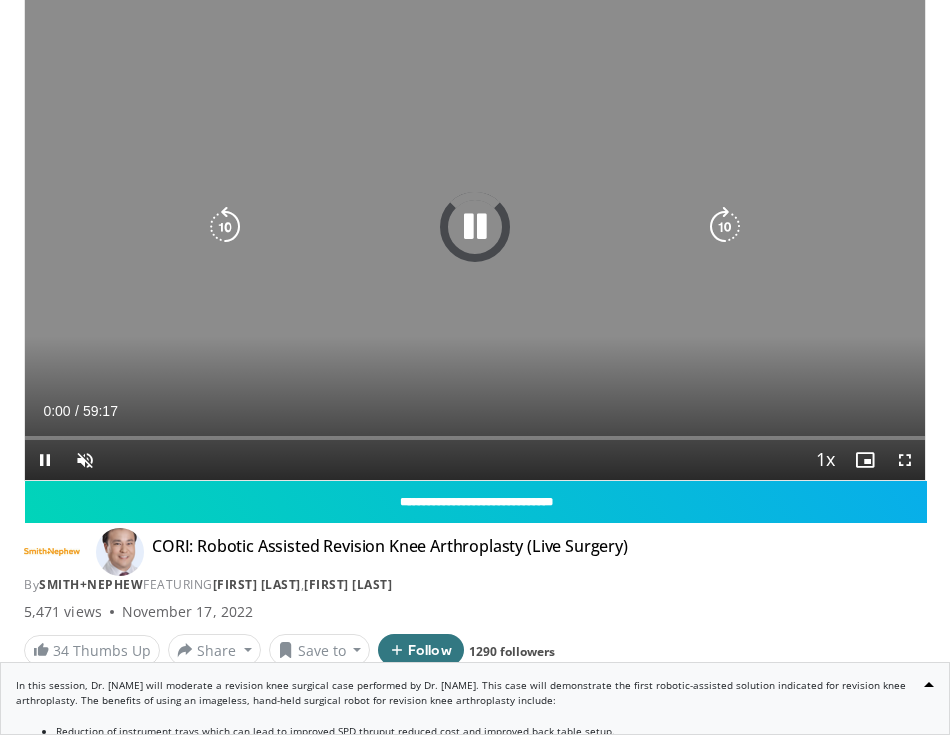 scroll, scrollTop: 232, scrollLeft: 0, axis: vertical 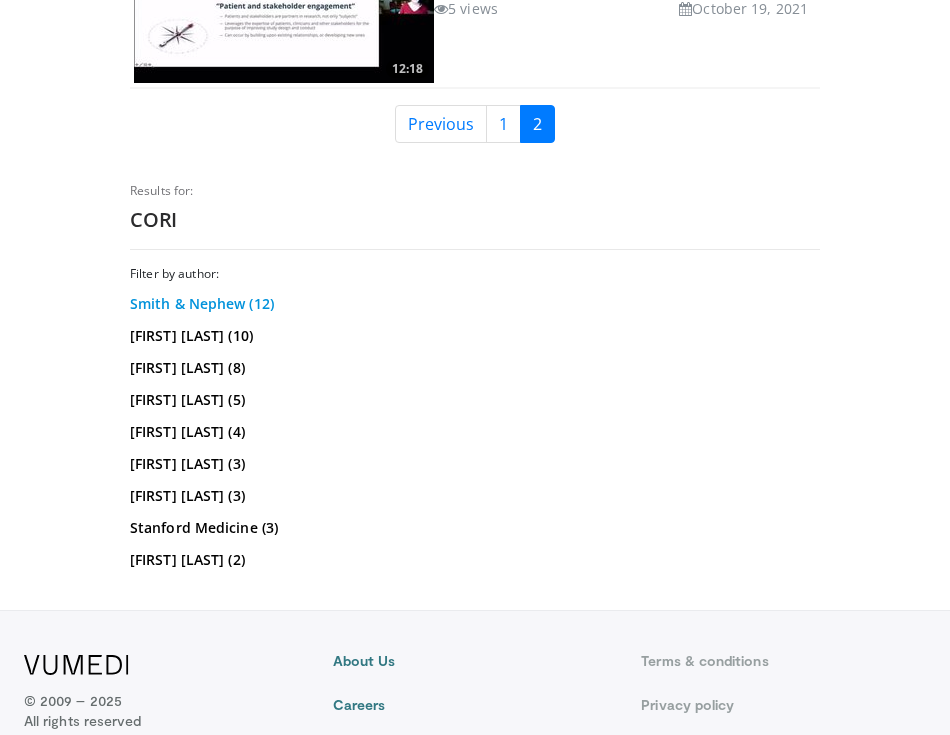 click on "Smith & Nephew (12)" at bounding box center (472, 304) 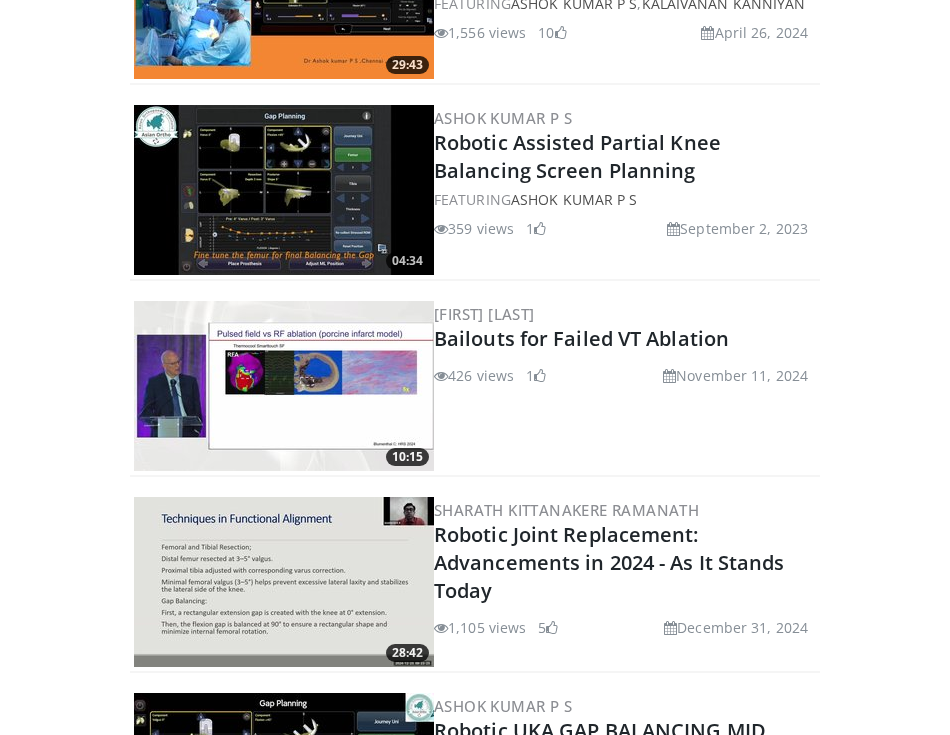 scroll, scrollTop: 0, scrollLeft: 0, axis: both 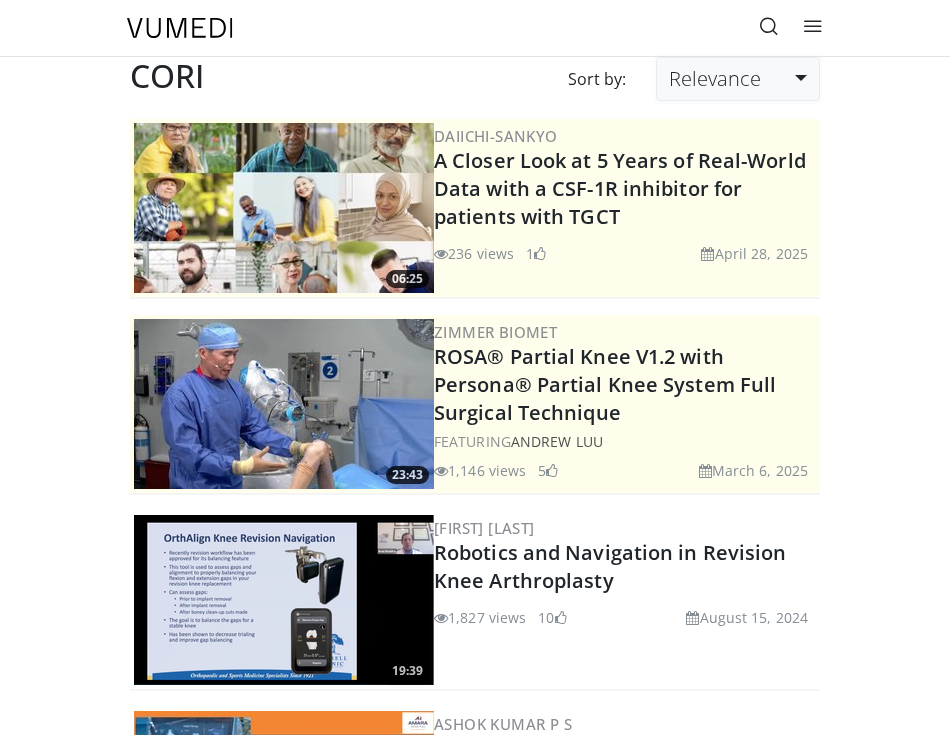 click on "Relevance" at bounding box center [715, 78] 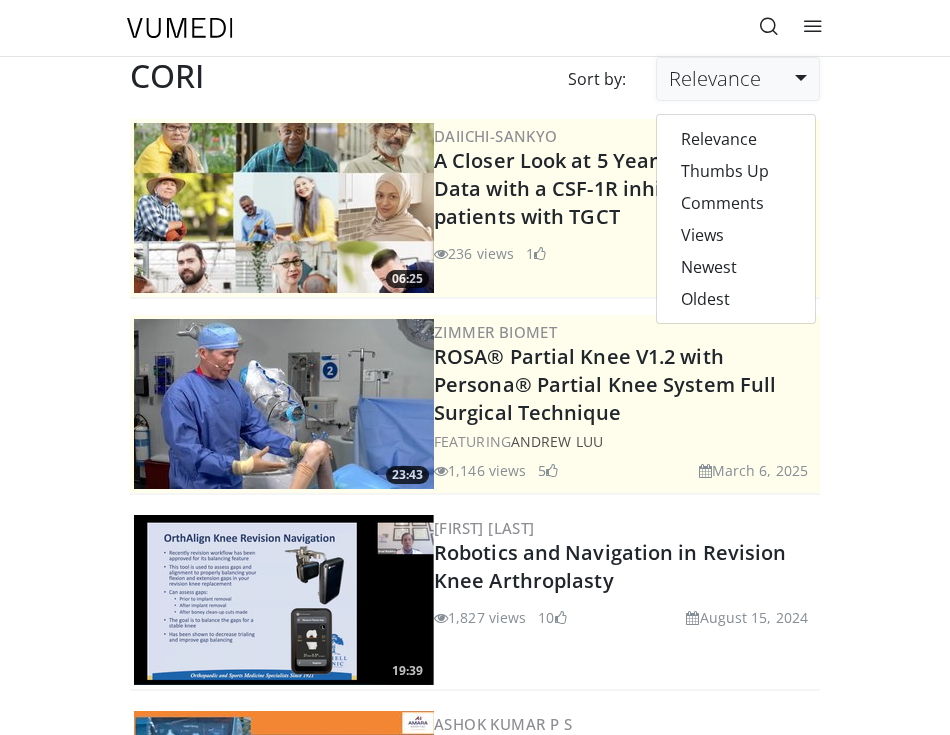 click at bounding box center [769, 28] 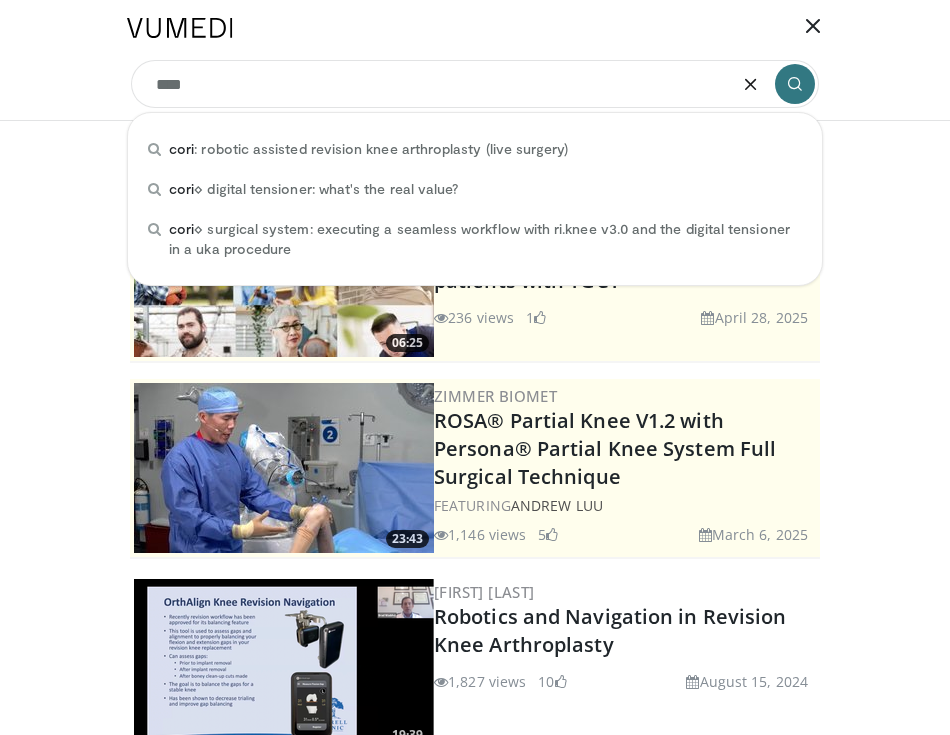 click on "cori : robotic assisted revision knee arthroplasty (live surgery)" at bounding box center (368, 149) 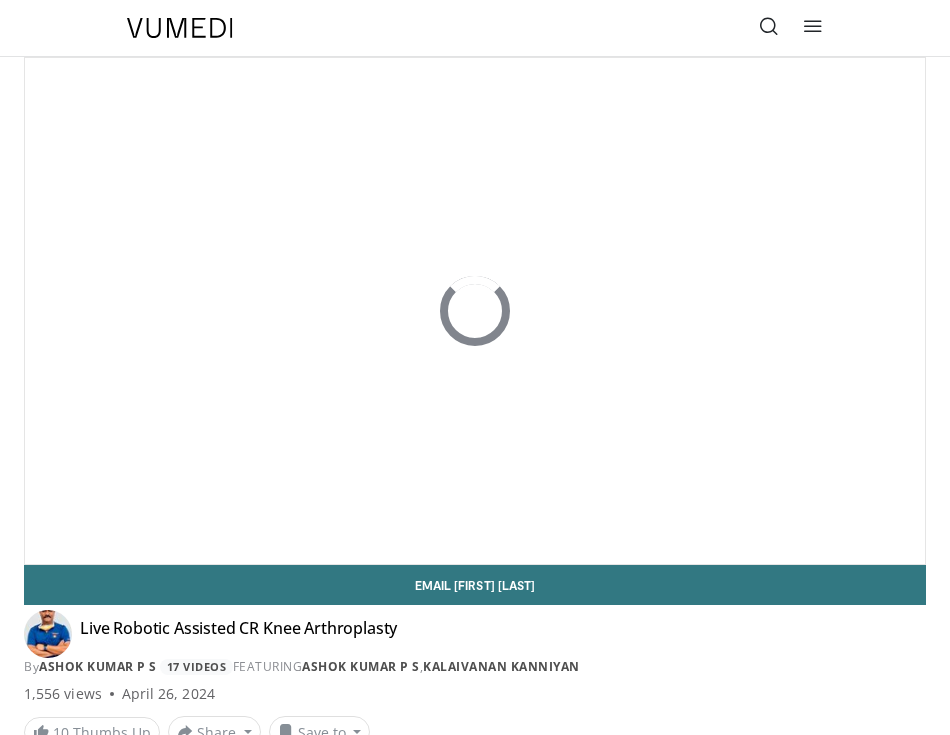 scroll, scrollTop: 0, scrollLeft: 0, axis: both 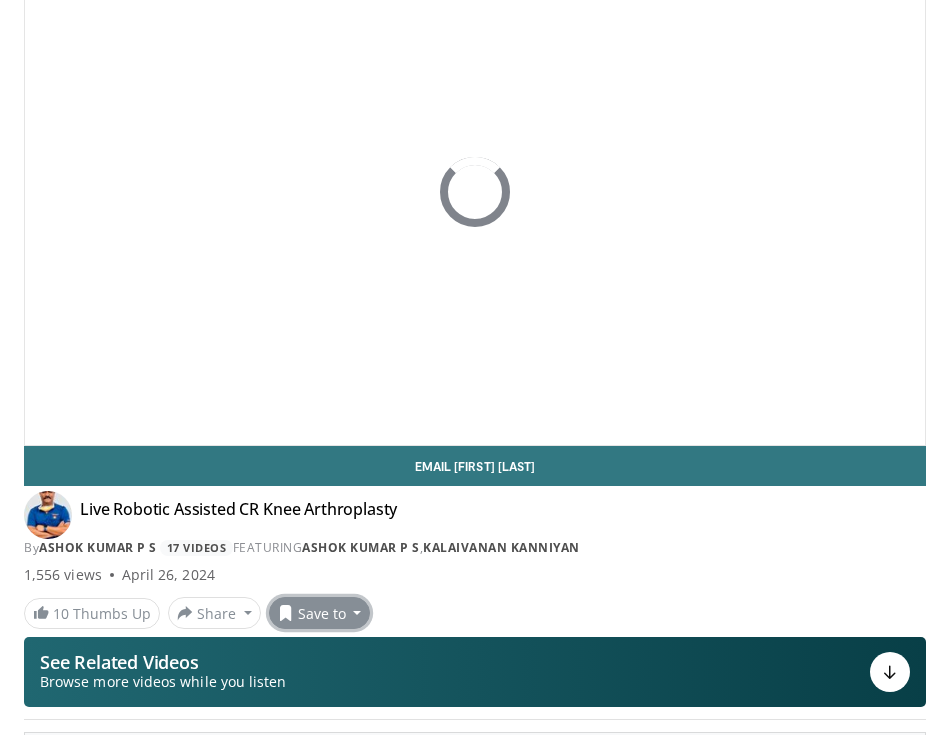 click on "Save to" at bounding box center (320, 613) 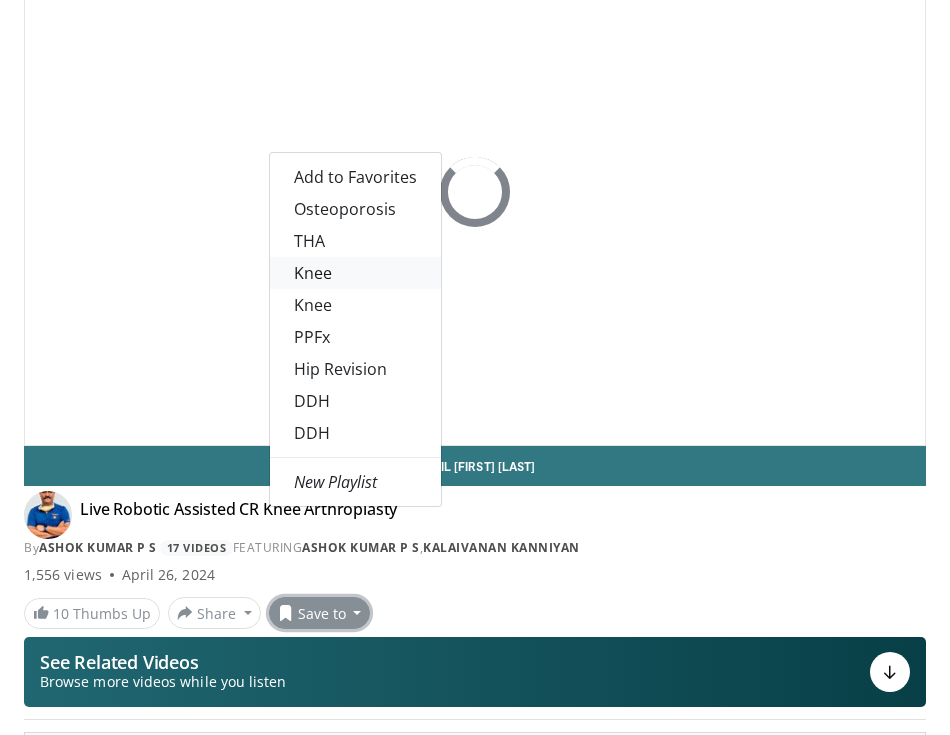 click on "Knee" at bounding box center [355, 273] 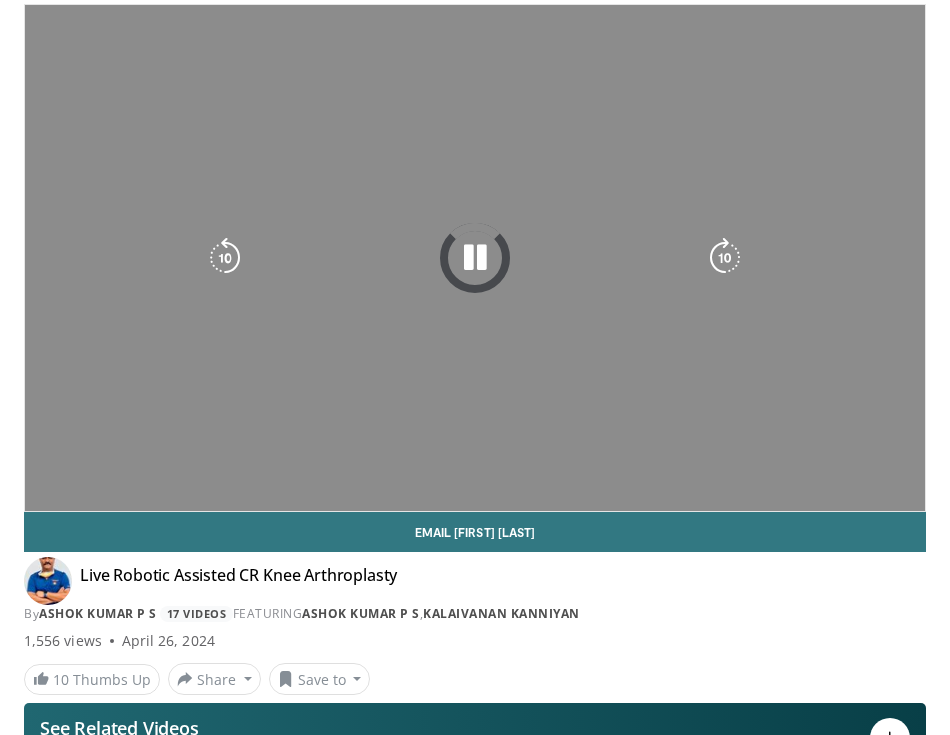 scroll, scrollTop: 200, scrollLeft: 0, axis: vertical 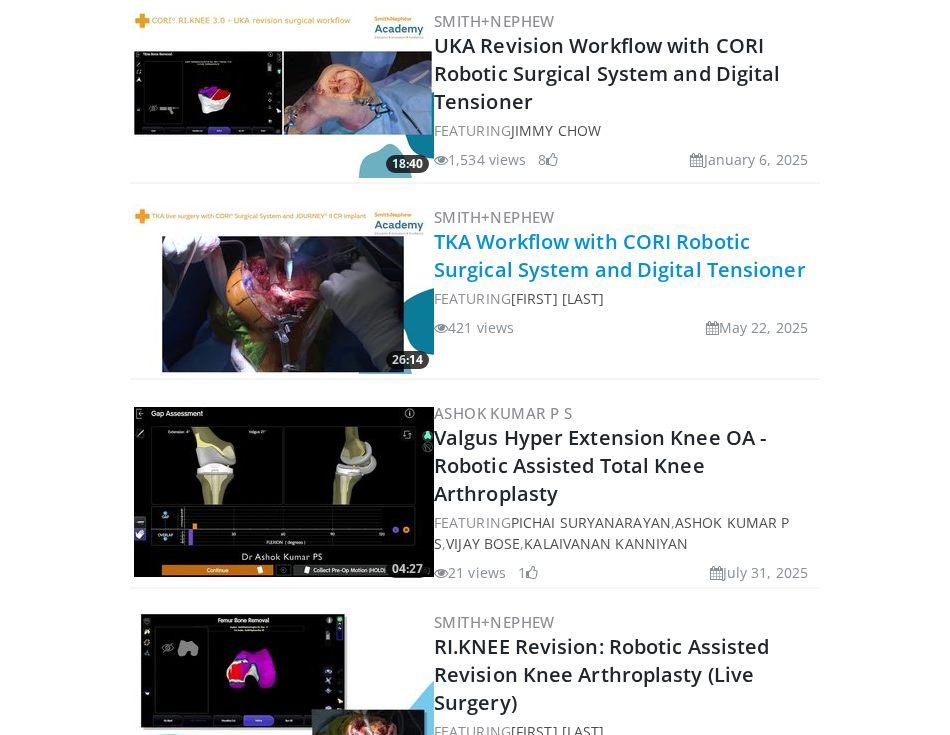 click on "TKA Workflow with CORI Robotic Surgical System and Digital Tensioner" at bounding box center [620, 255] 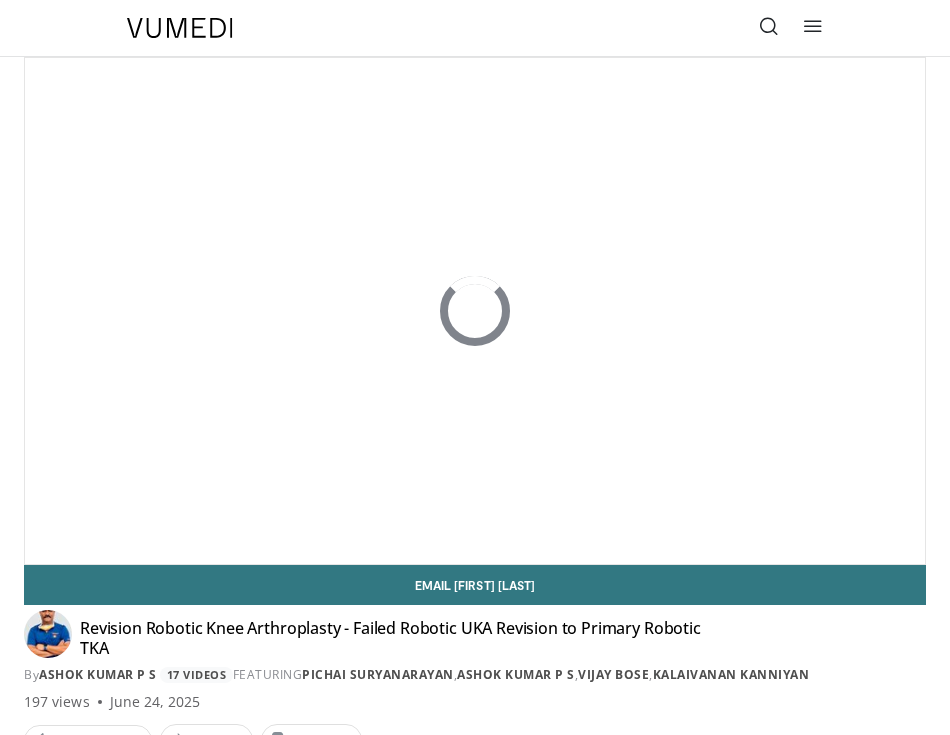 scroll, scrollTop: 0, scrollLeft: 0, axis: both 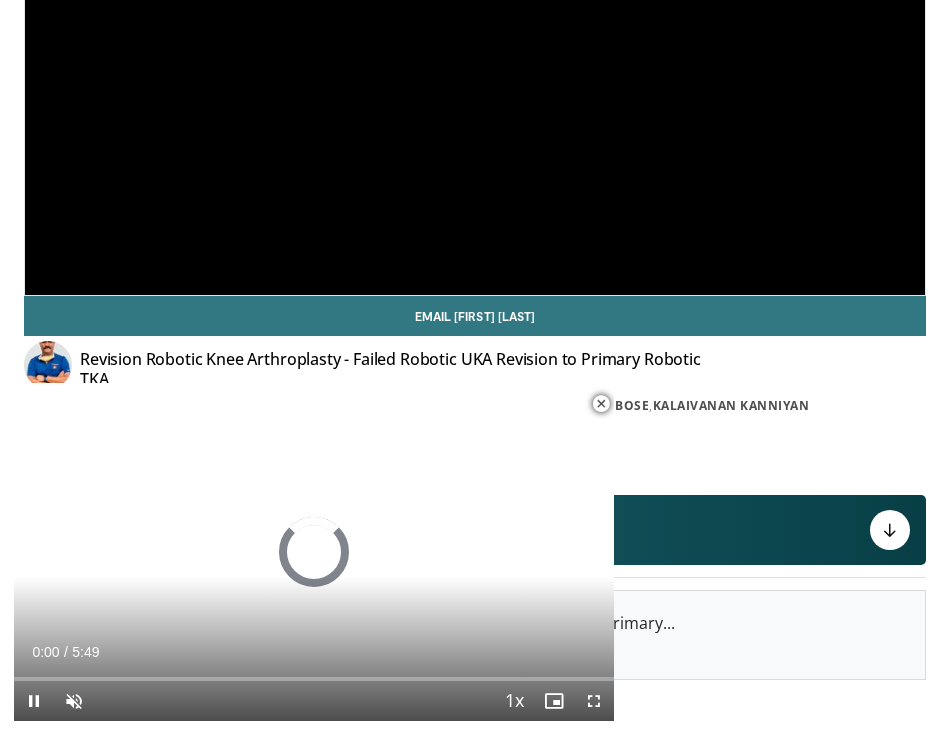 click at bounding box center [601, 404] 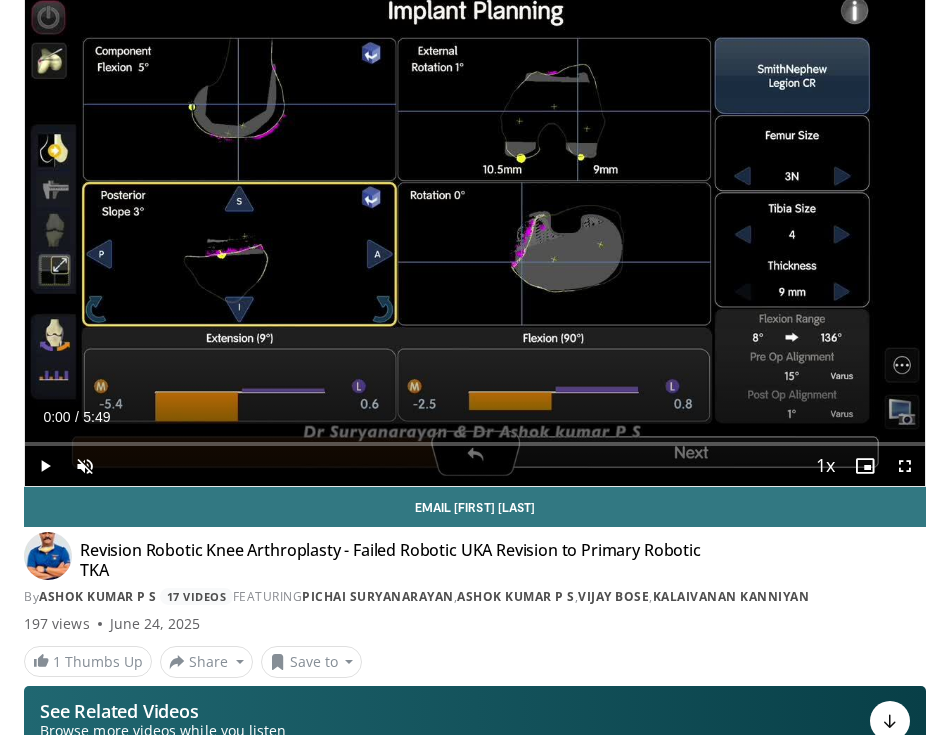 scroll, scrollTop: 281, scrollLeft: 0, axis: vertical 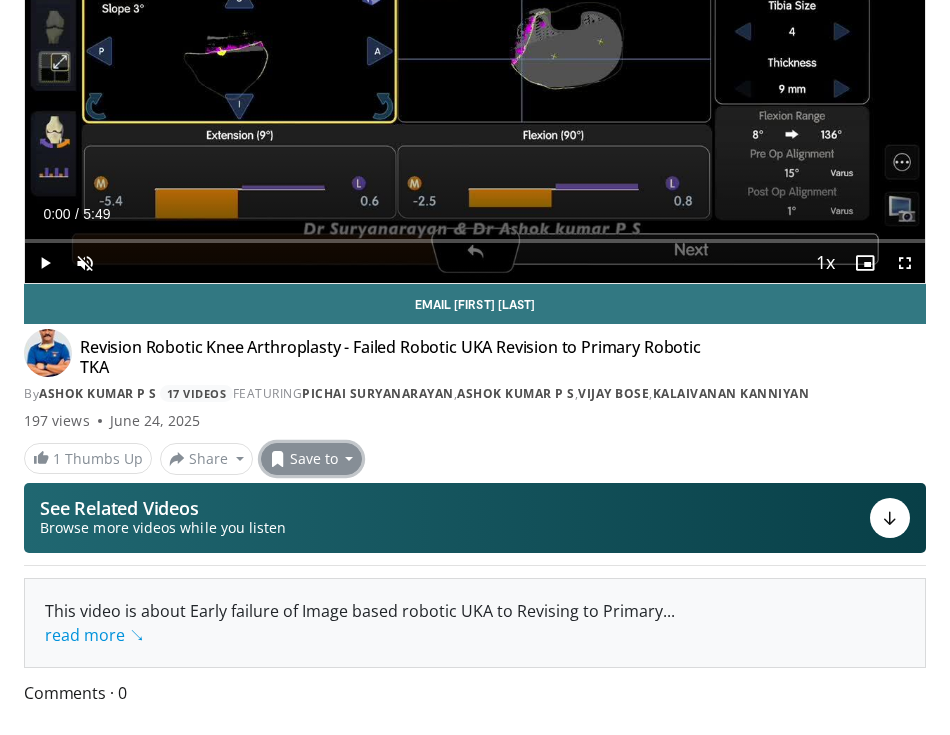 click on "Save to" at bounding box center (312, 459) 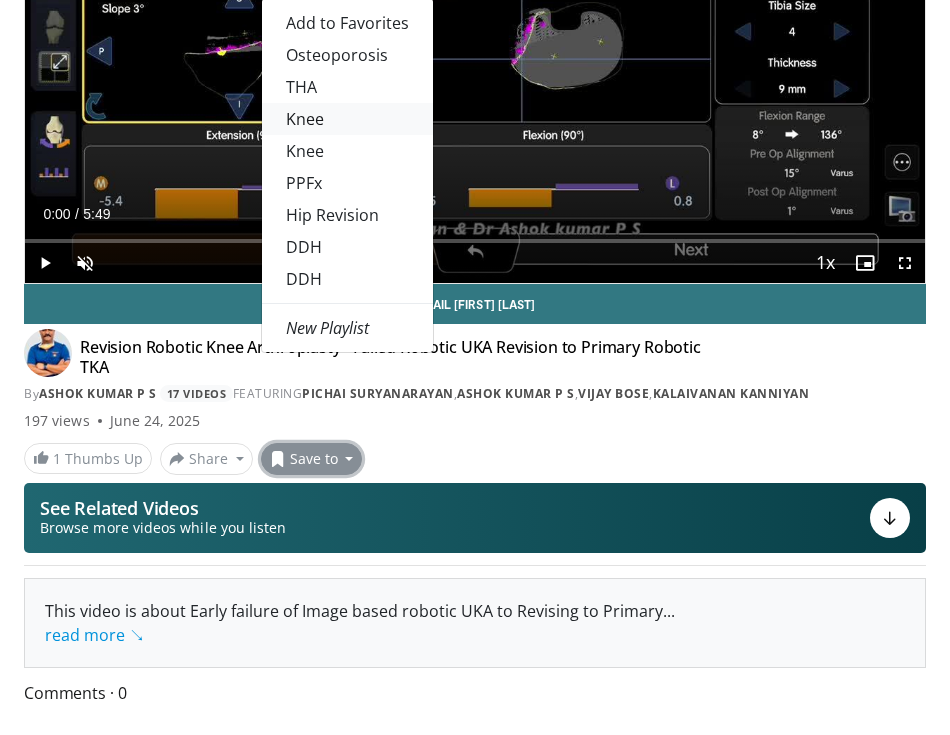 click on "Knee" at bounding box center (347, 119) 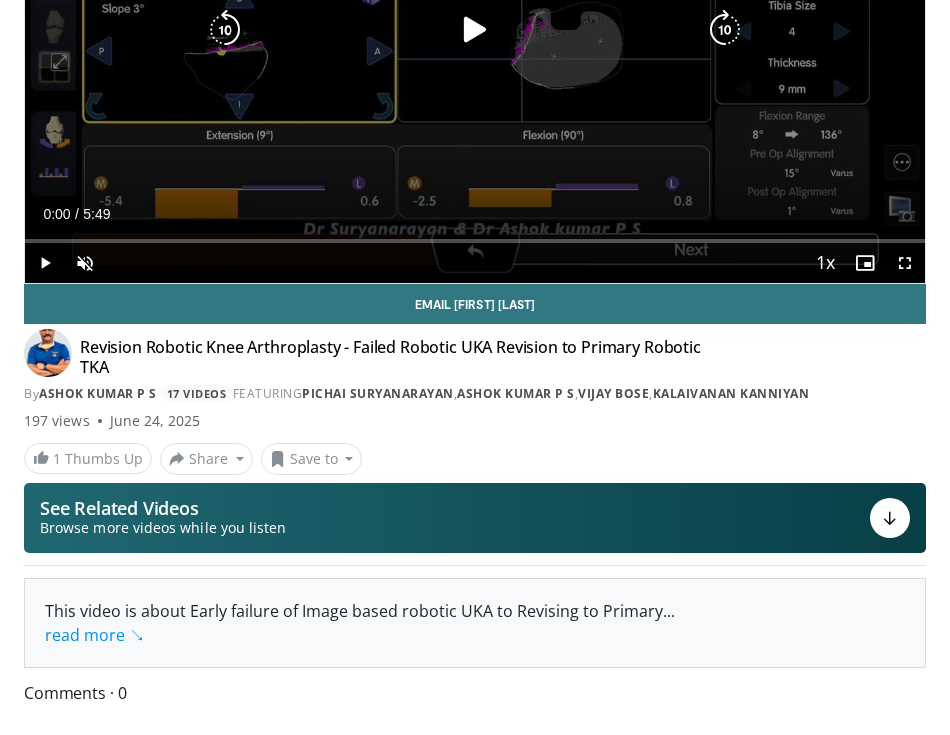 scroll, scrollTop: 363, scrollLeft: 0, axis: vertical 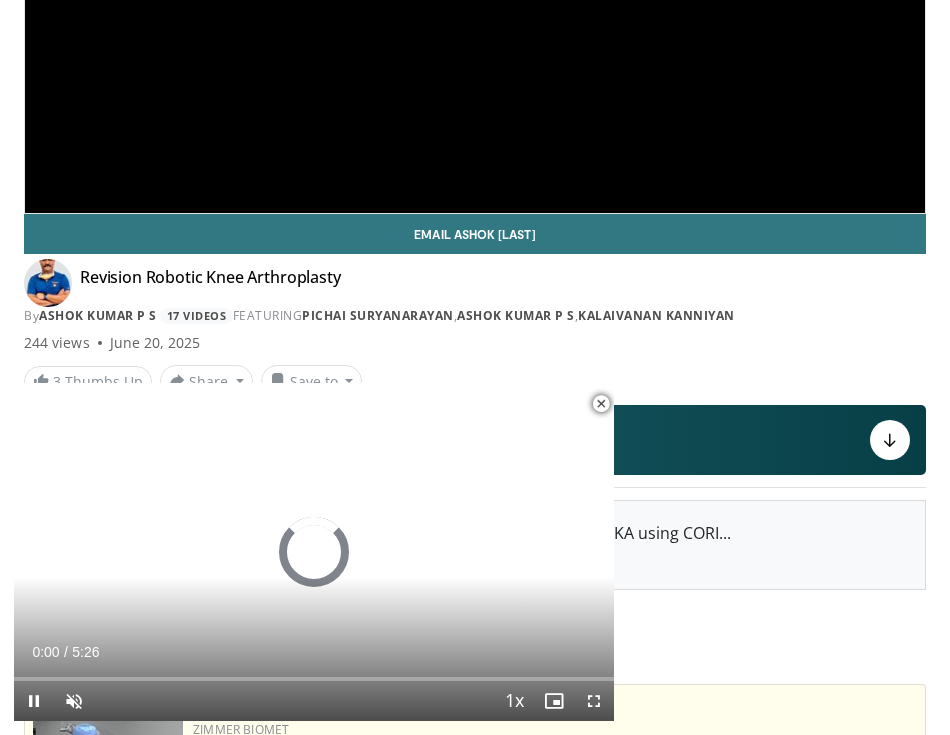 click at bounding box center (601, 404) 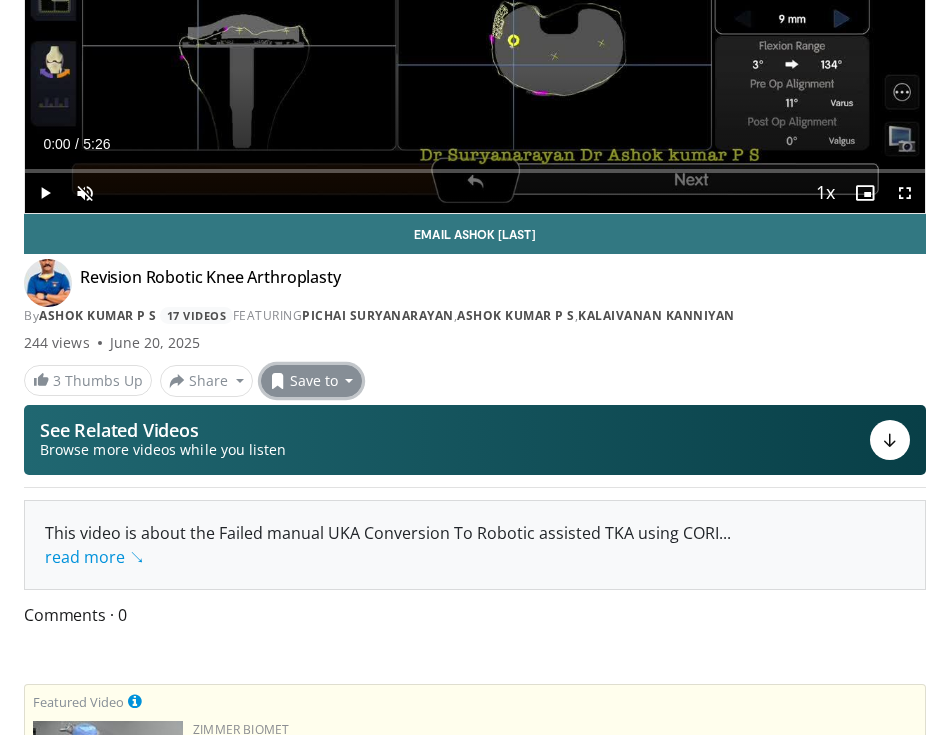 click on "Save to" at bounding box center (312, 381) 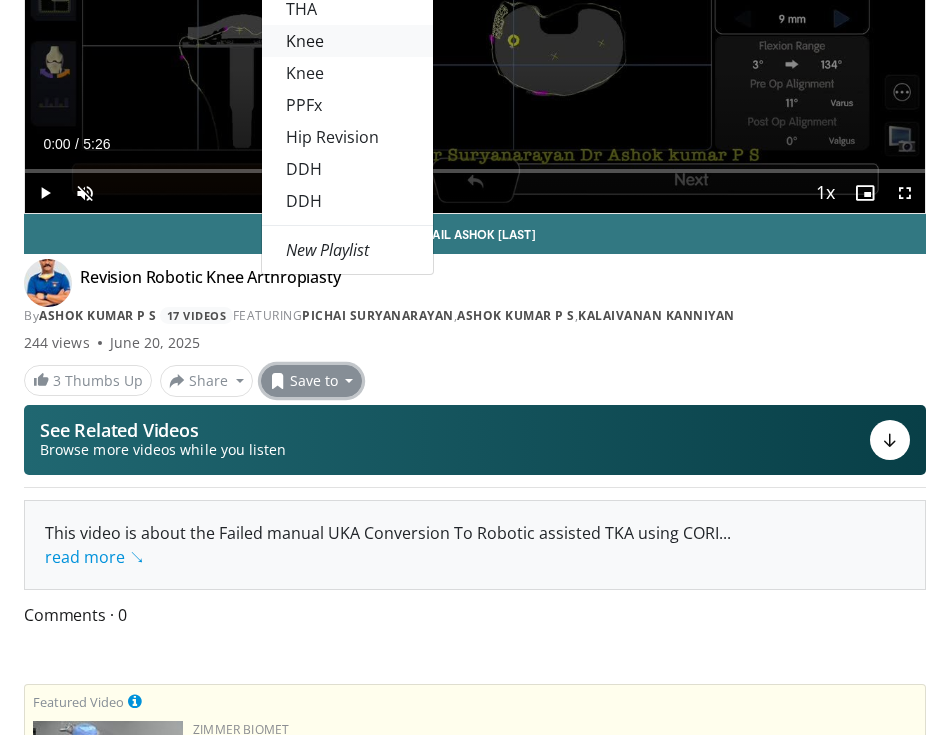 click on "Knee" at bounding box center [347, 41] 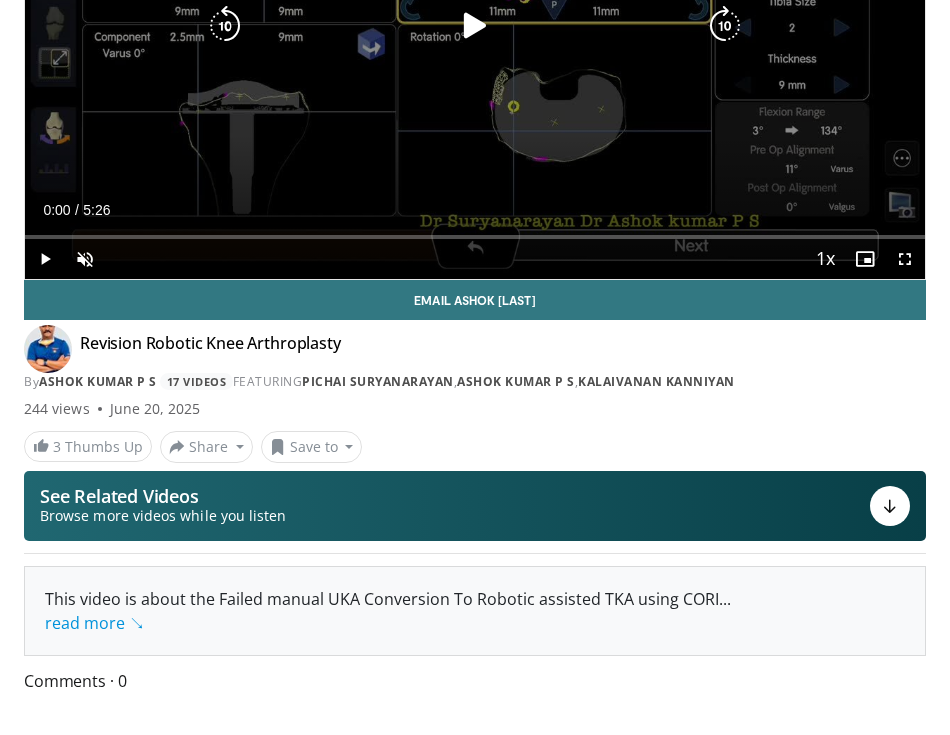 scroll, scrollTop: 433, scrollLeft: 0, axis: vertical 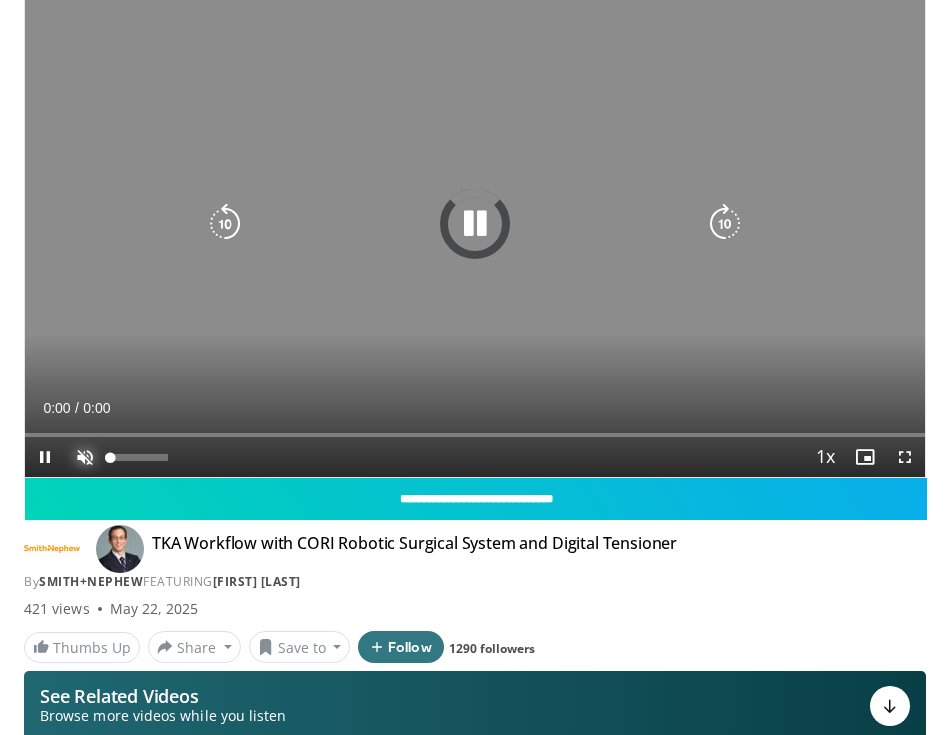 click at bounding box center [85, 457] 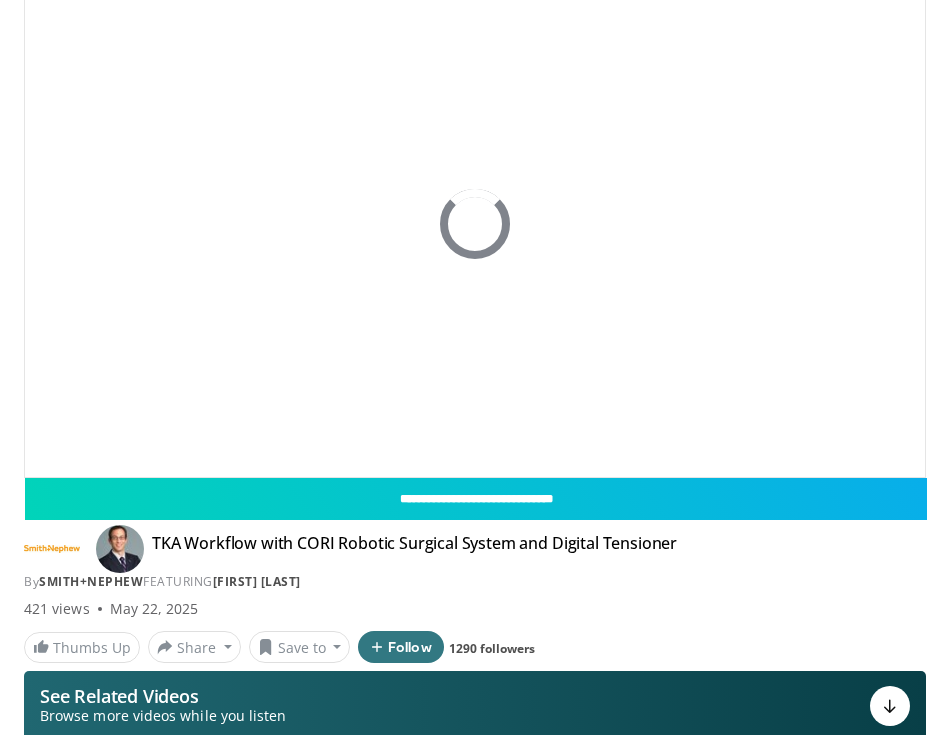 click on "By
Smith+Nephew
FEATURING
[FIRST] [LAST]" at bounding box center (475, 582) 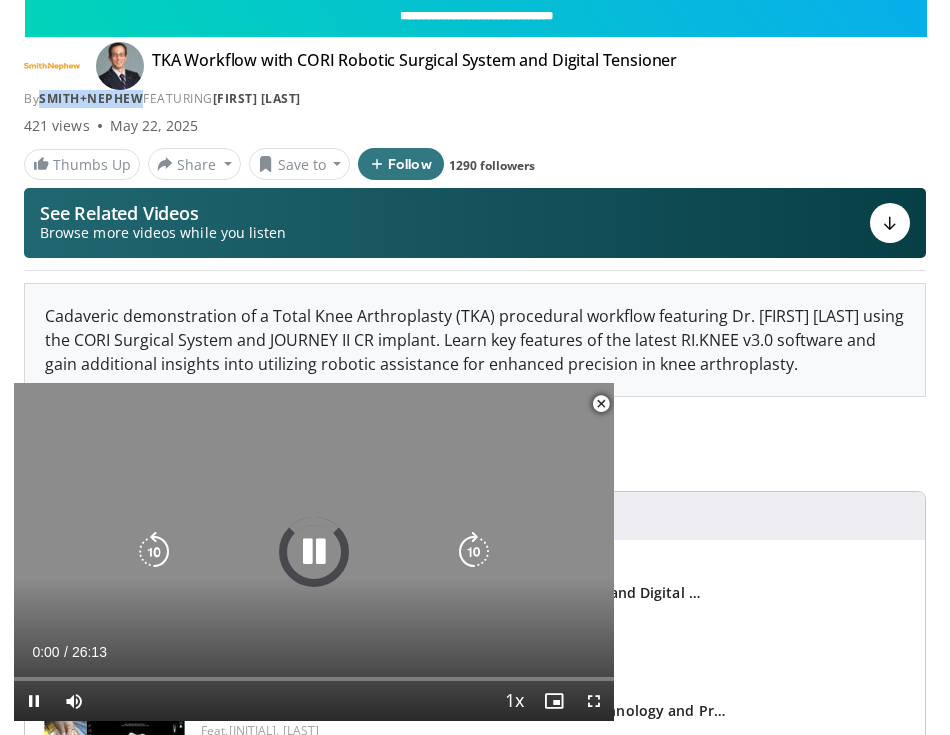 scroll, scrollTop: 570, scrollLeft: 0, axis: vertical 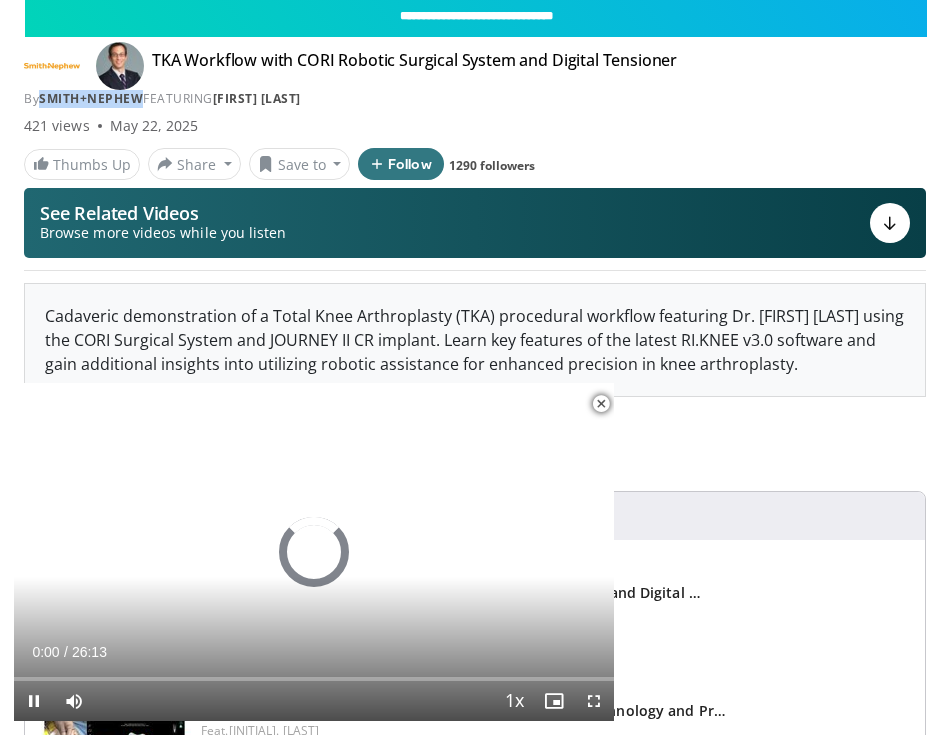click at bounding box center [601, 404] 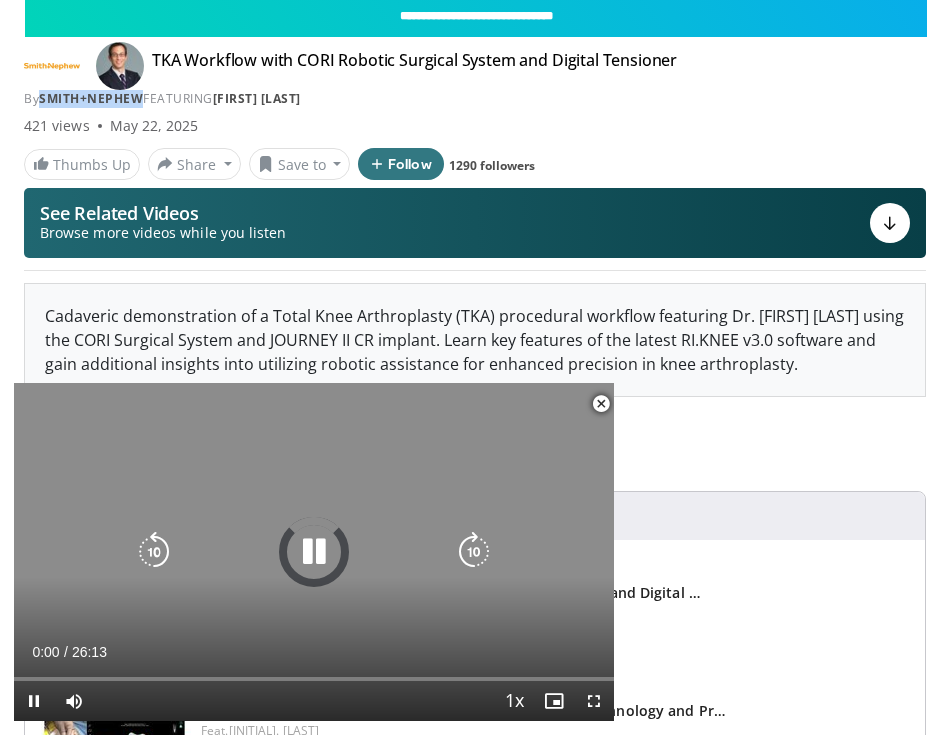 scroll, scrollTop: 64, scrollLeft: 0, axis: vertical 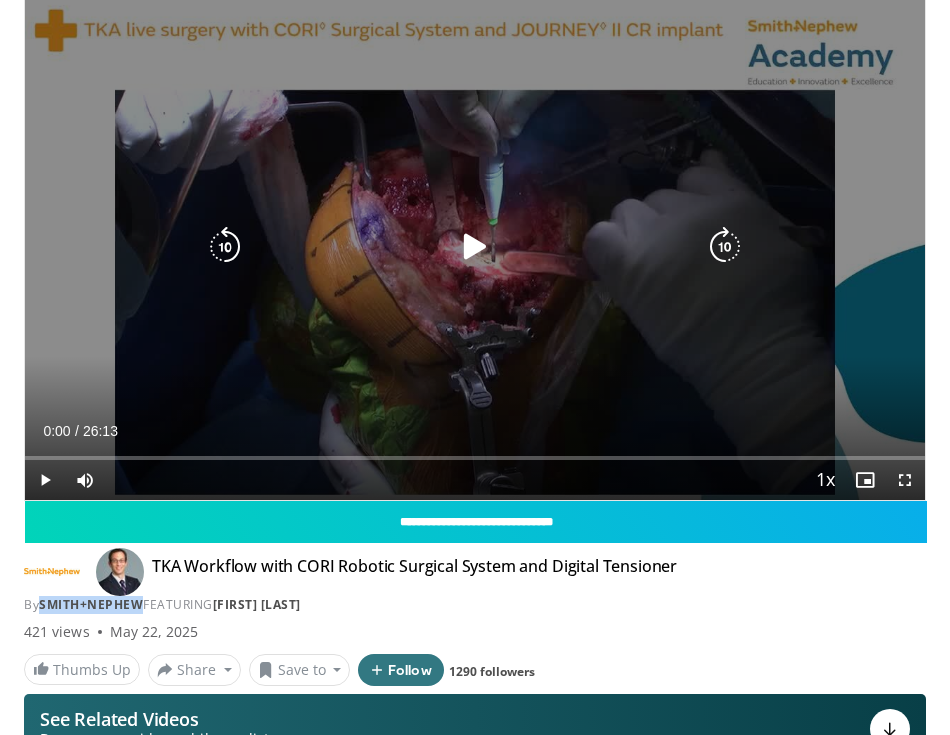 click at bounding box center (475, 247) 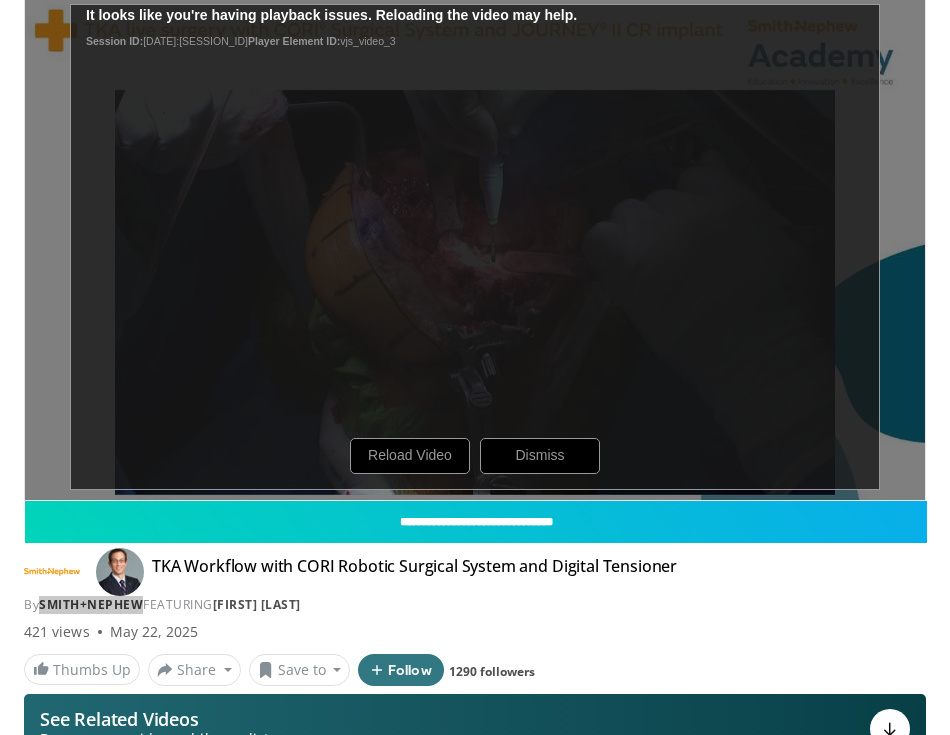 scroll, scrollTop: 58, scrollLeft: 0, axis: vertical 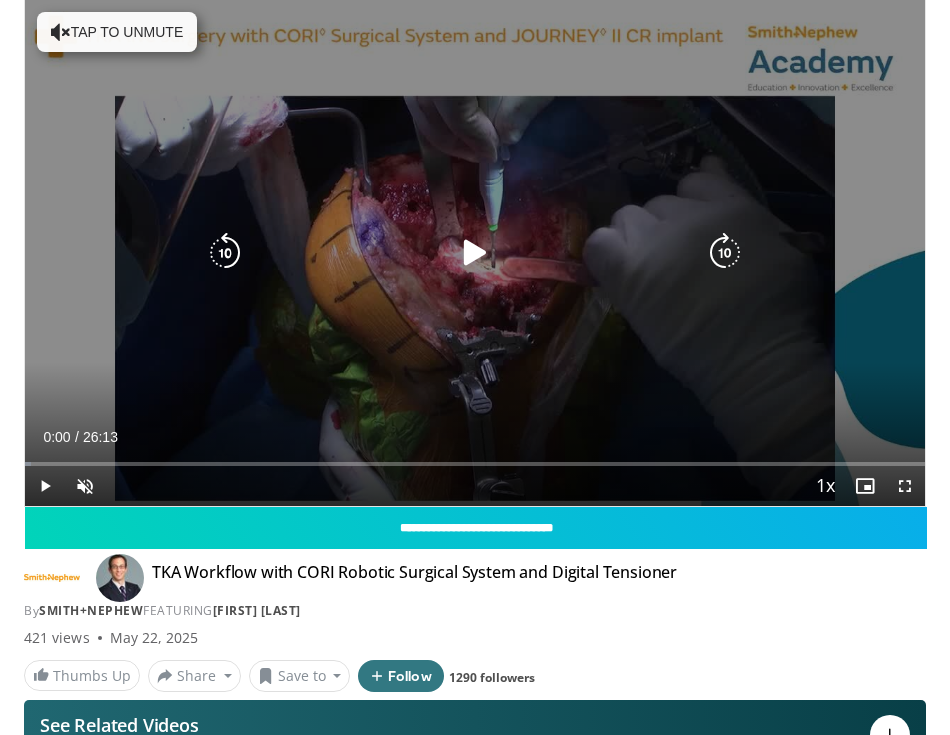 click at bounding box center [475, 253] 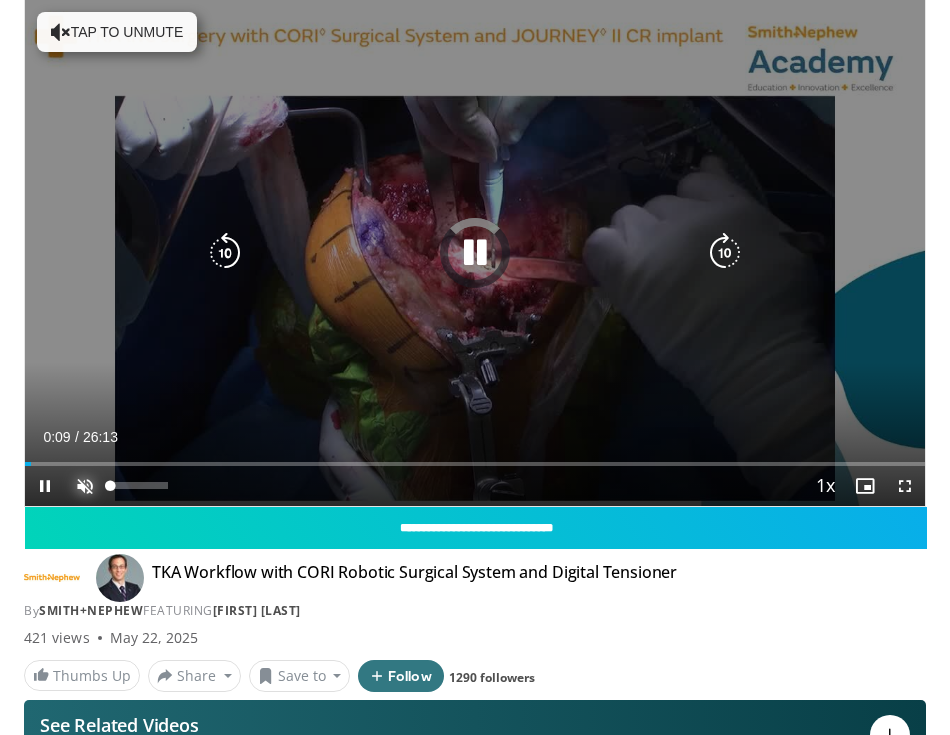 click at bounding box center [85, 486] 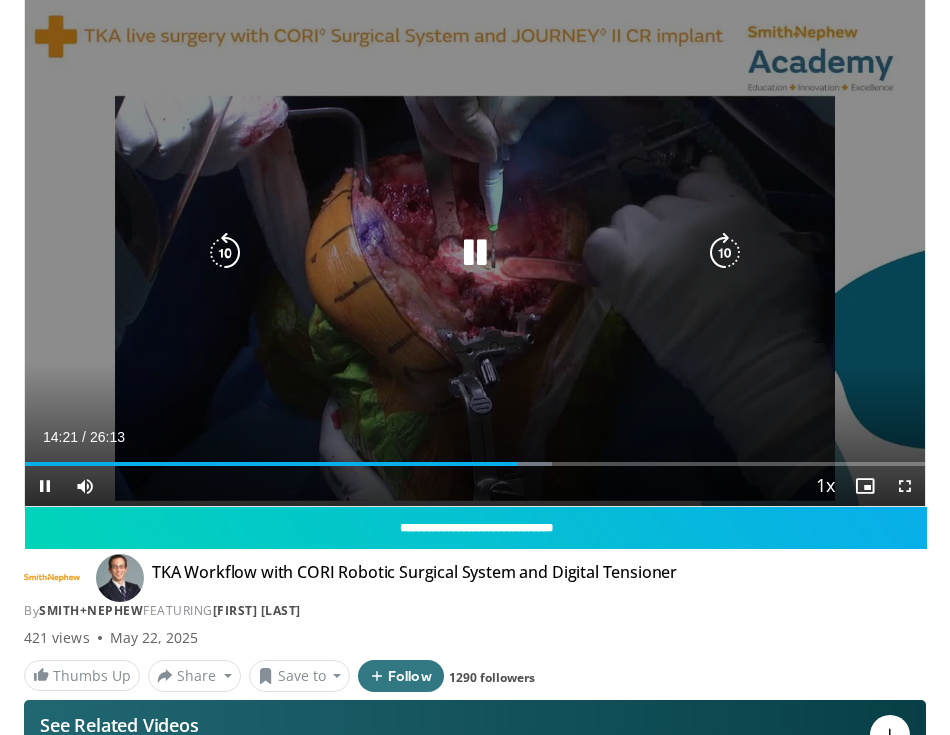 click at bounding box center (475, 253) 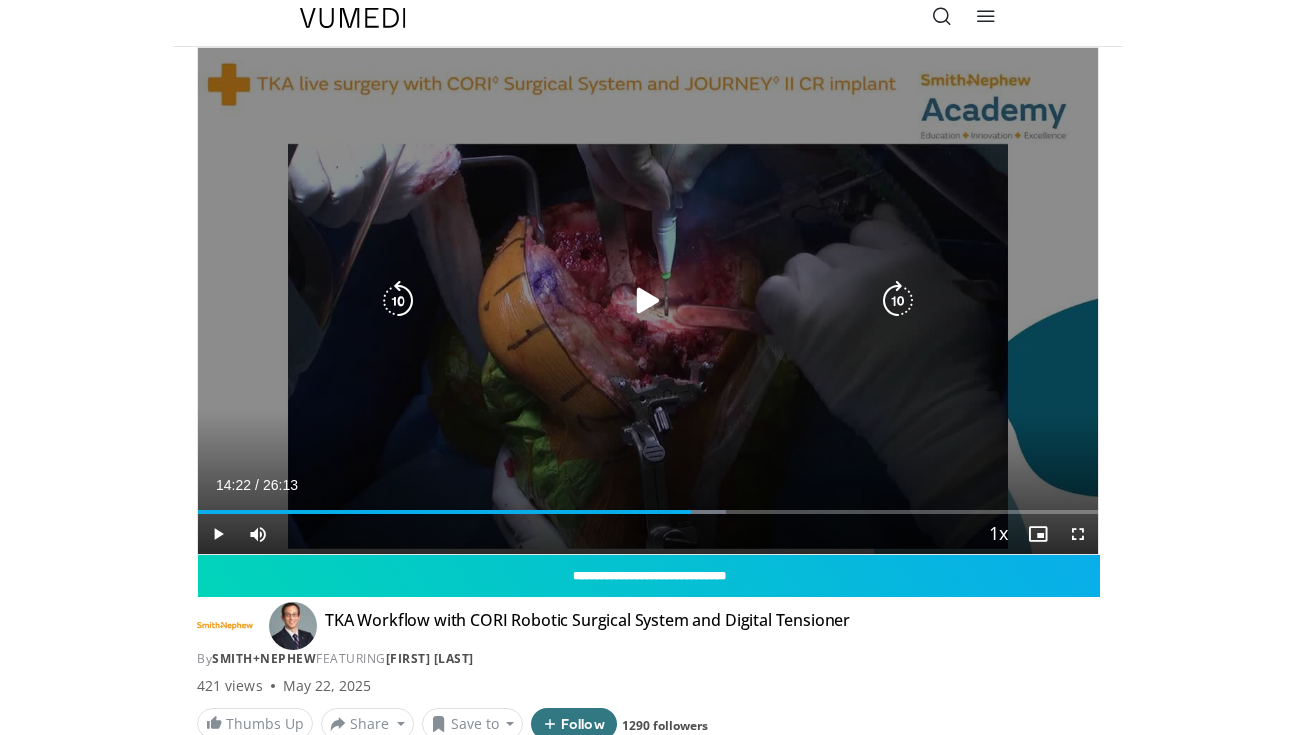 scroll, scrollTop: 5, scrollLeft: 0, axis: vertical 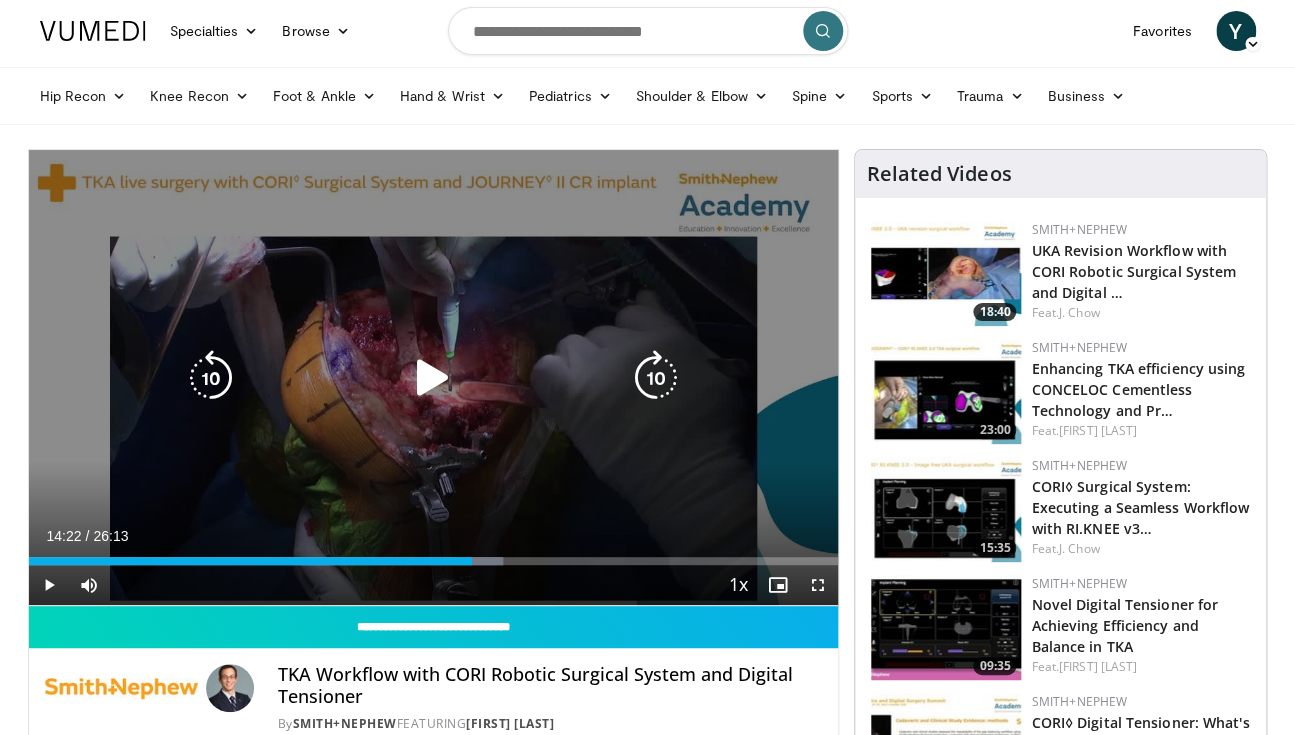 drag, startPoint x: 349, startPoint y: 381, endPoint x: 385, endPoint y: 386, distance: 36.345562 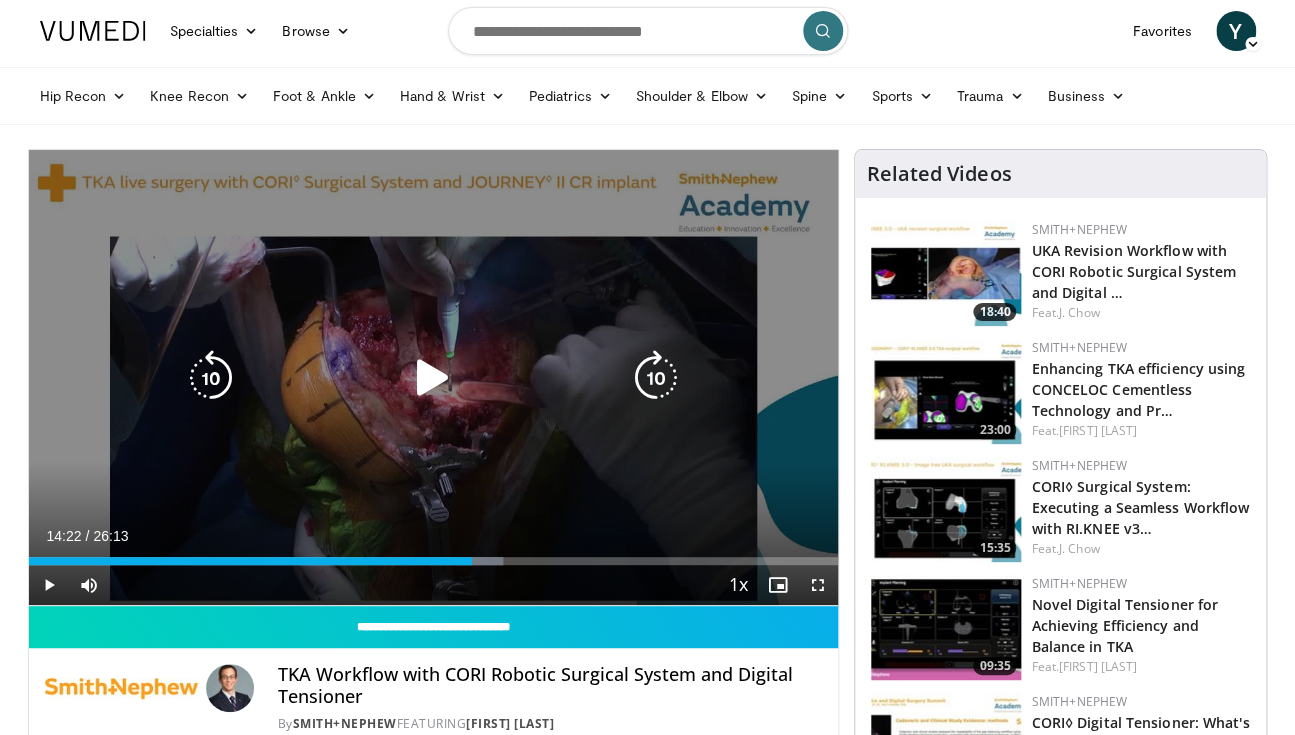 drag, startPoint x: 409, startPoint y: 379, endPoint x: 427, endPoint y: 383, distance: 18.439089 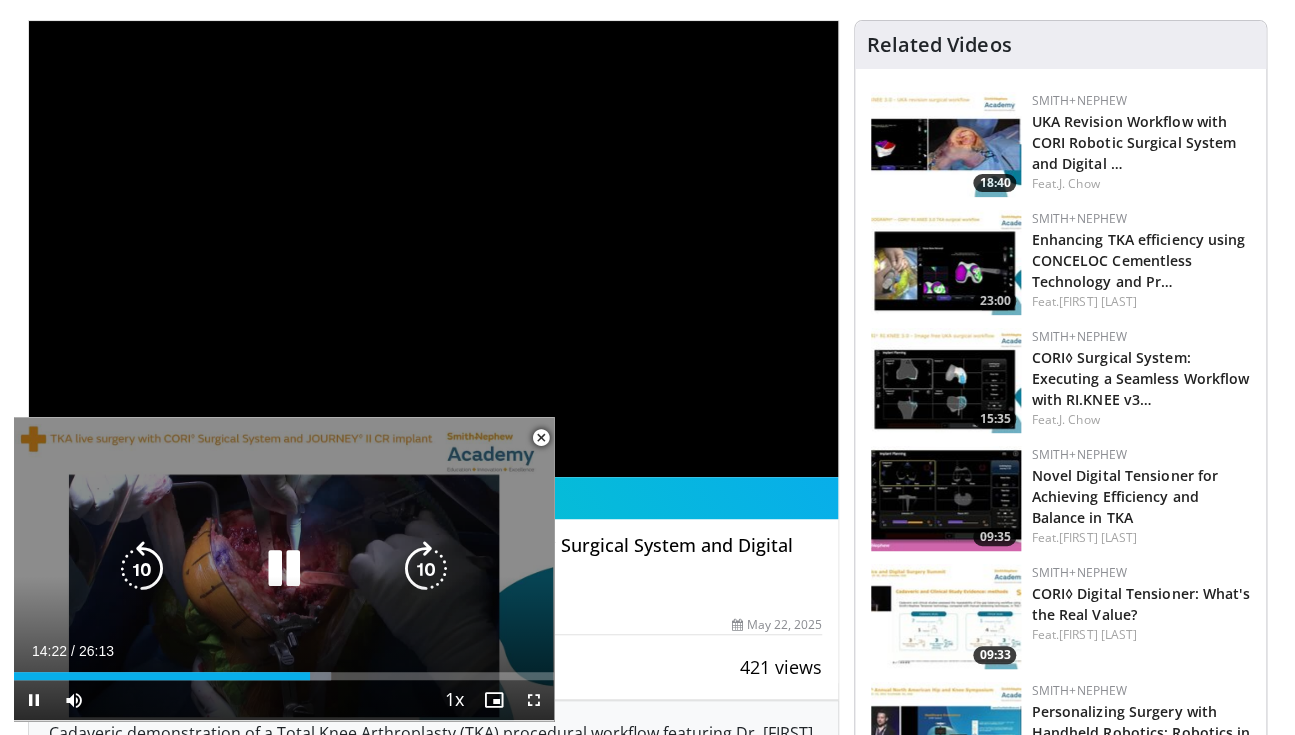 scroll, scrollTop: 293, scrollLeft: 0, axis: vertical 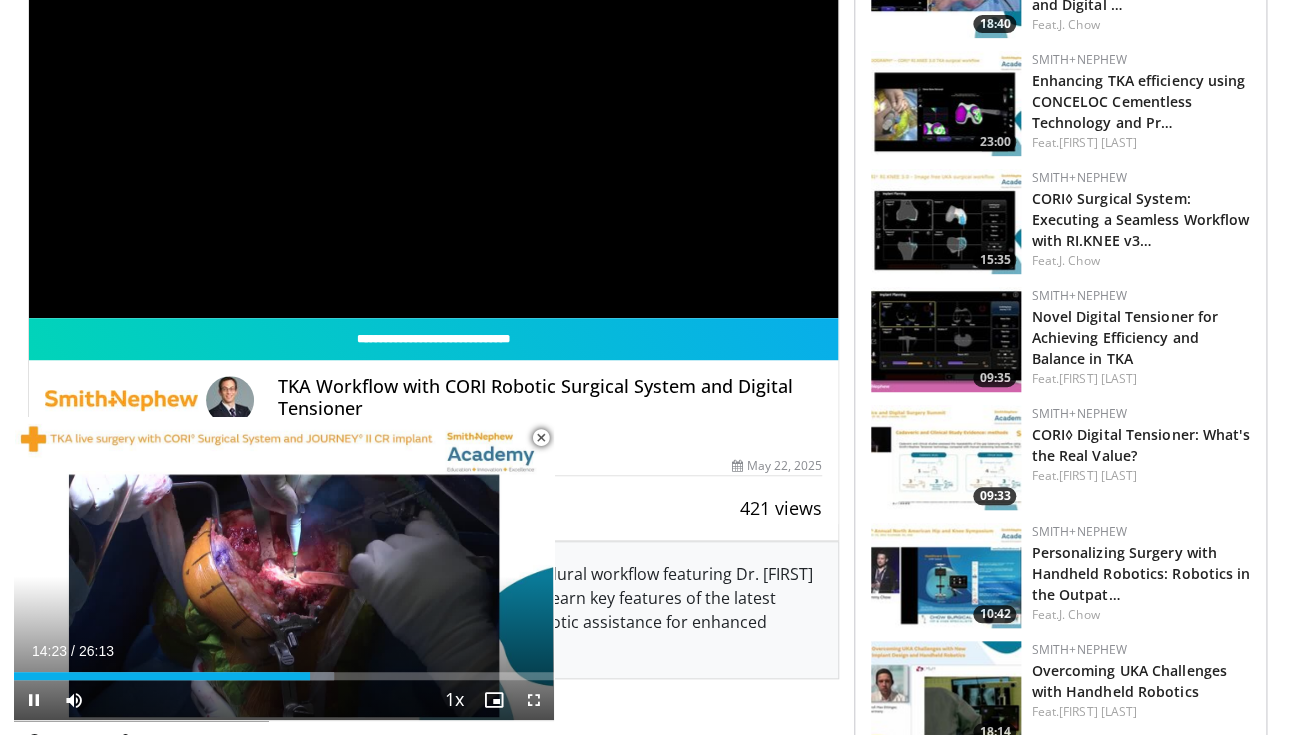drag, startPoint x: 537, startPoint y: 436, endPoint x: 547, endPoint y: 444, distance: 12.806249 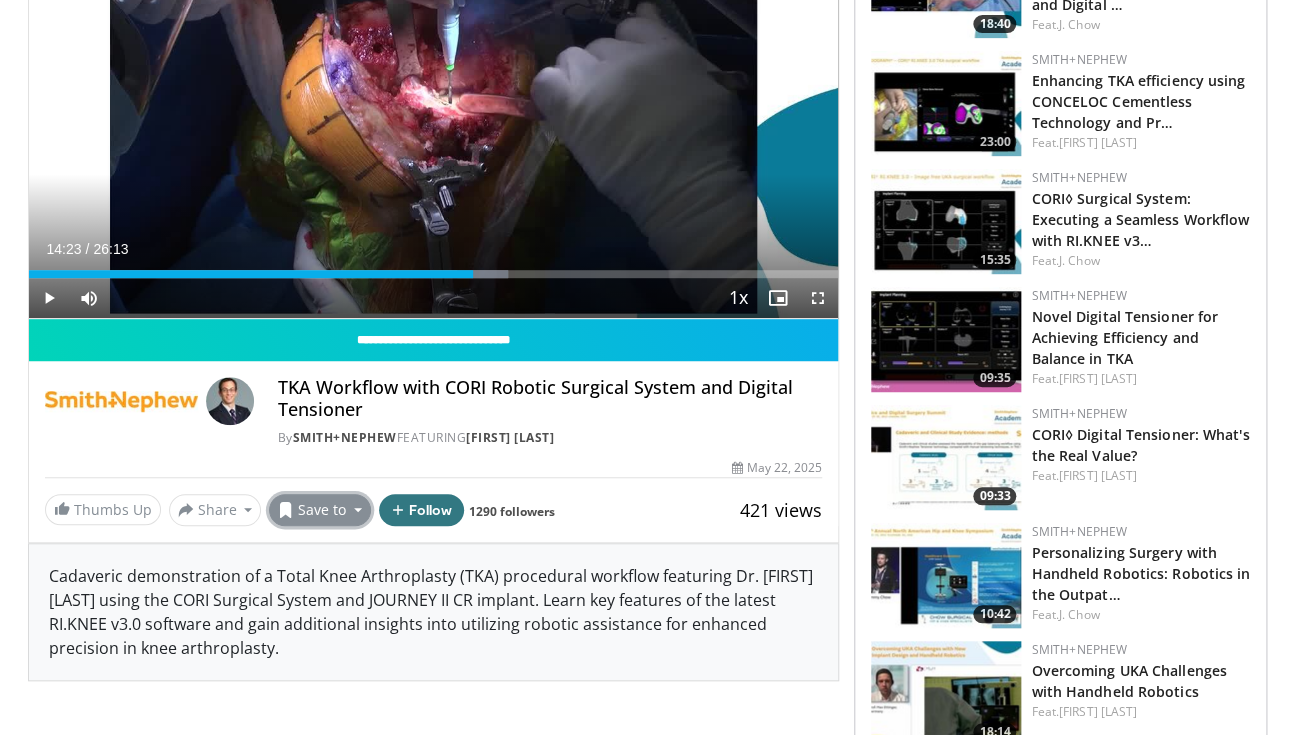 click on "Save to" at bounding box center (320, 510) 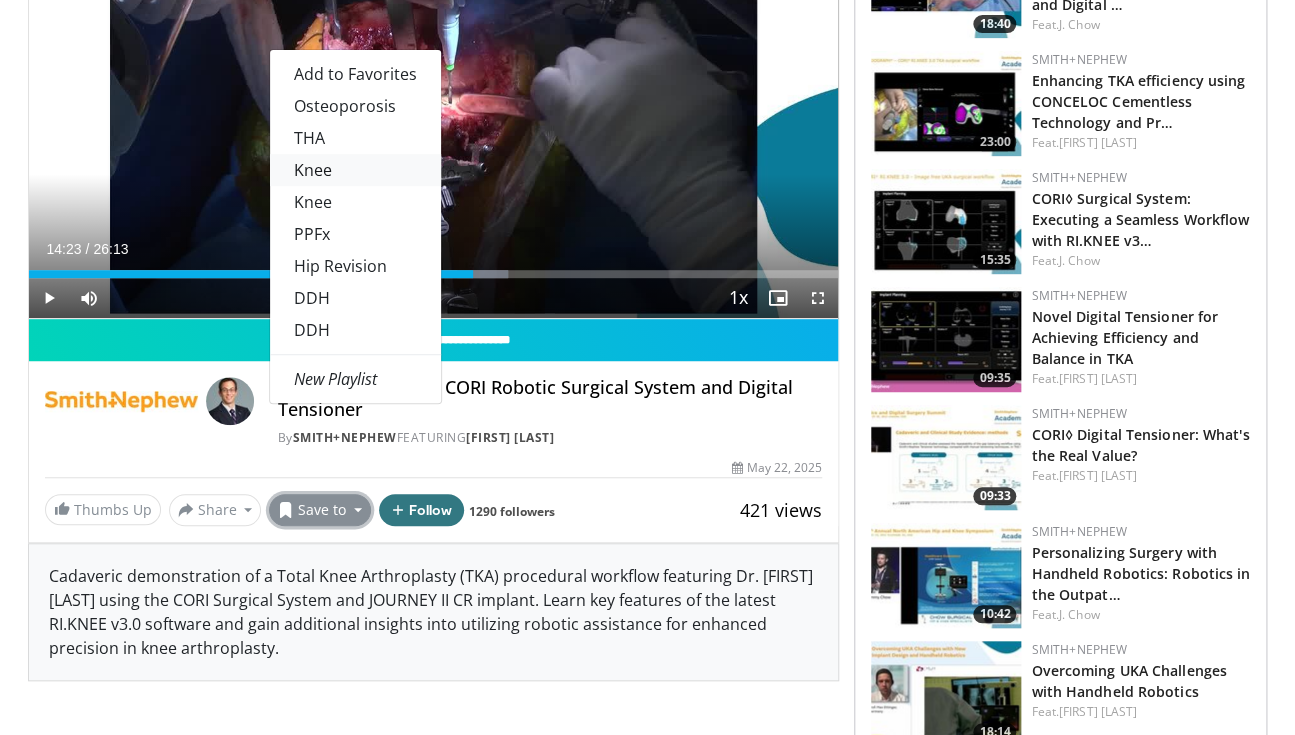 click on "Knee" at bounding box center [355, 170] 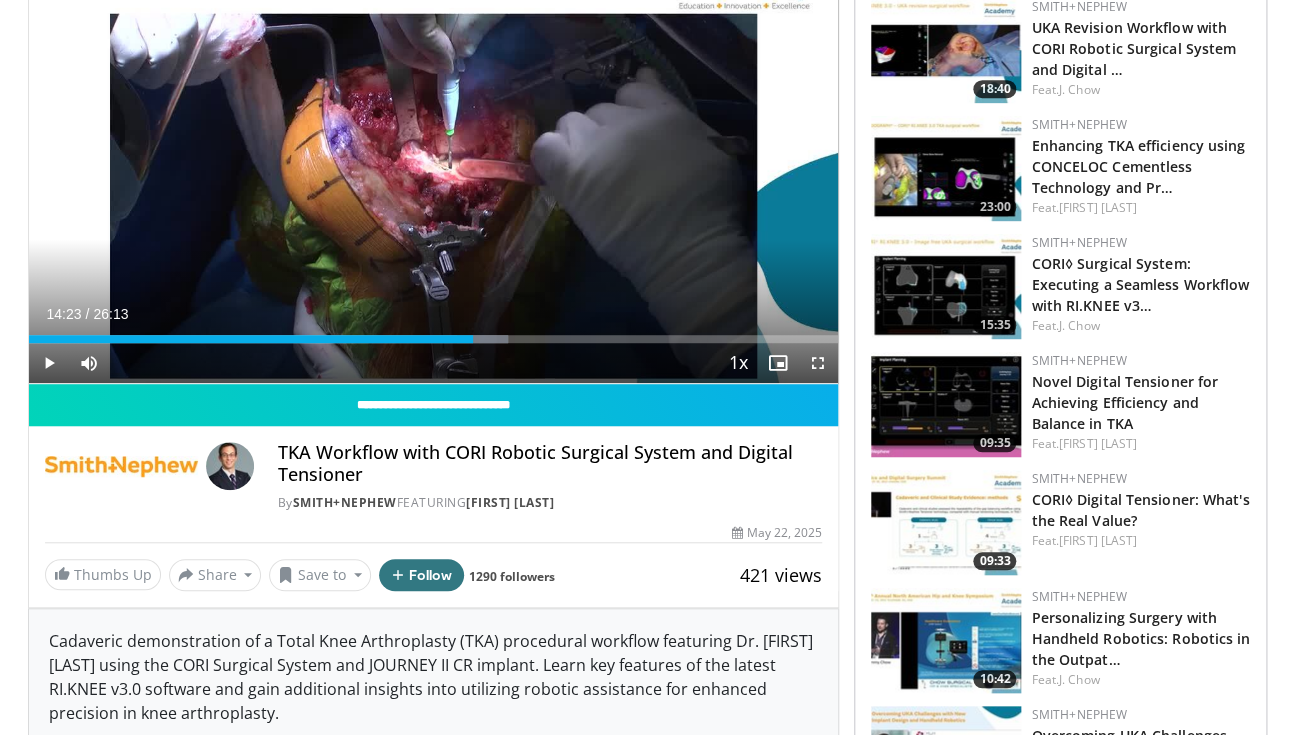 scroll, scrollTop: 257, scrollLeft: 0, axis: vertical 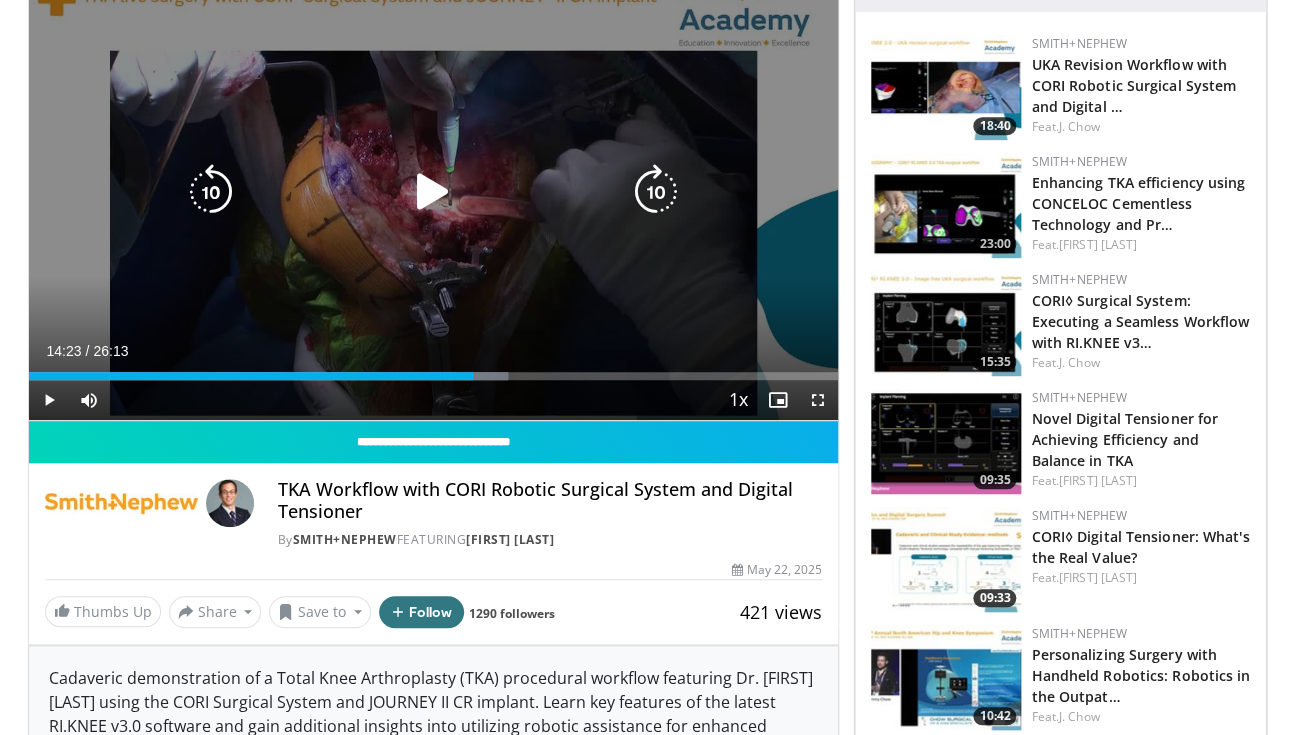click at bounding box center [433, 192] 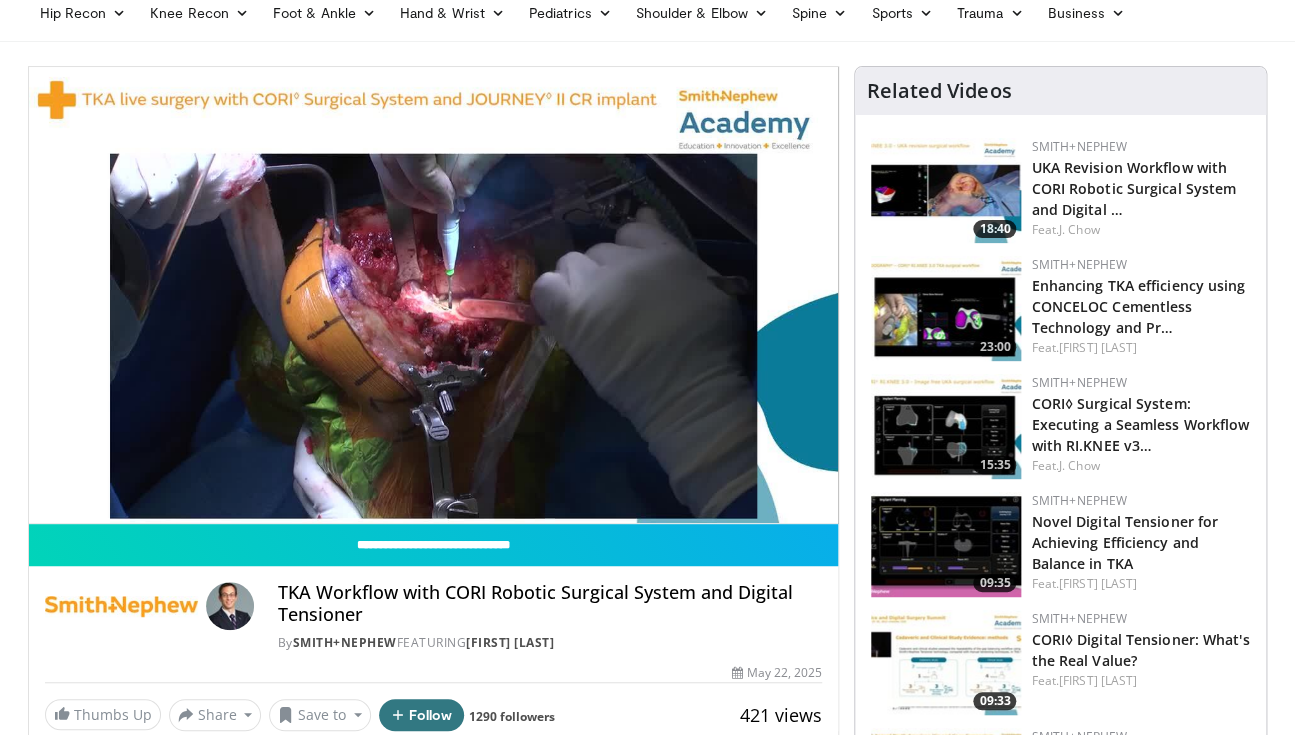 scroll, scrollTop: 80, scrollLeft: 0, axis: vertical 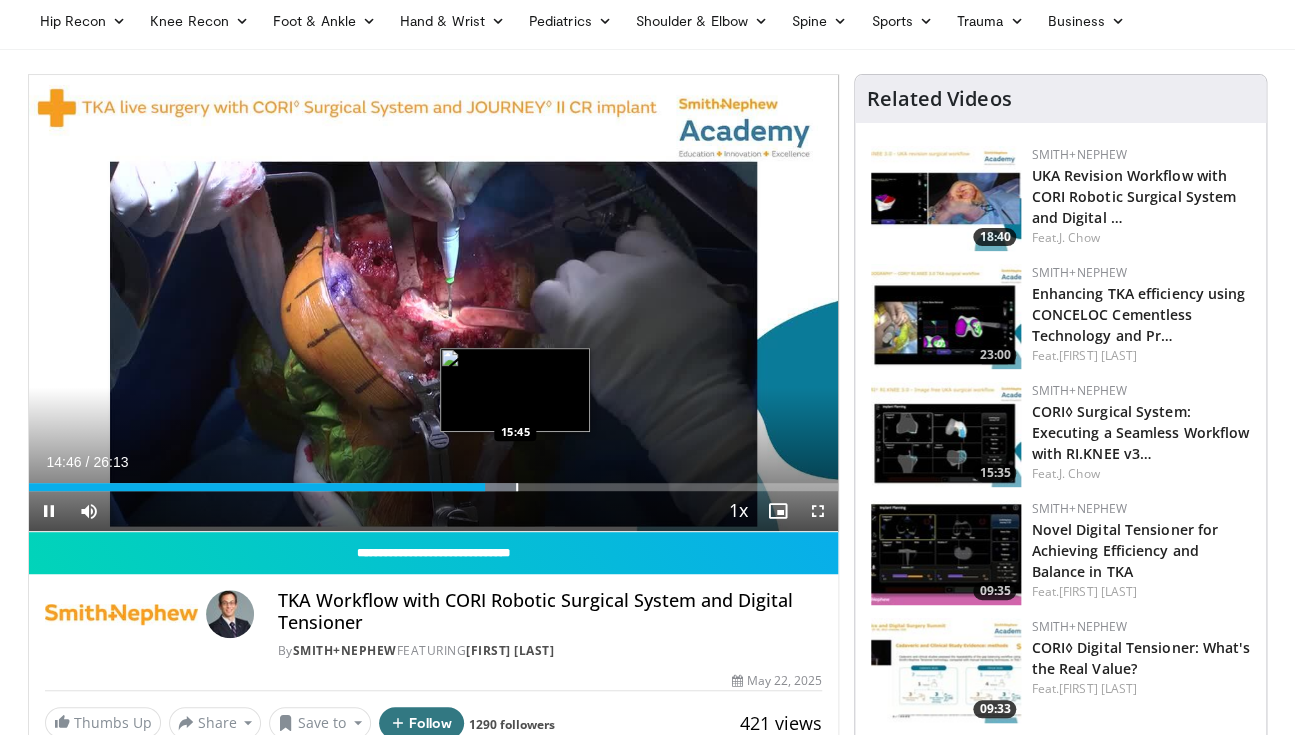 click at bounding box center [517, 487] 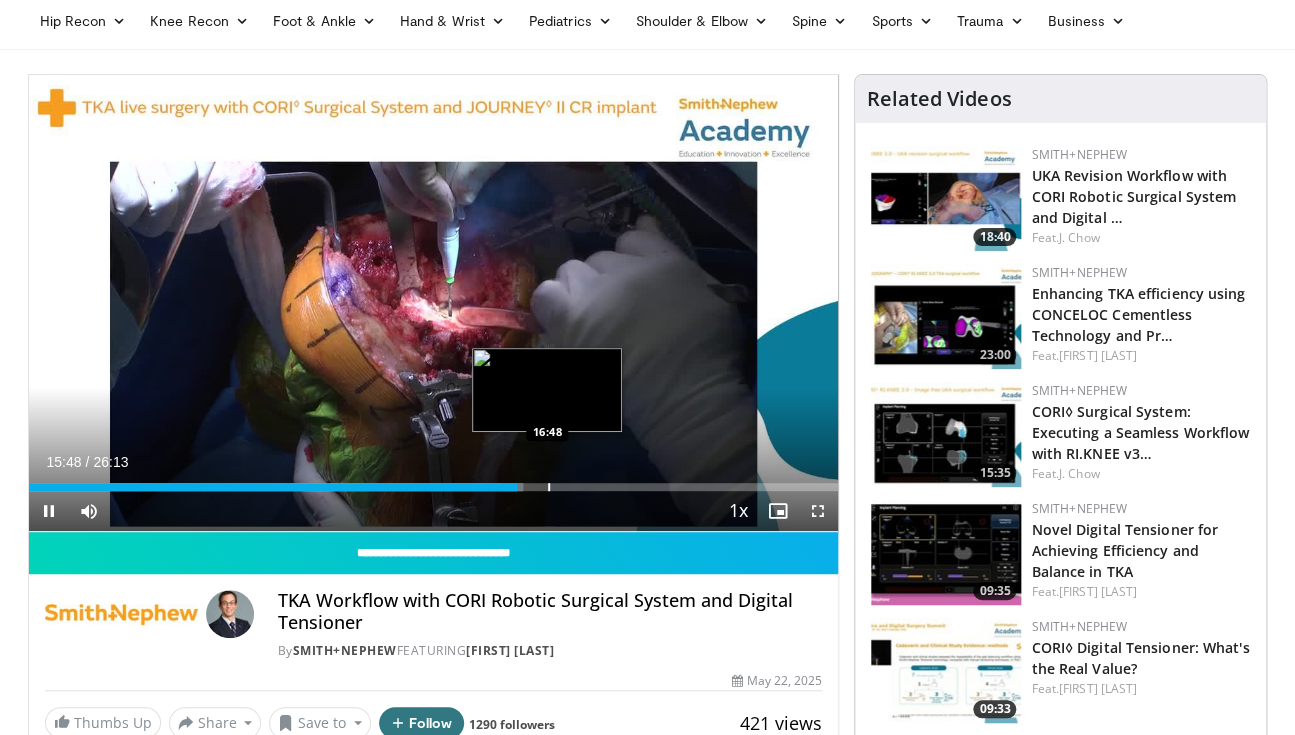 click at bounding box center (549, 487) 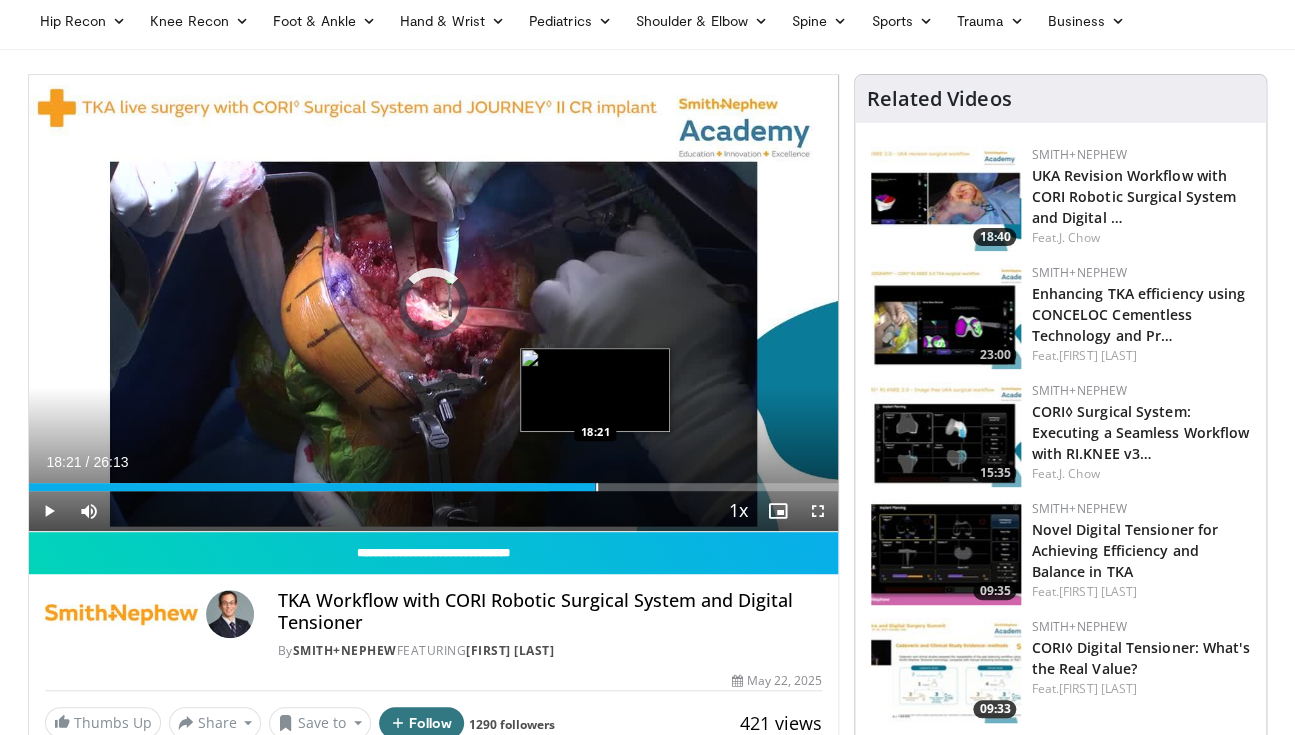 click at bounding box center [597, 487] 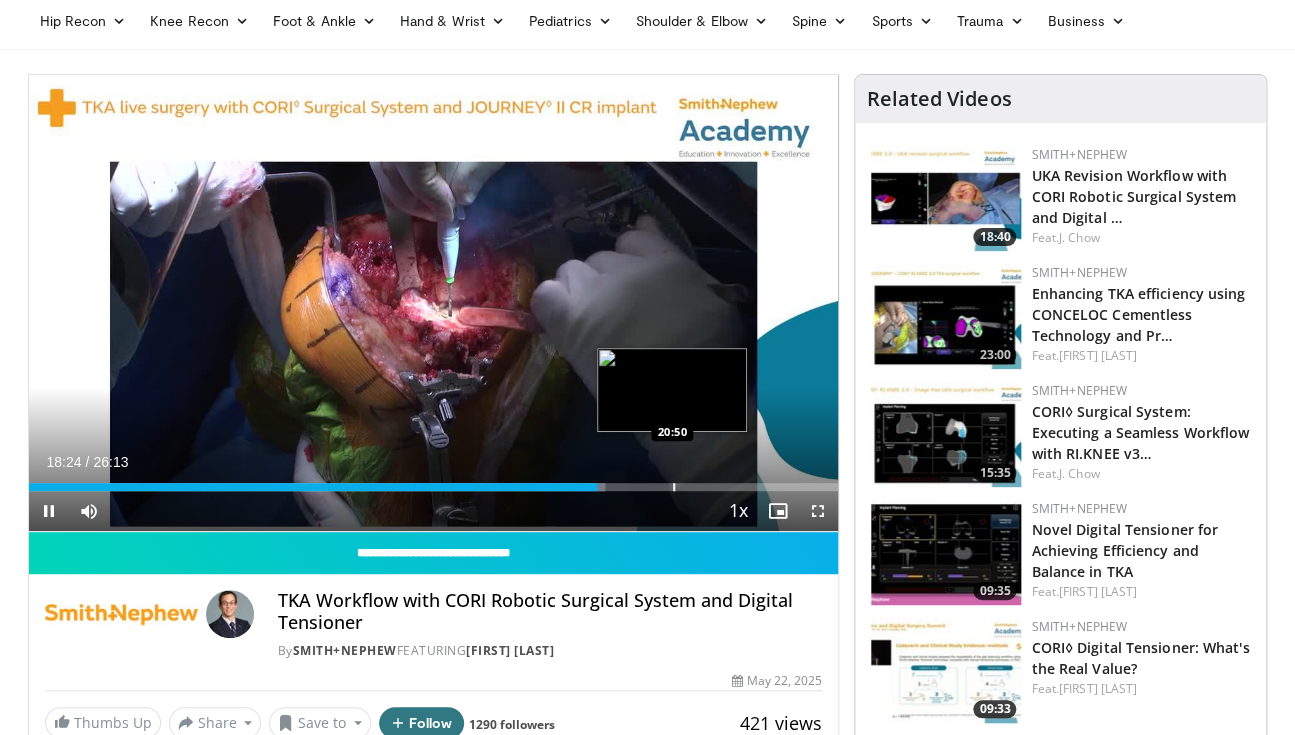 click at bounding box center [674, 487] 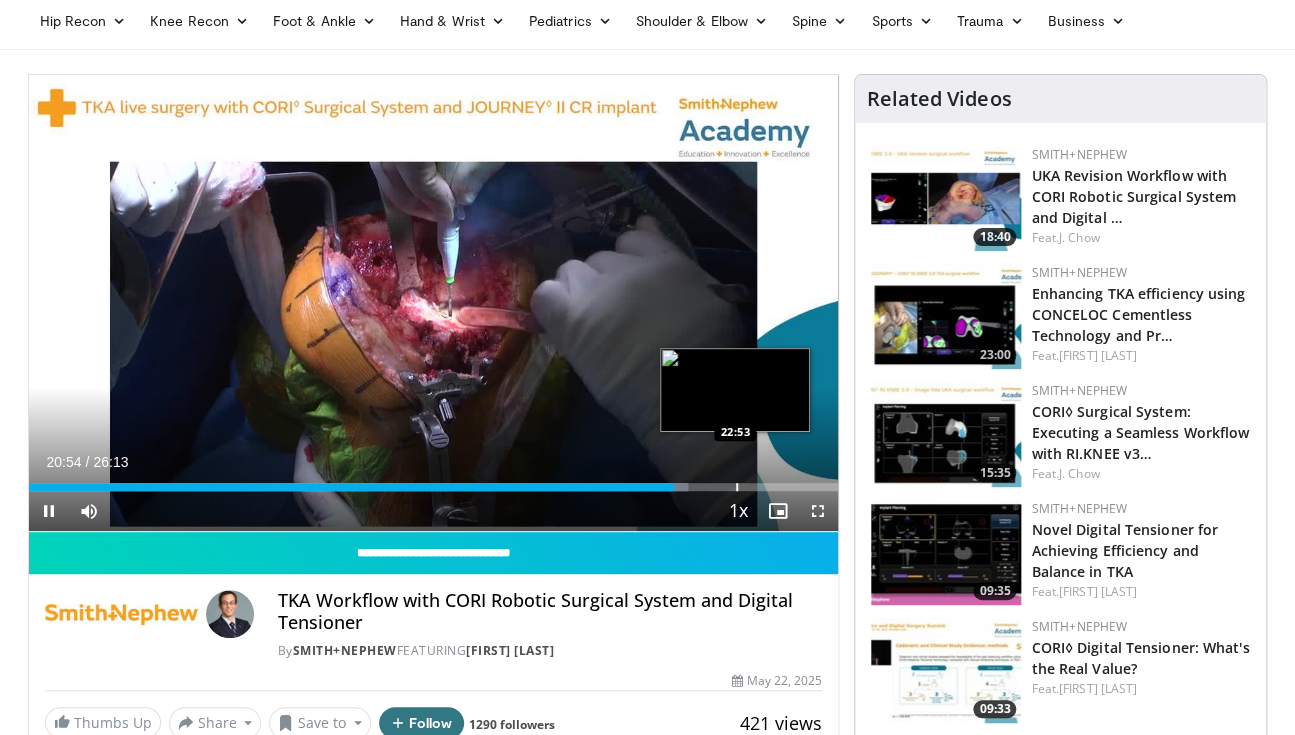click at bounding box center [737, 487] 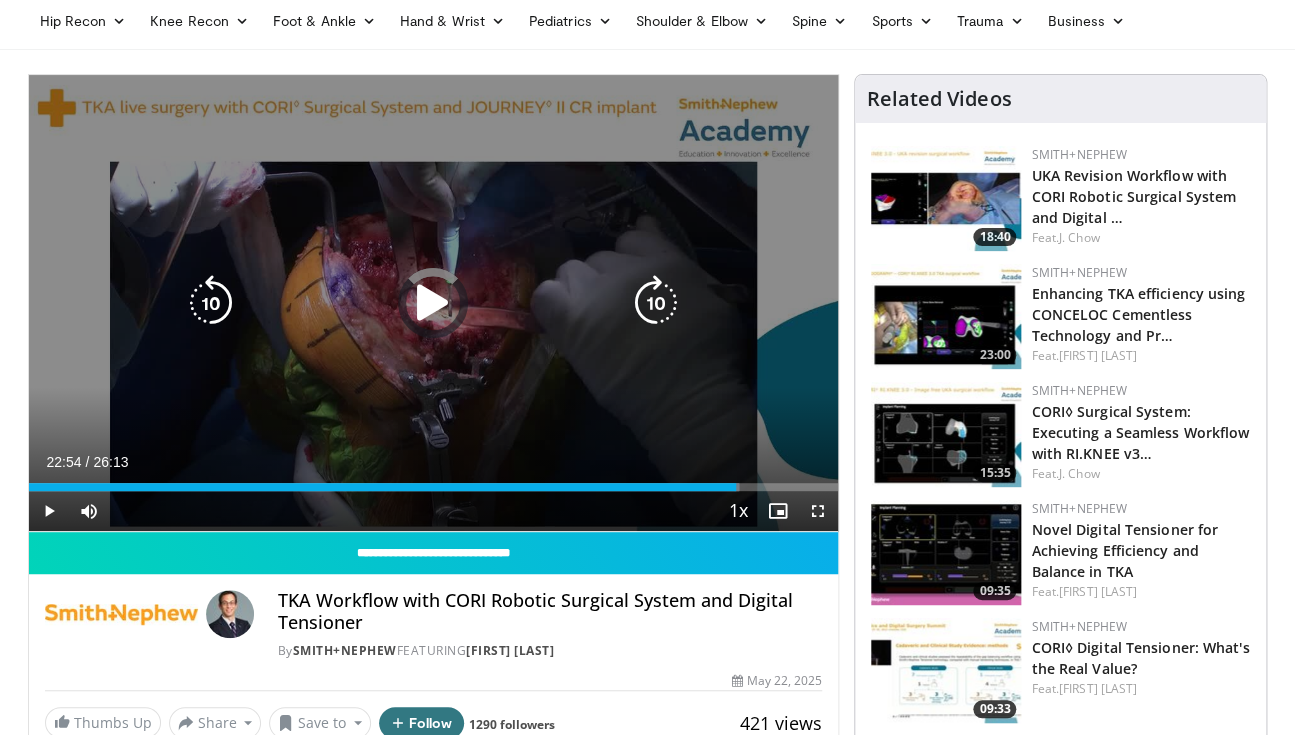 click at bounding box center [0, 0] 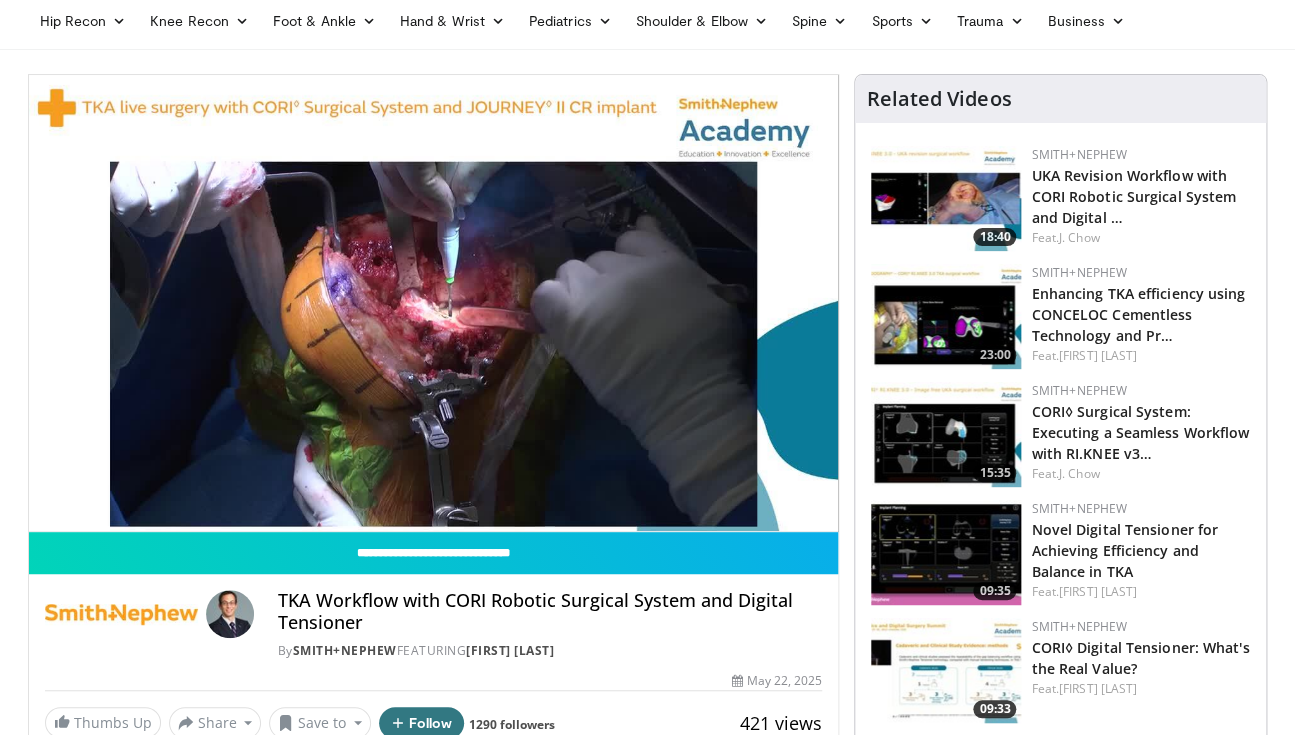 click on "**********" at bounding box center (434, 303) 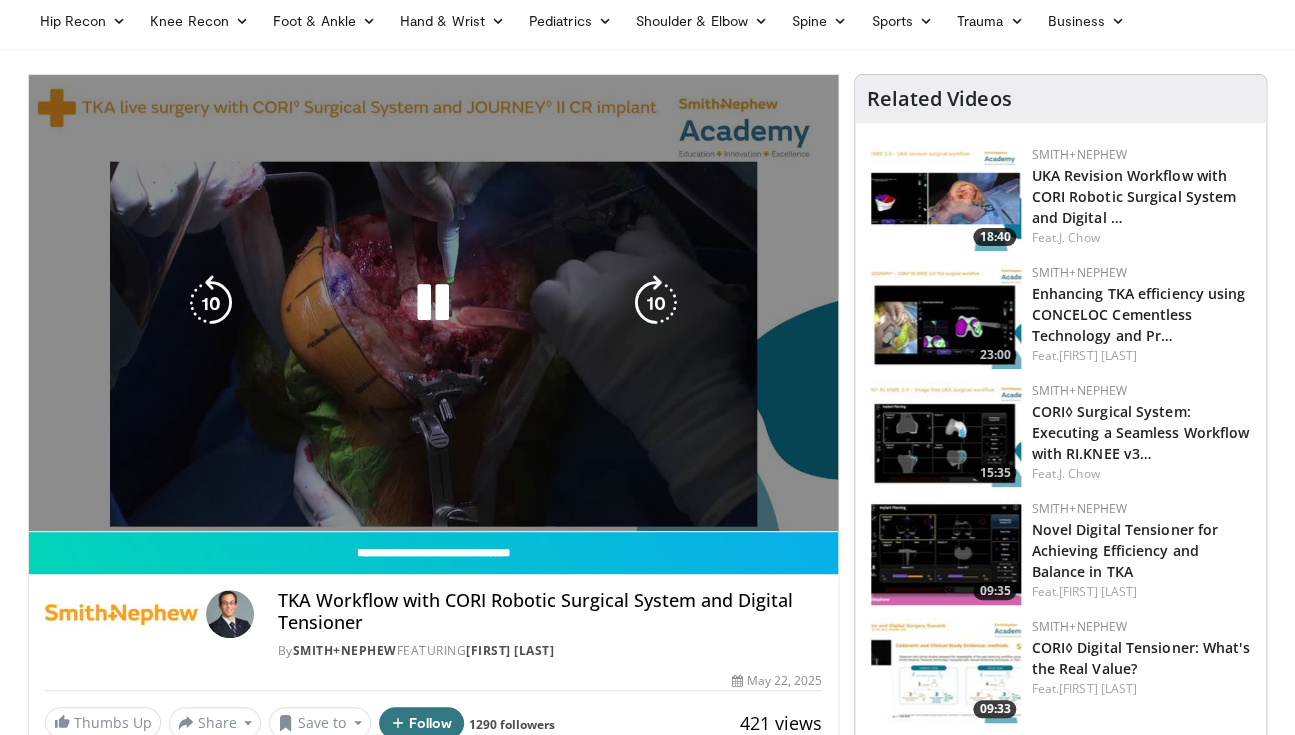 click on "**********" at bounding box center (434, 303) 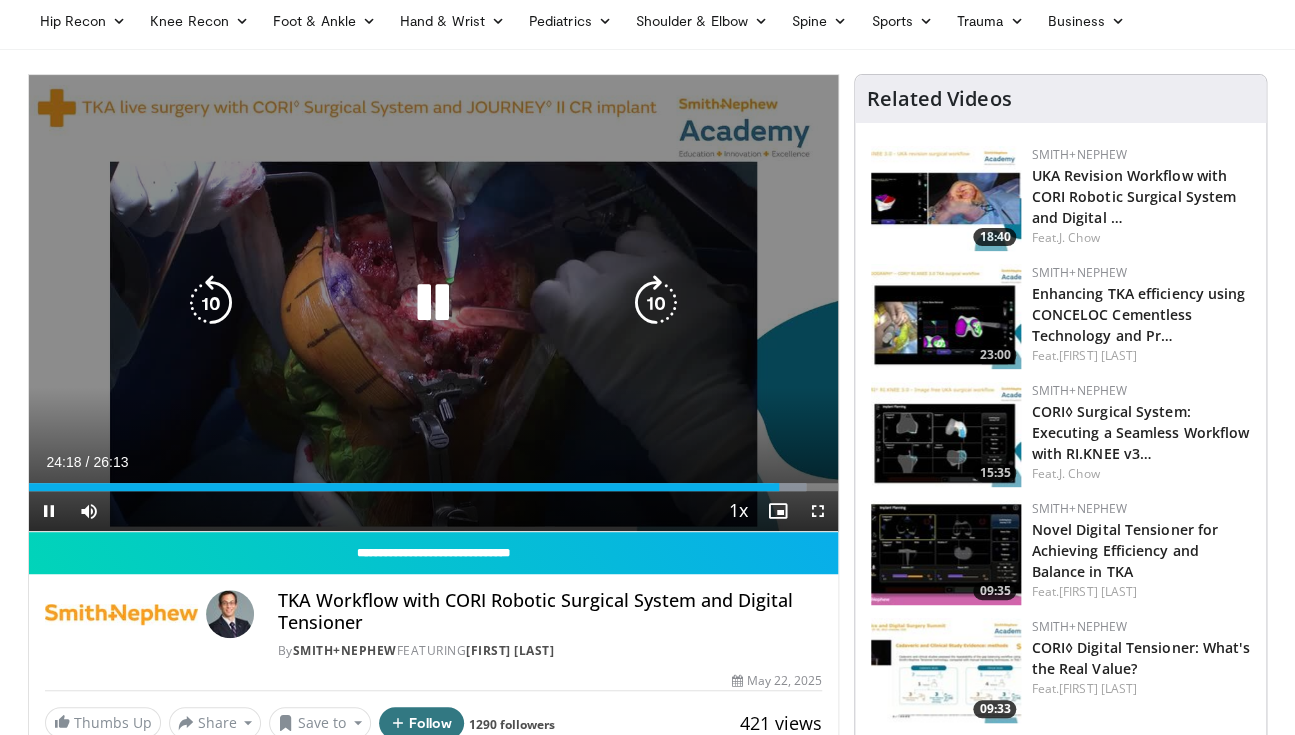 click on "Loaded :  96.08% 24:19 17:52" at bounding box center [434, 481] 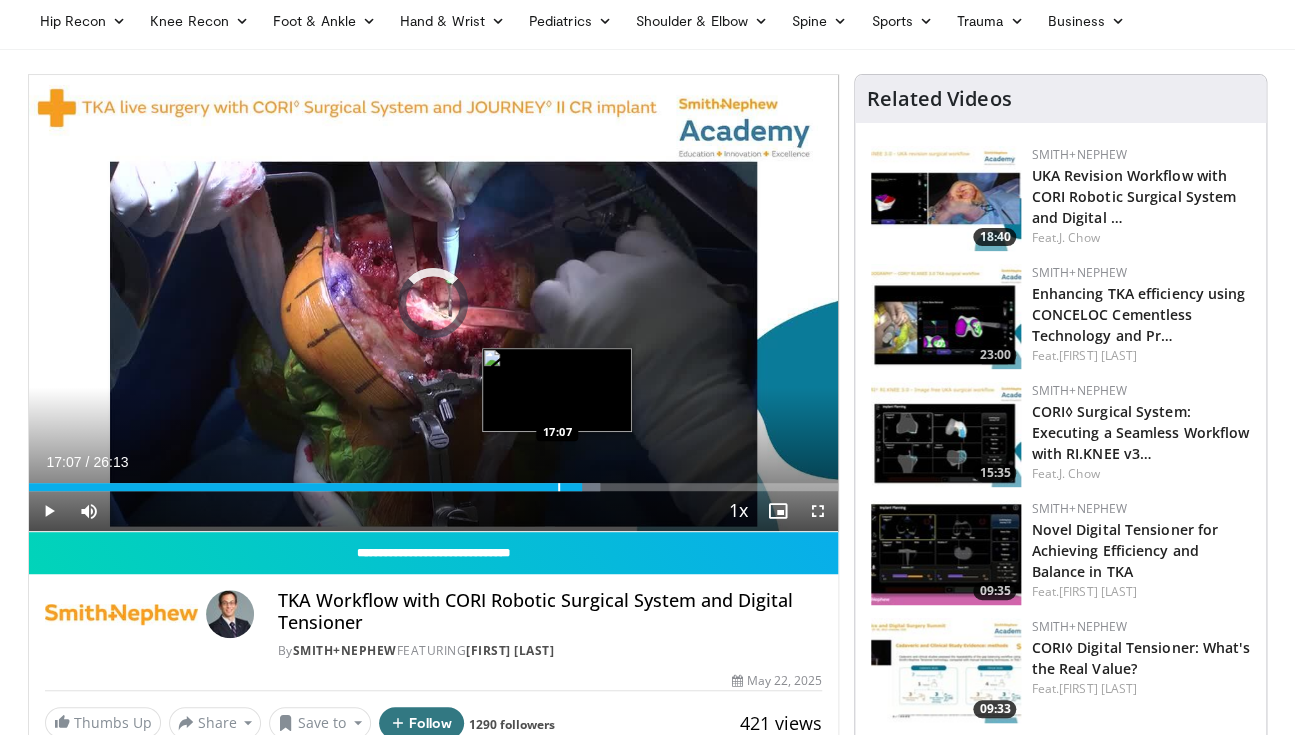 click at bounding box center [559, 487] 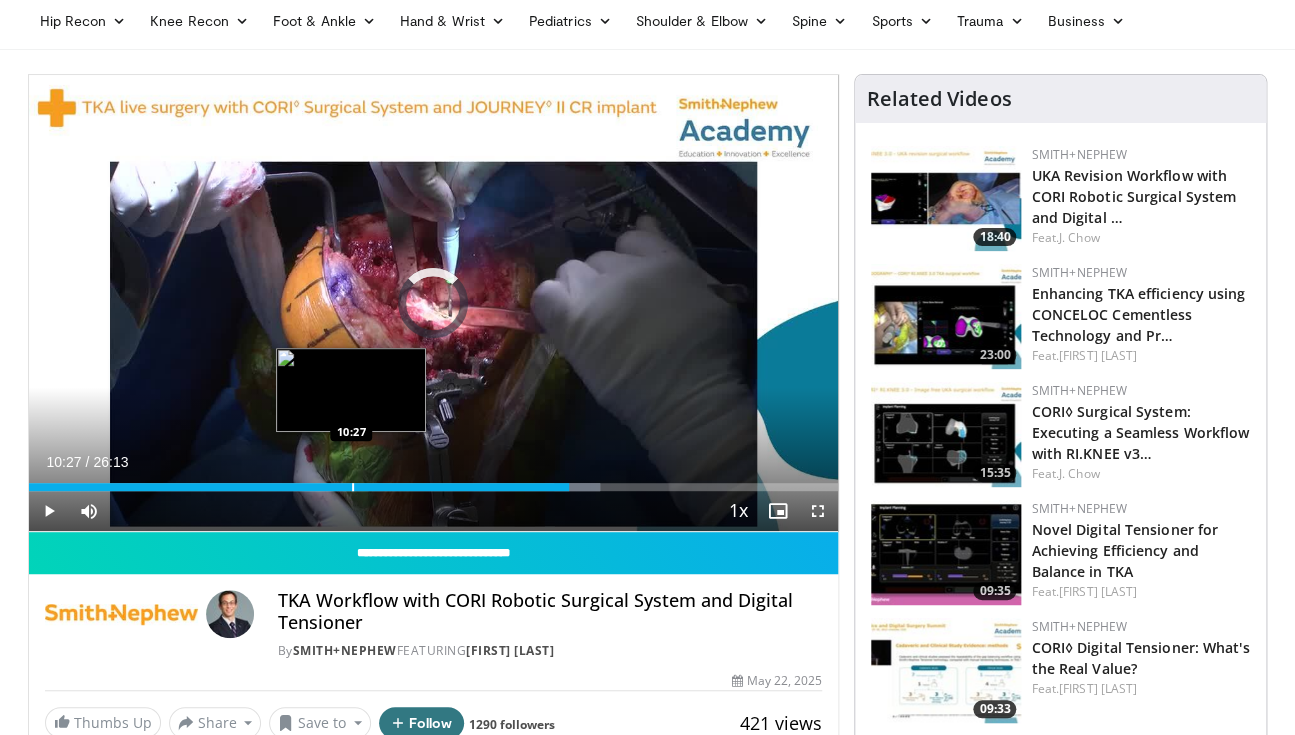 click at bounding box center [353, 487] 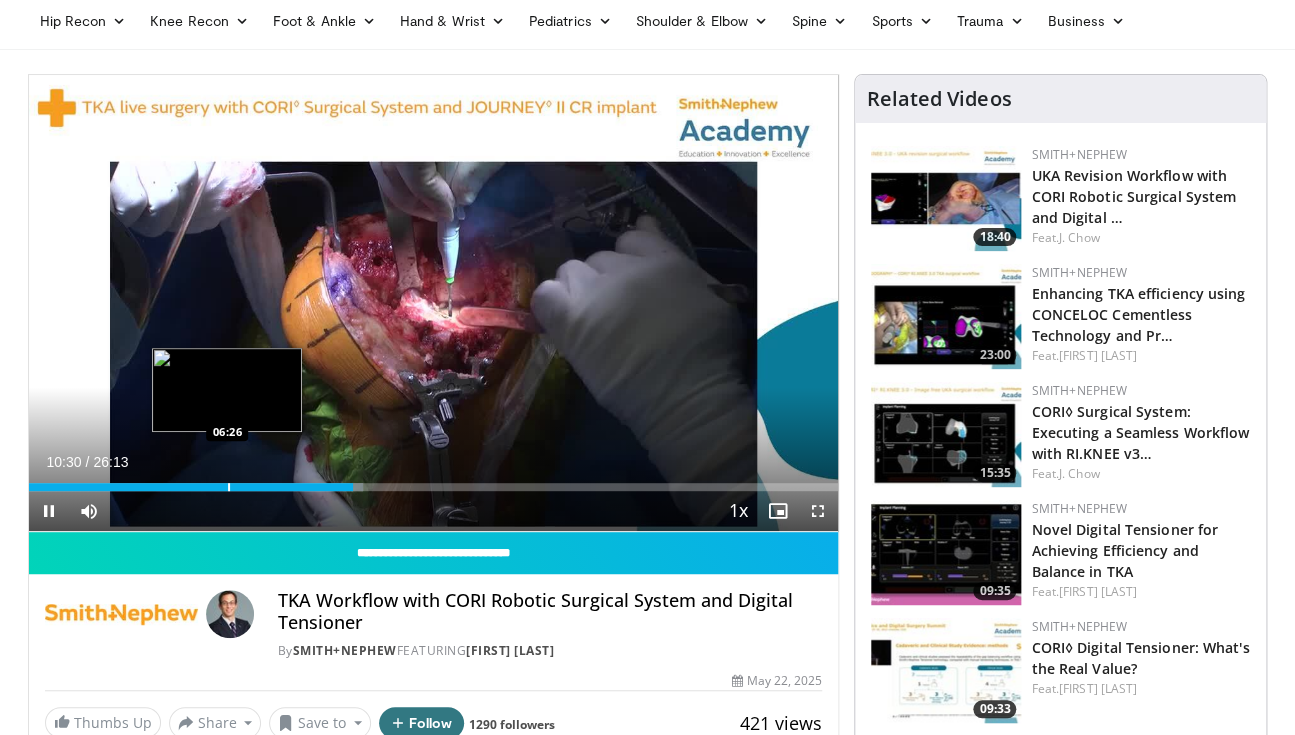 click on "Loaded :  41.36% 10:30 06:26" at bounding box center (434, 481) 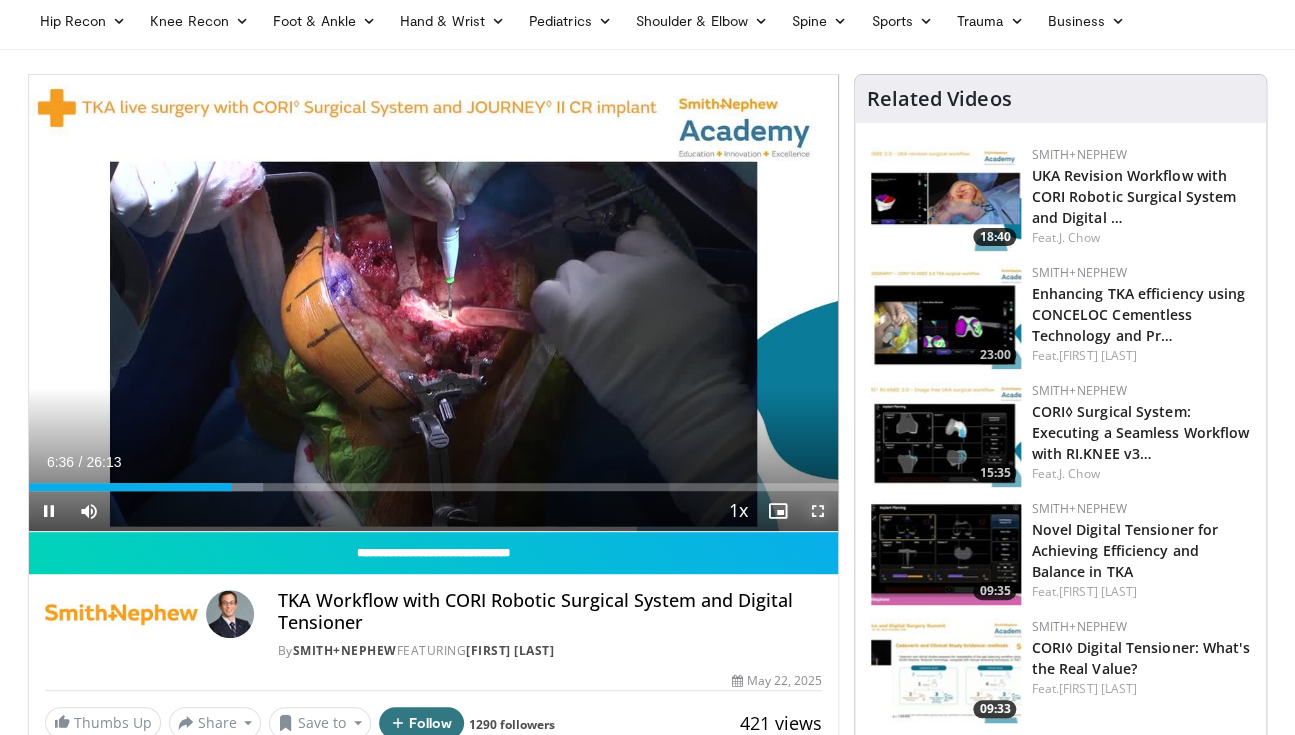 click at bounding box center (818, 511) 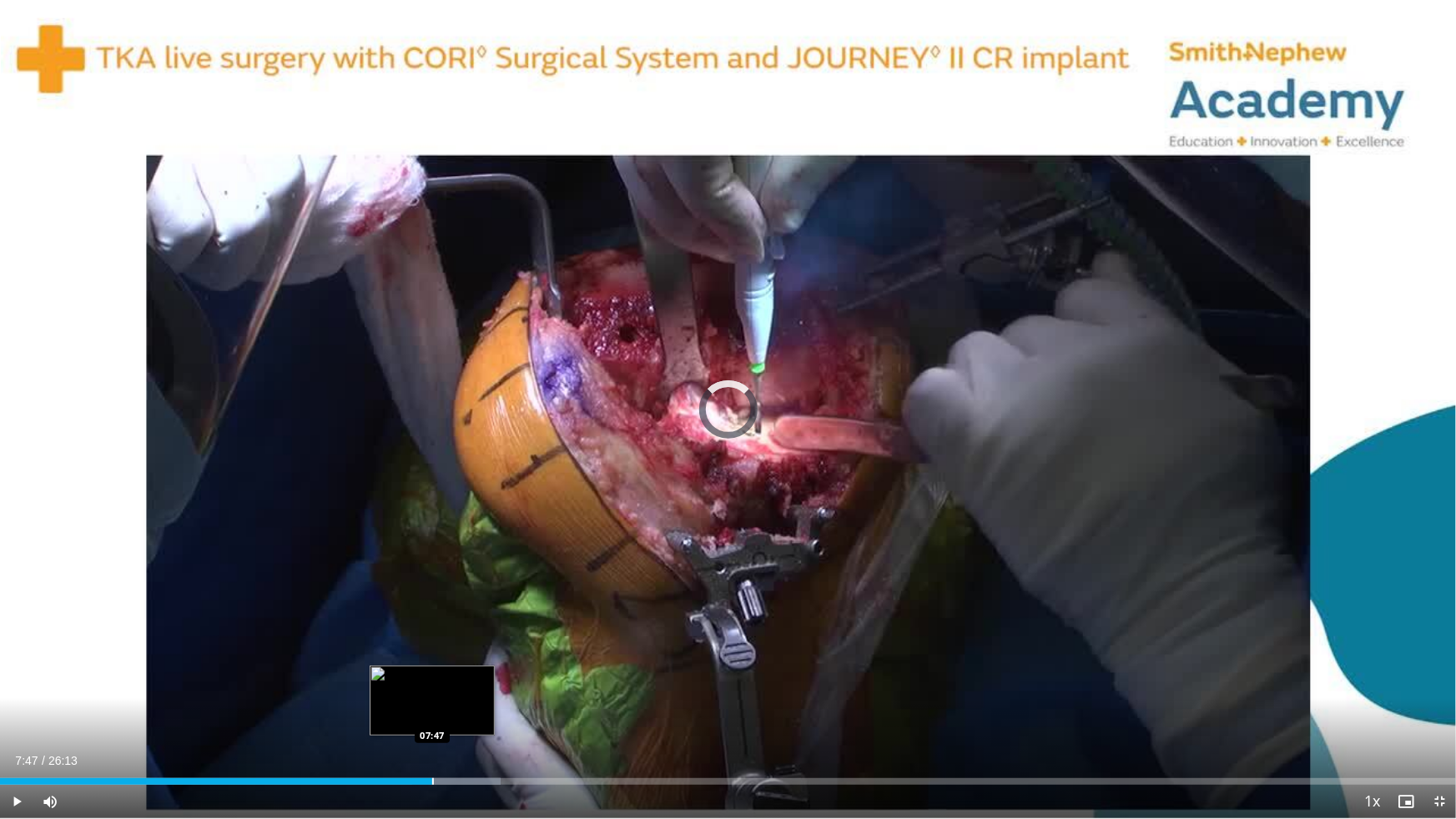 click at bounding box center [433, 781] 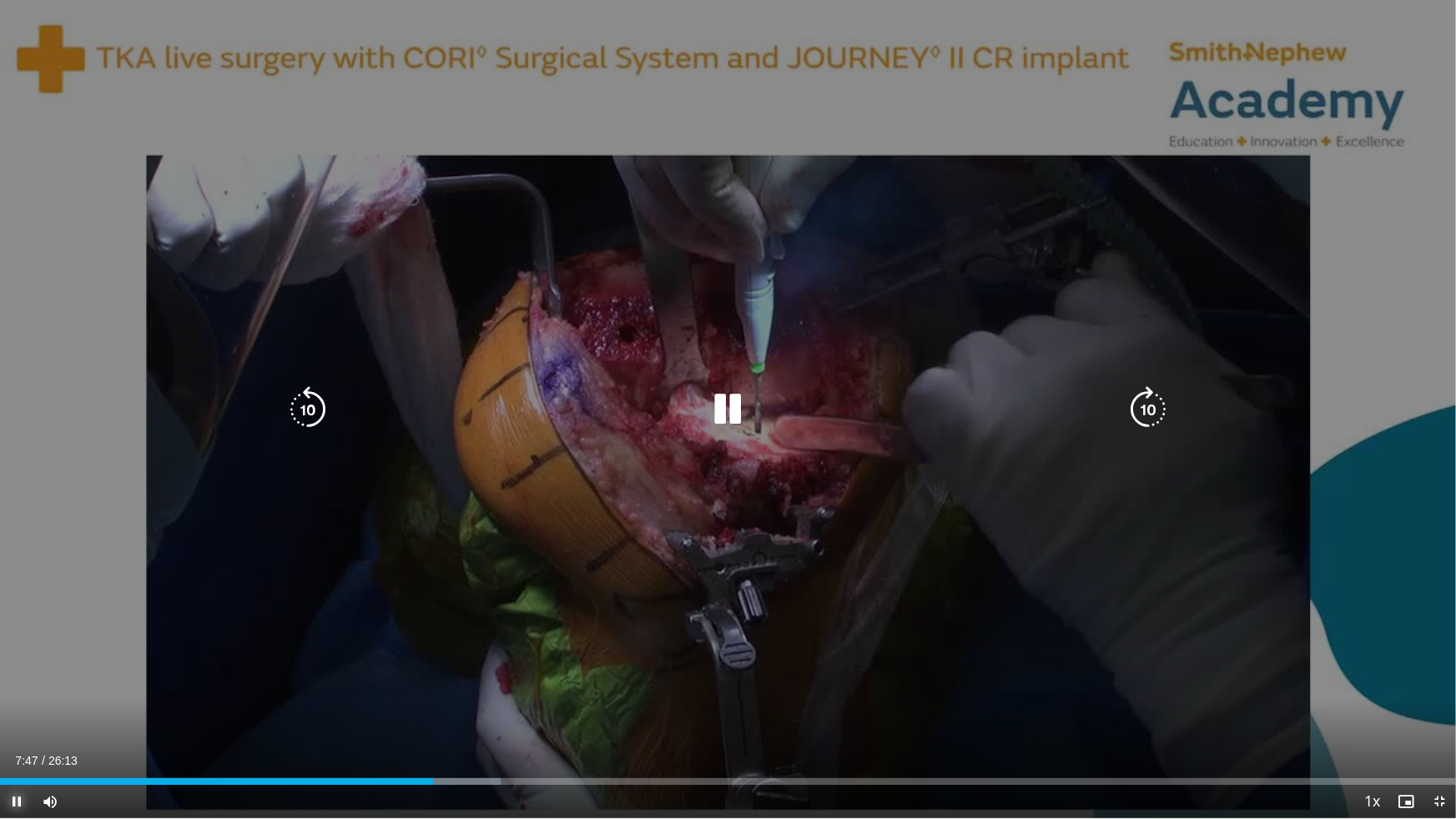 click at bounding box center [17, 801] 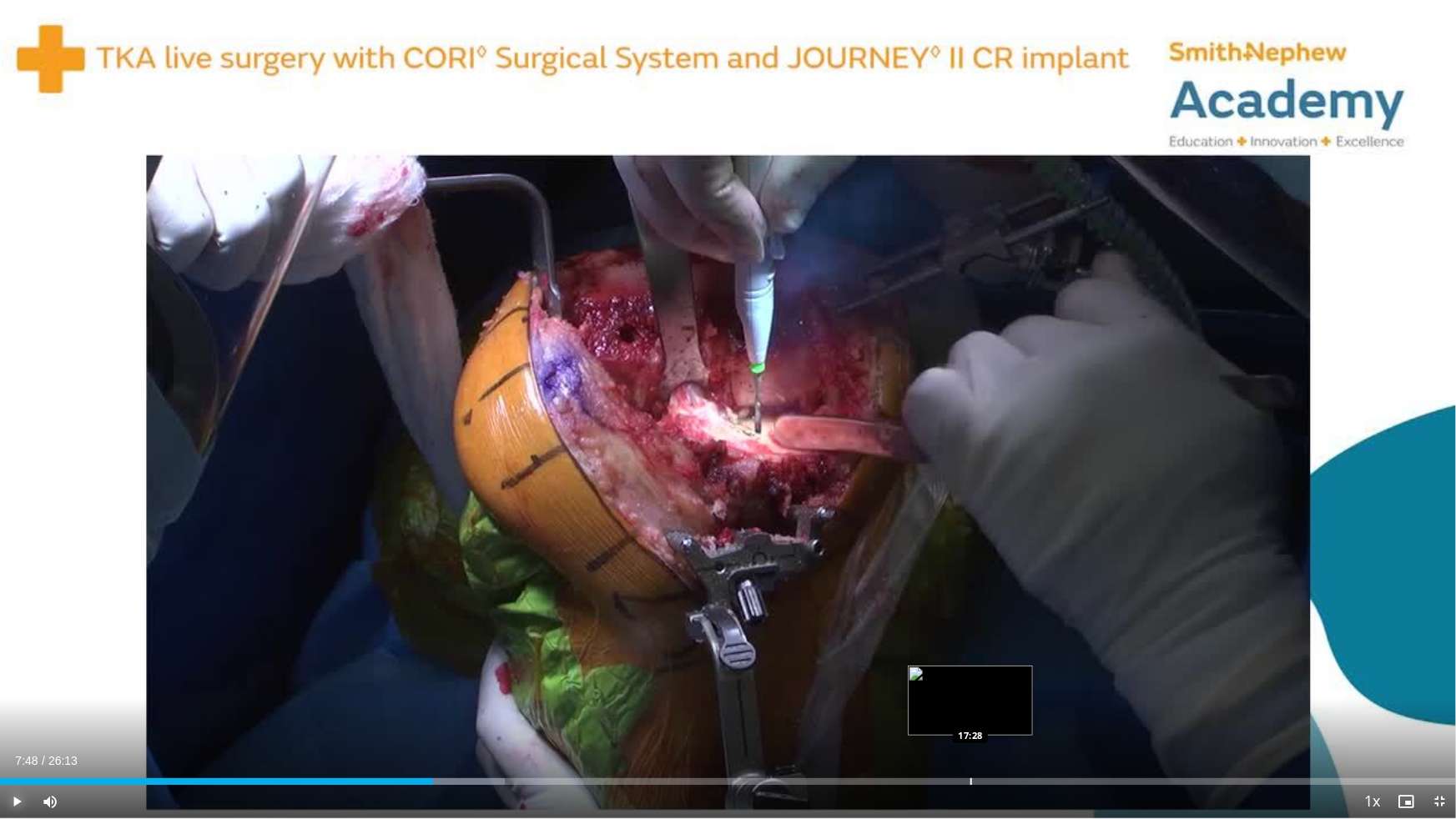 click on "Loaded :  34.68% 07:48 17:28" at bounding box center [728, 776] 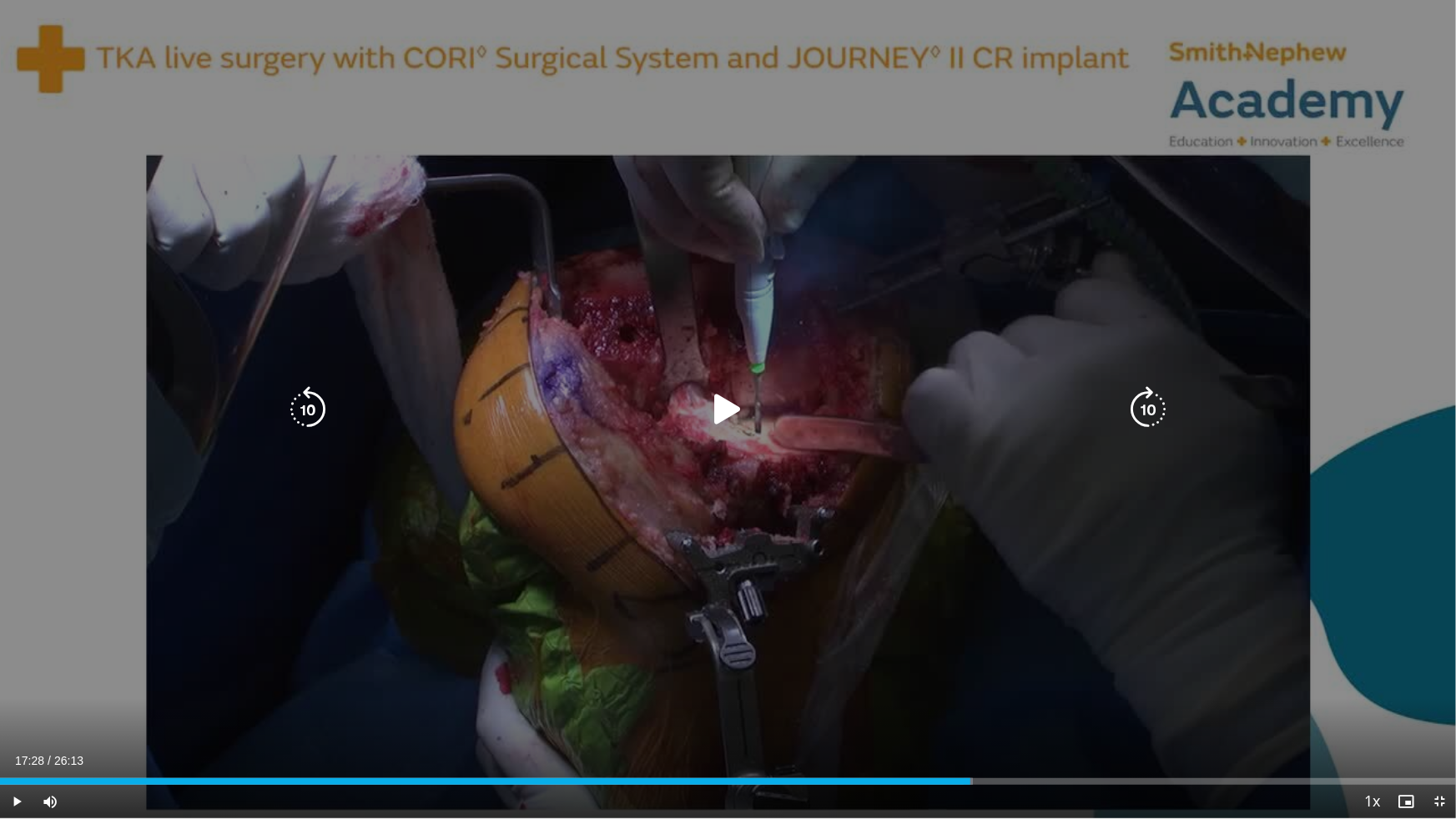 click at bounding box center [728, 410] 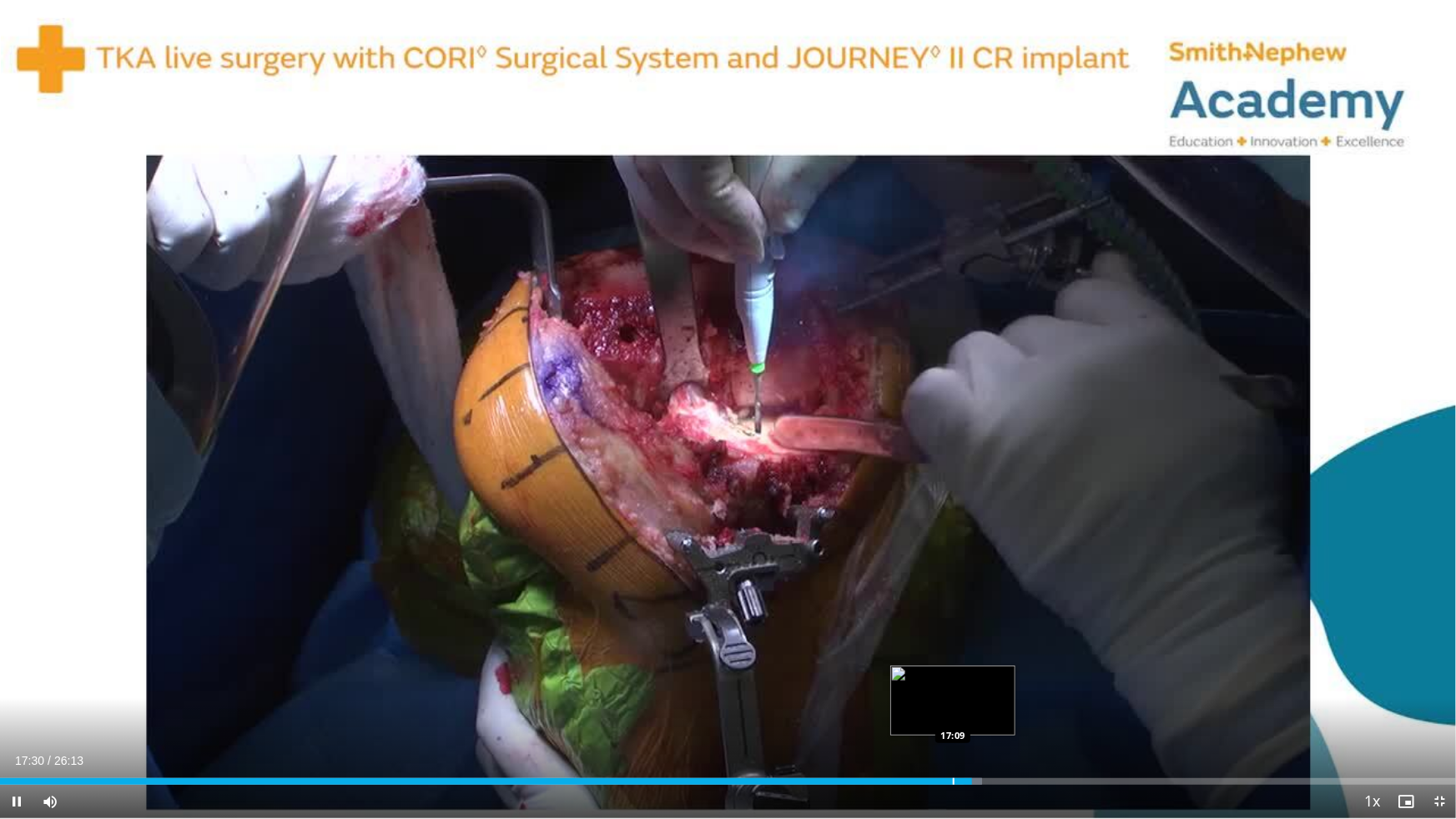 click at bounding box center [954, 781] 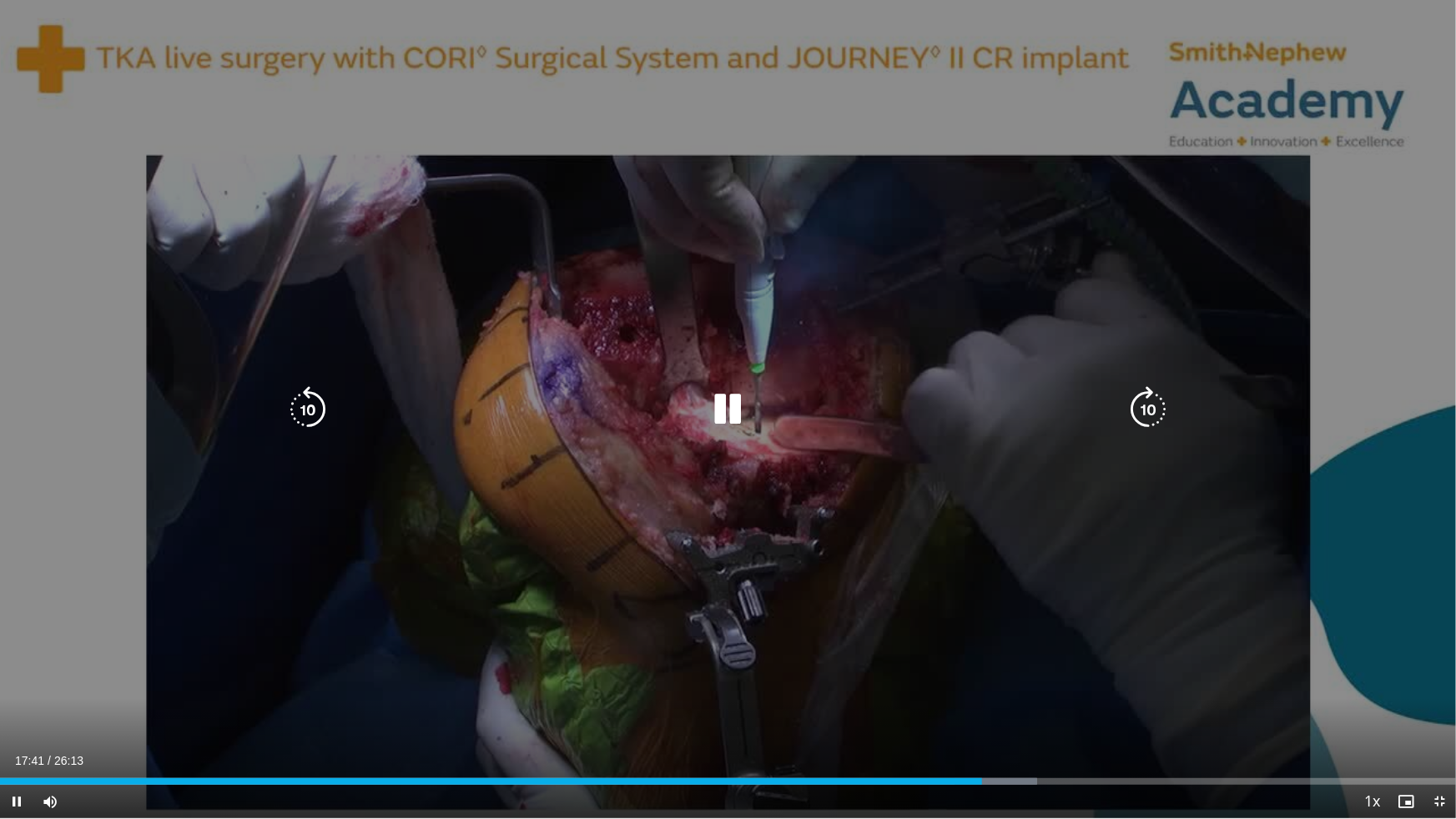 click at bounding box center [728, 410] 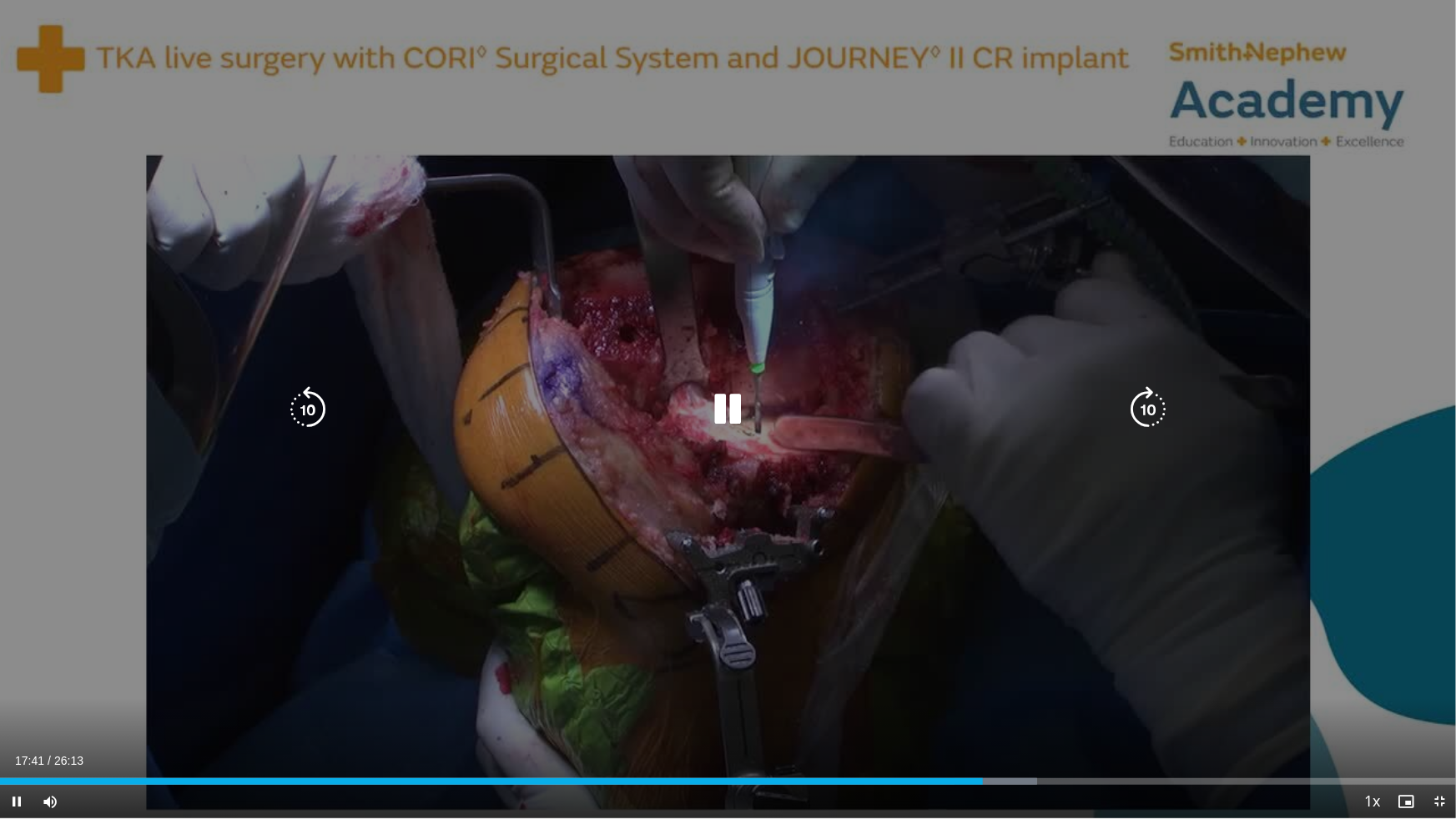click at bounding box center [728, 410] 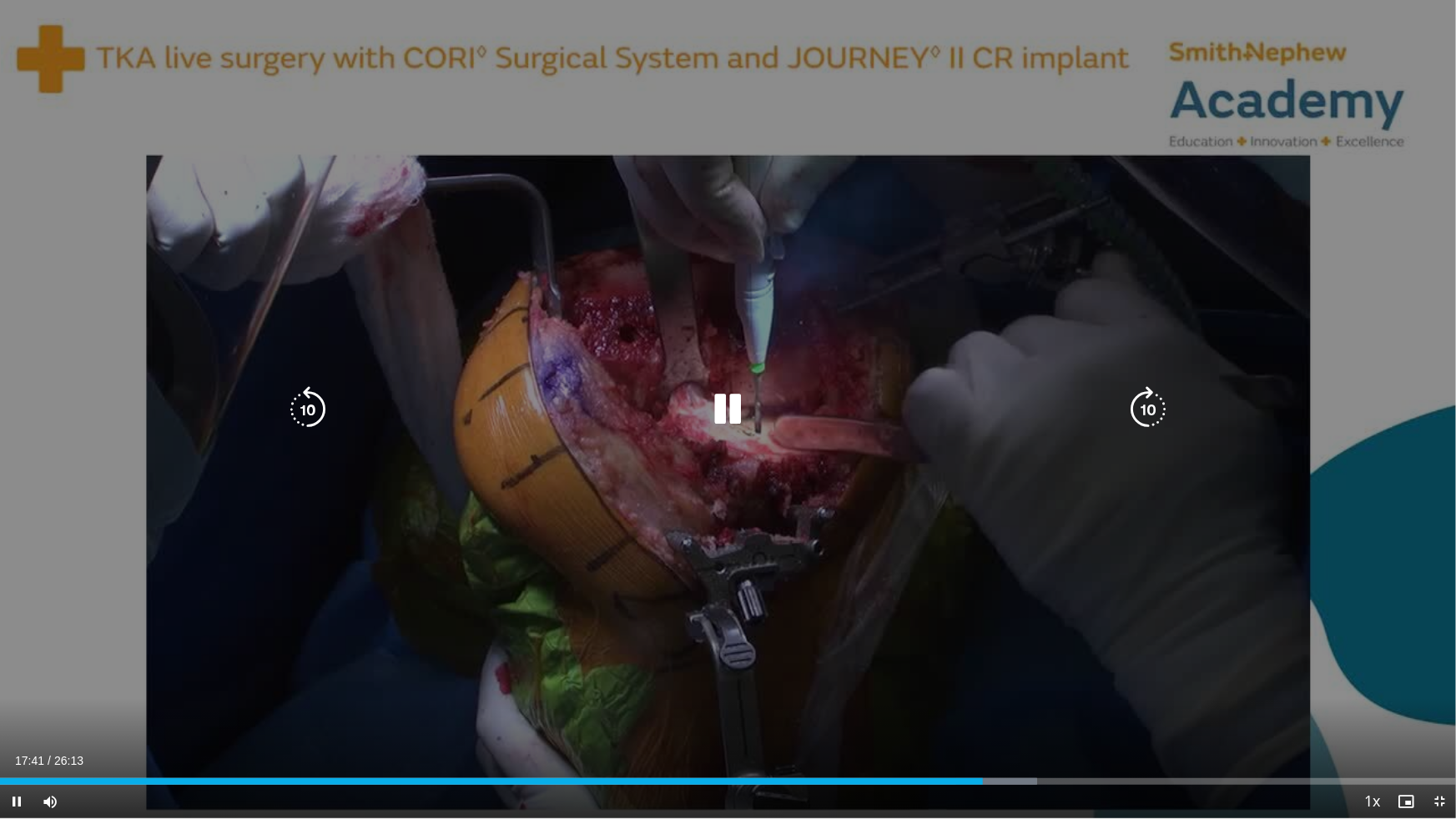 click at bounding box center [728, 410] 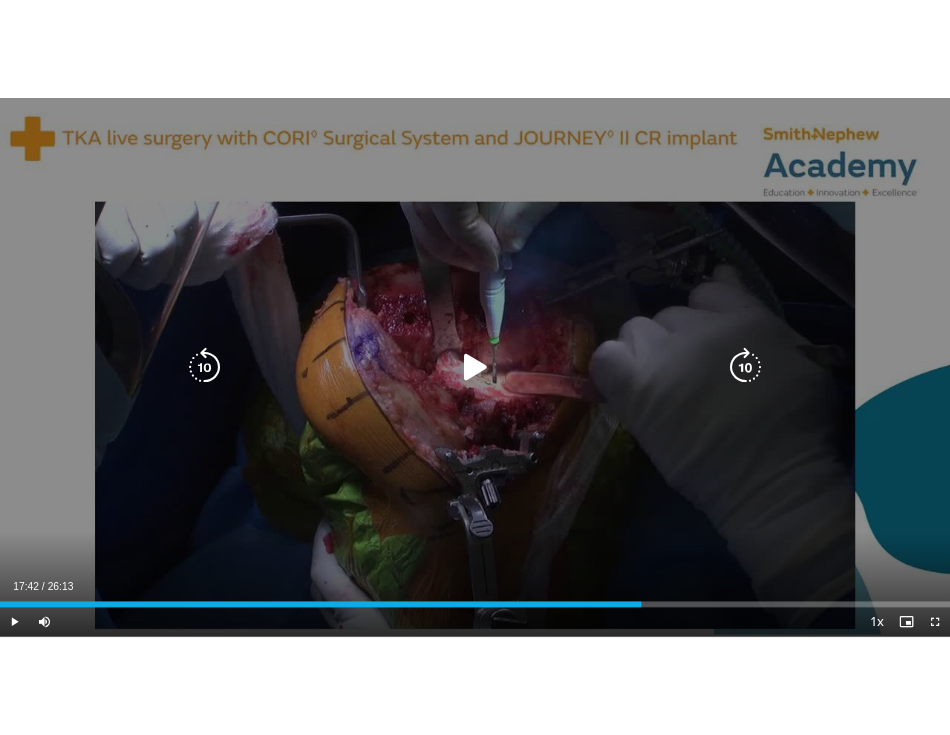 scroll, scrollTop: 344, scrollLeft: 0, axis: vertical 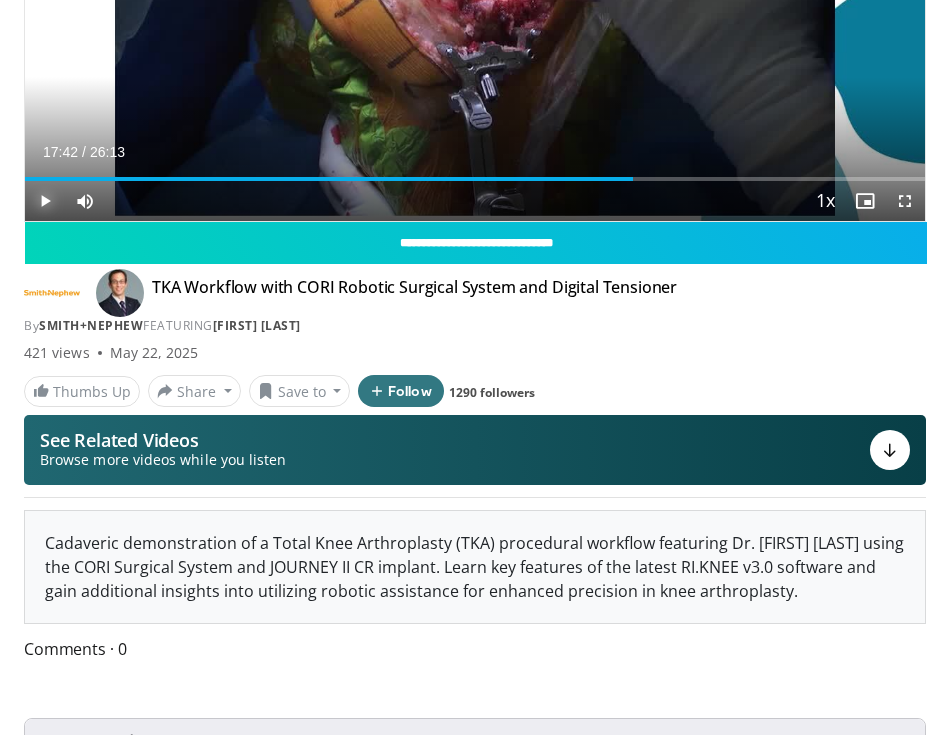 click at bounding box center [45, 201] 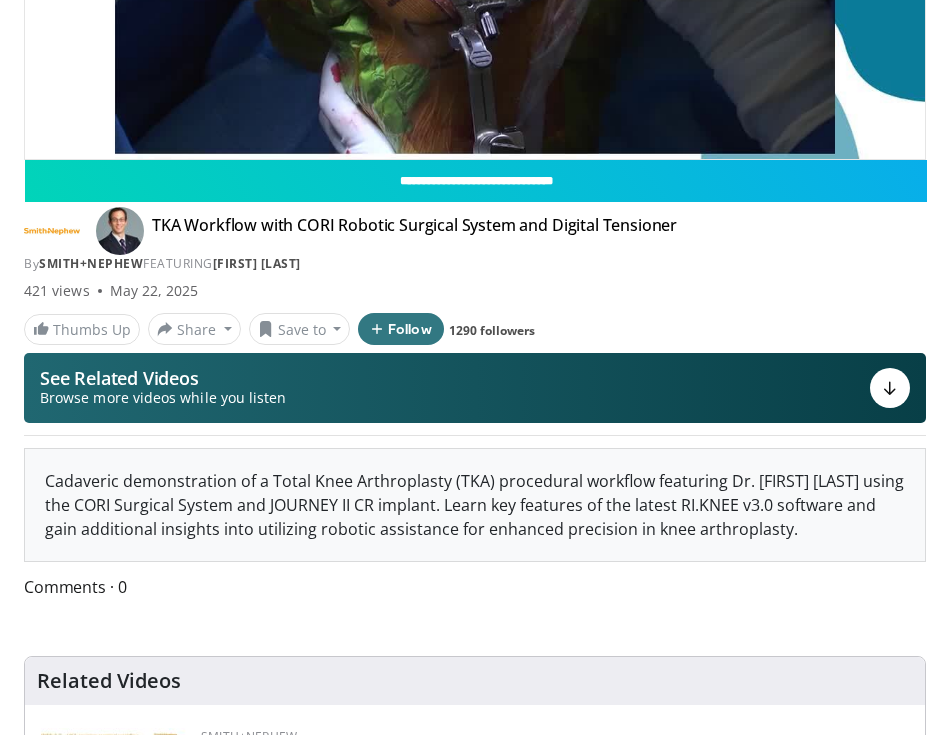 scroll, scrollTop: 410, scrollLeft: 0, axis: vertical 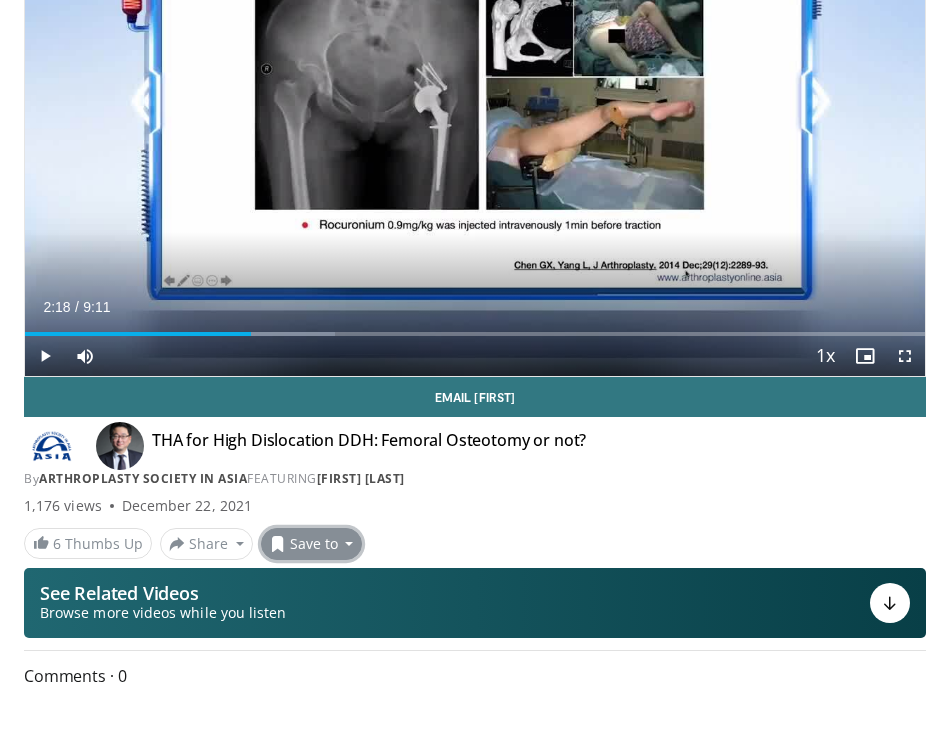 click on "Save to" at bounding box center (312, 544) 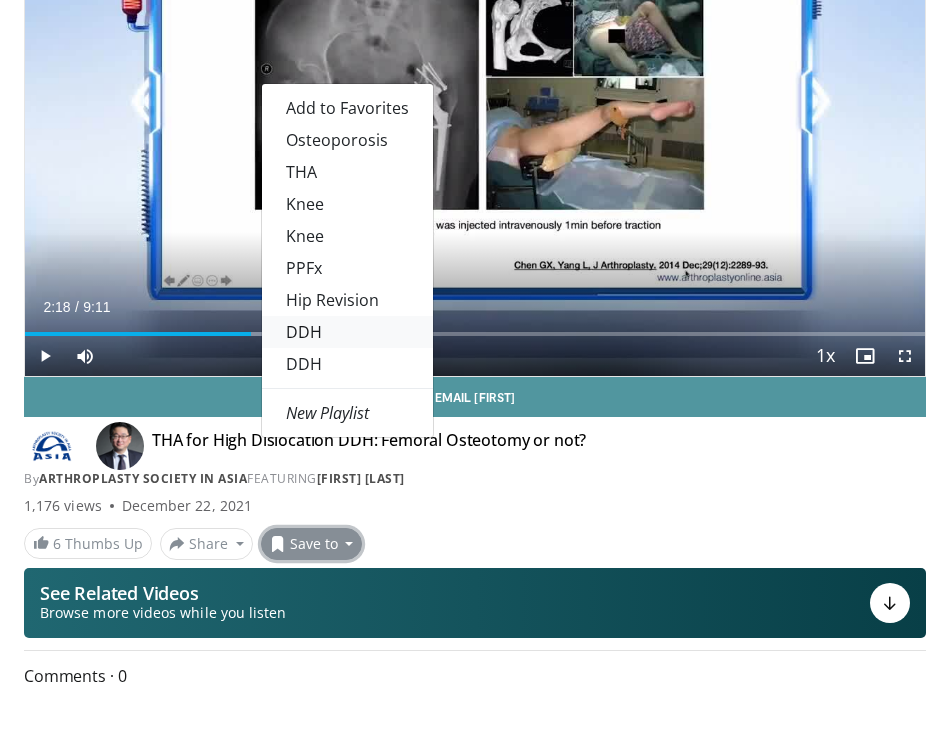 click on "DDH" at bounding box center [347, 332] 